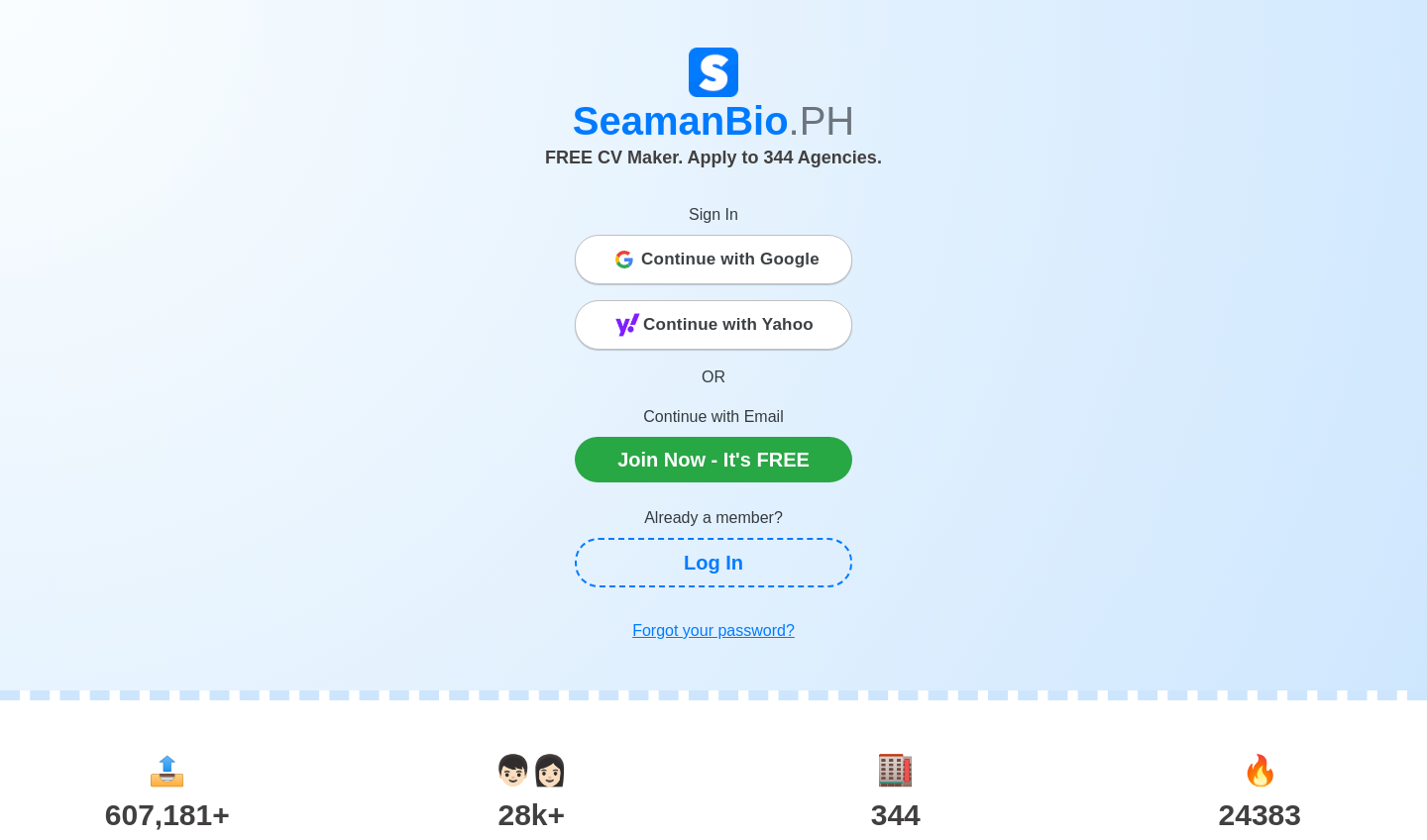 scroll, scrollTop: 0, scrollLeft: 0, axis: both 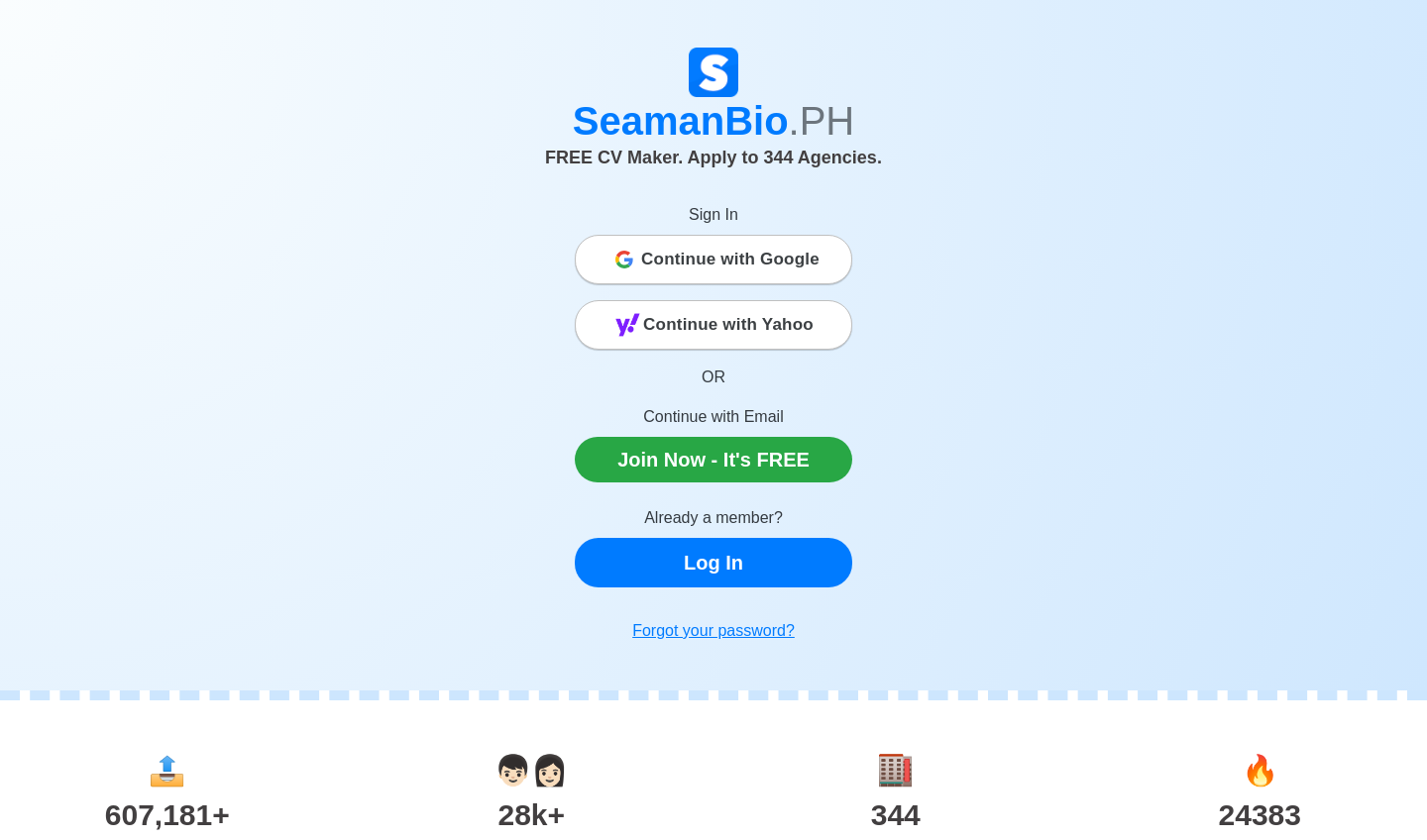 click on "Log In" at bounding box center [714, 563] 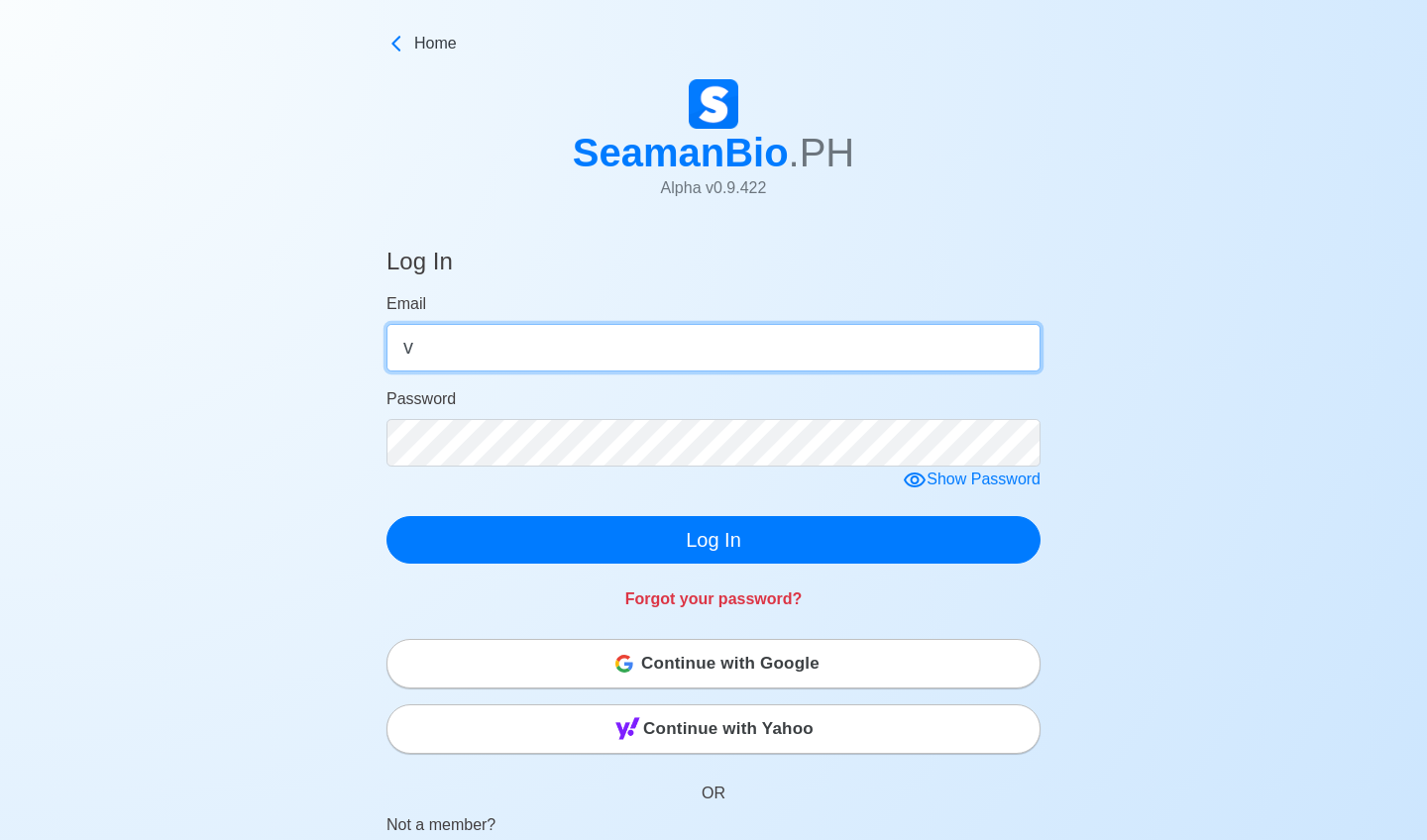 type on "[EMAIL]" 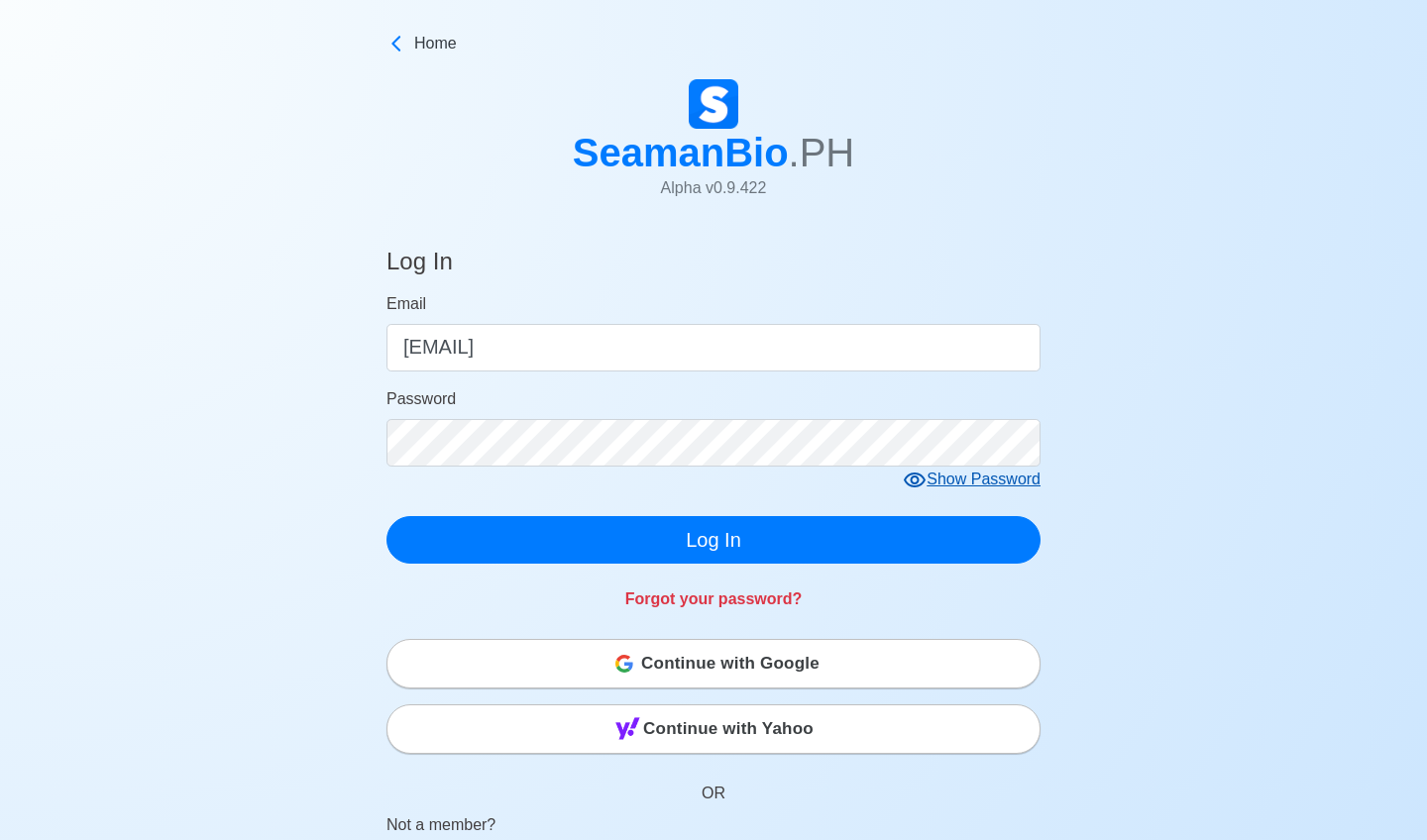 click 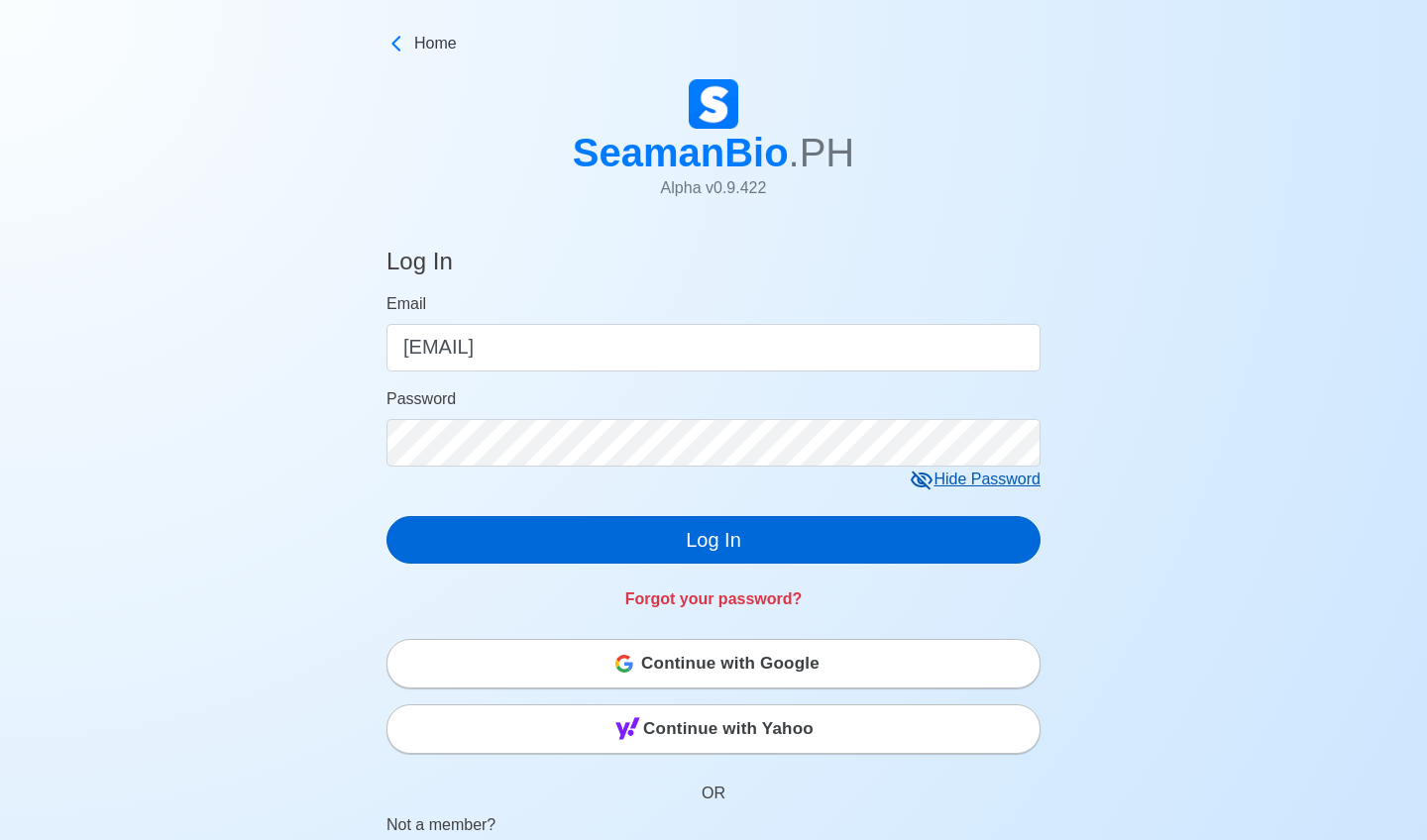 click on "Log In" at bounding box center (714, 540) 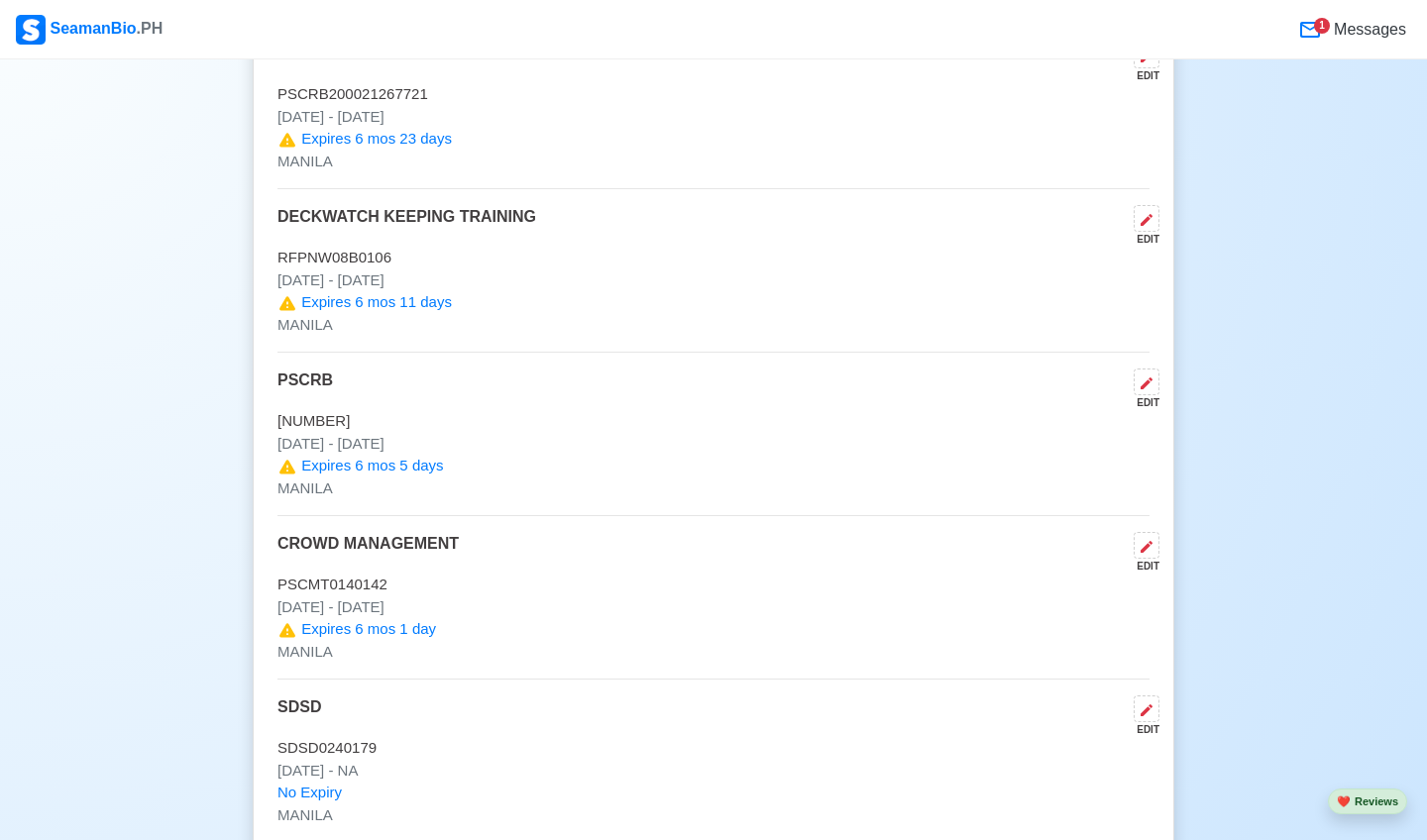 scroll, scrollTop: 5001, scrollLeft: 0, axis: vertical 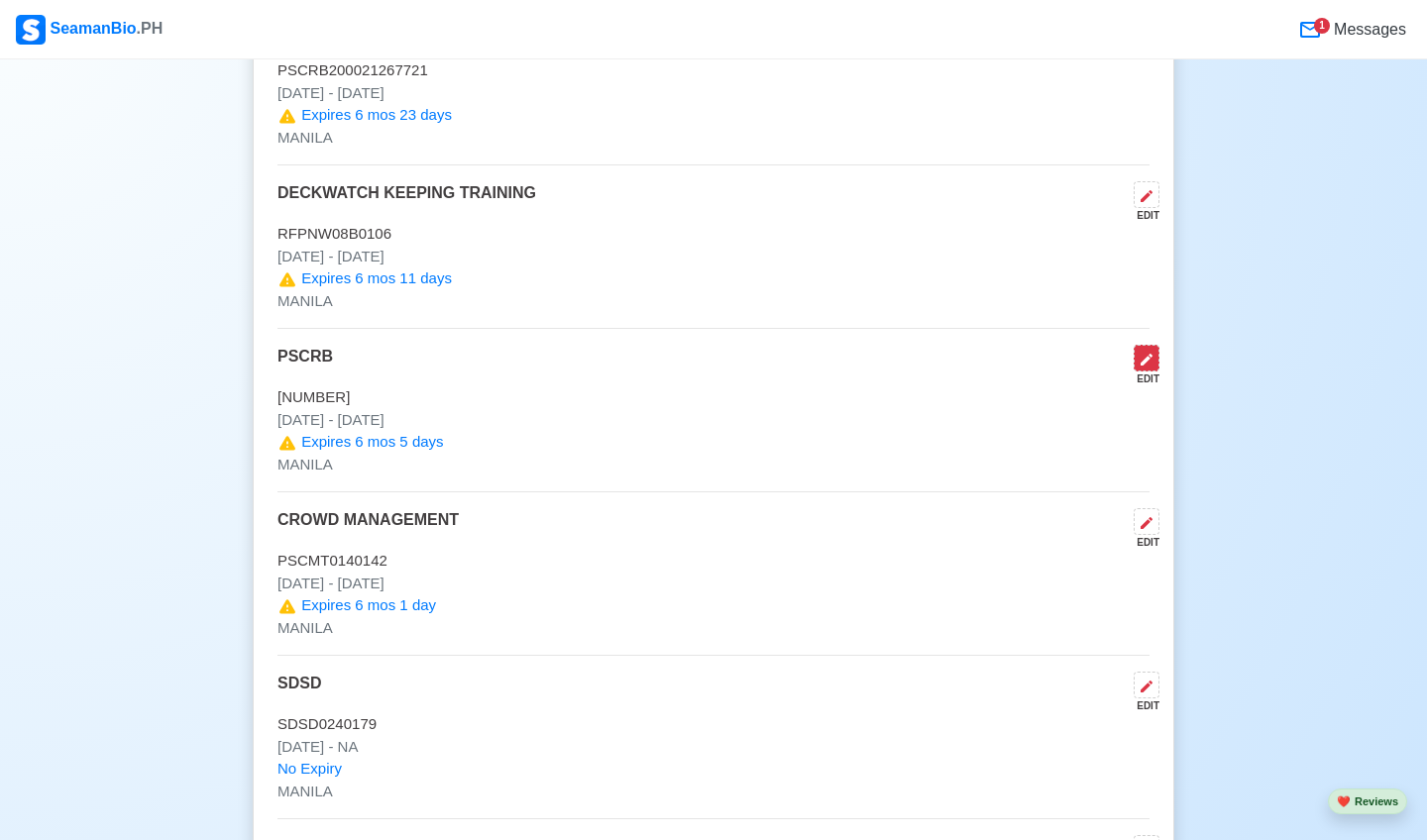click 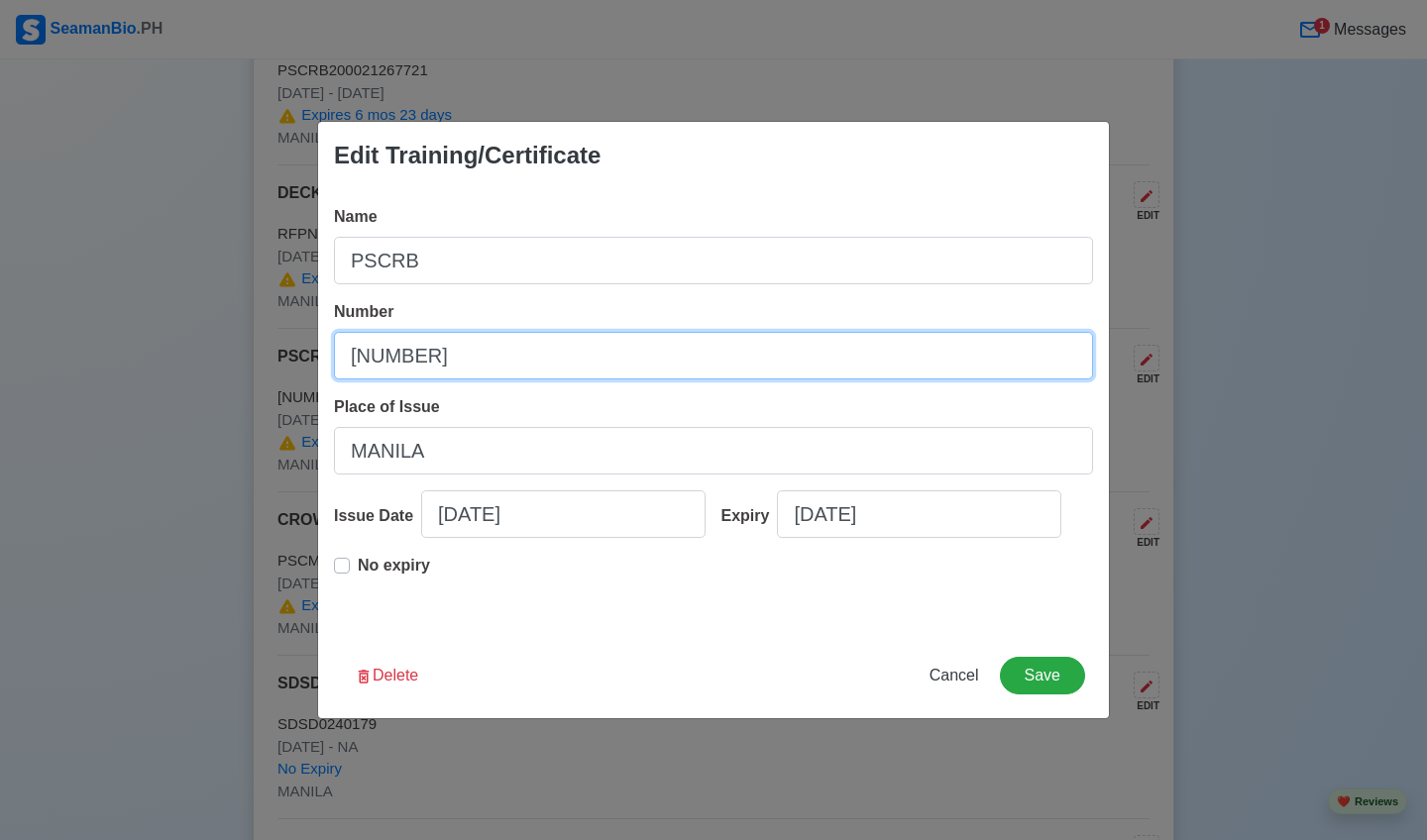 click on "[NUMBER]" at bounding box center [714, 356] 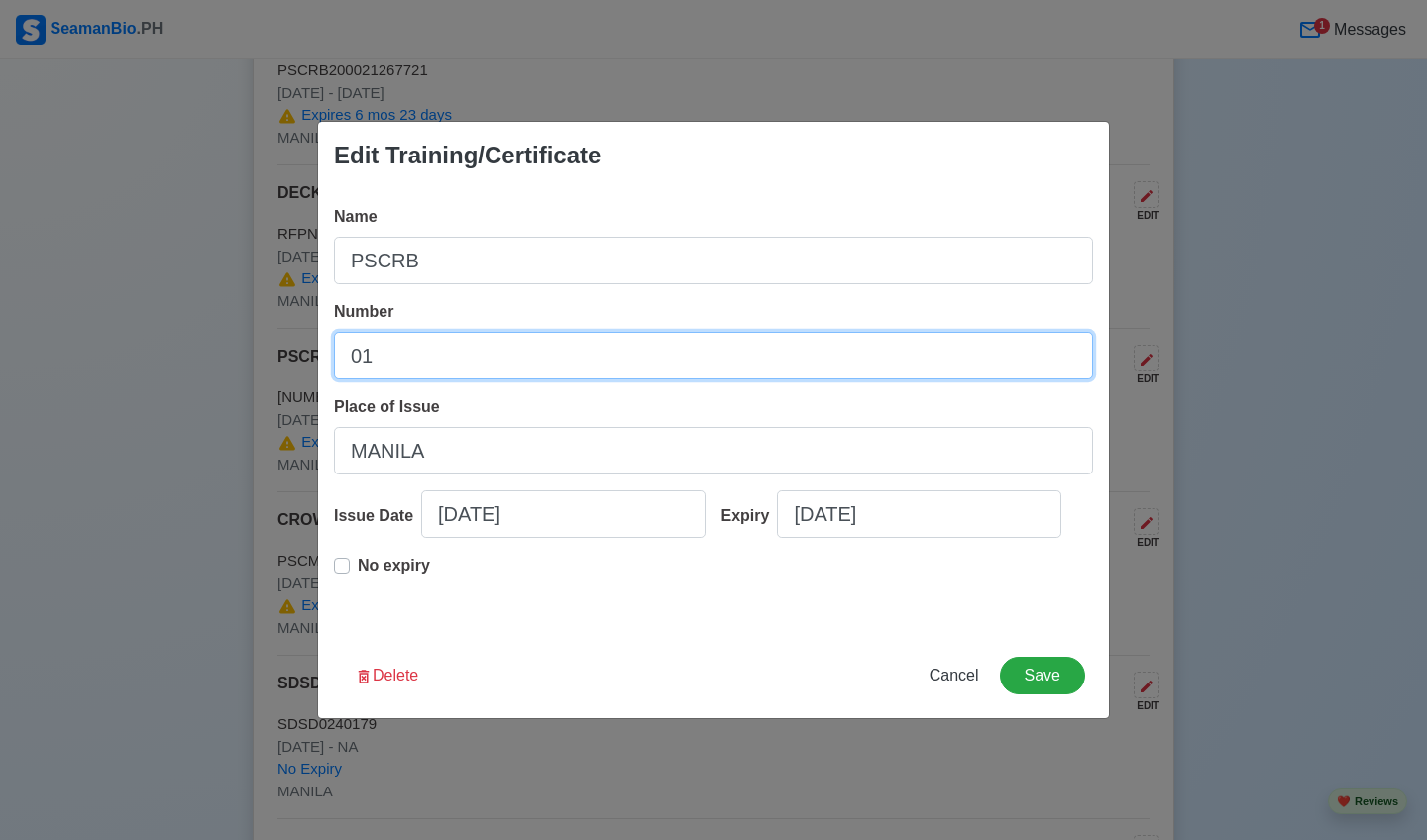 type on "0" 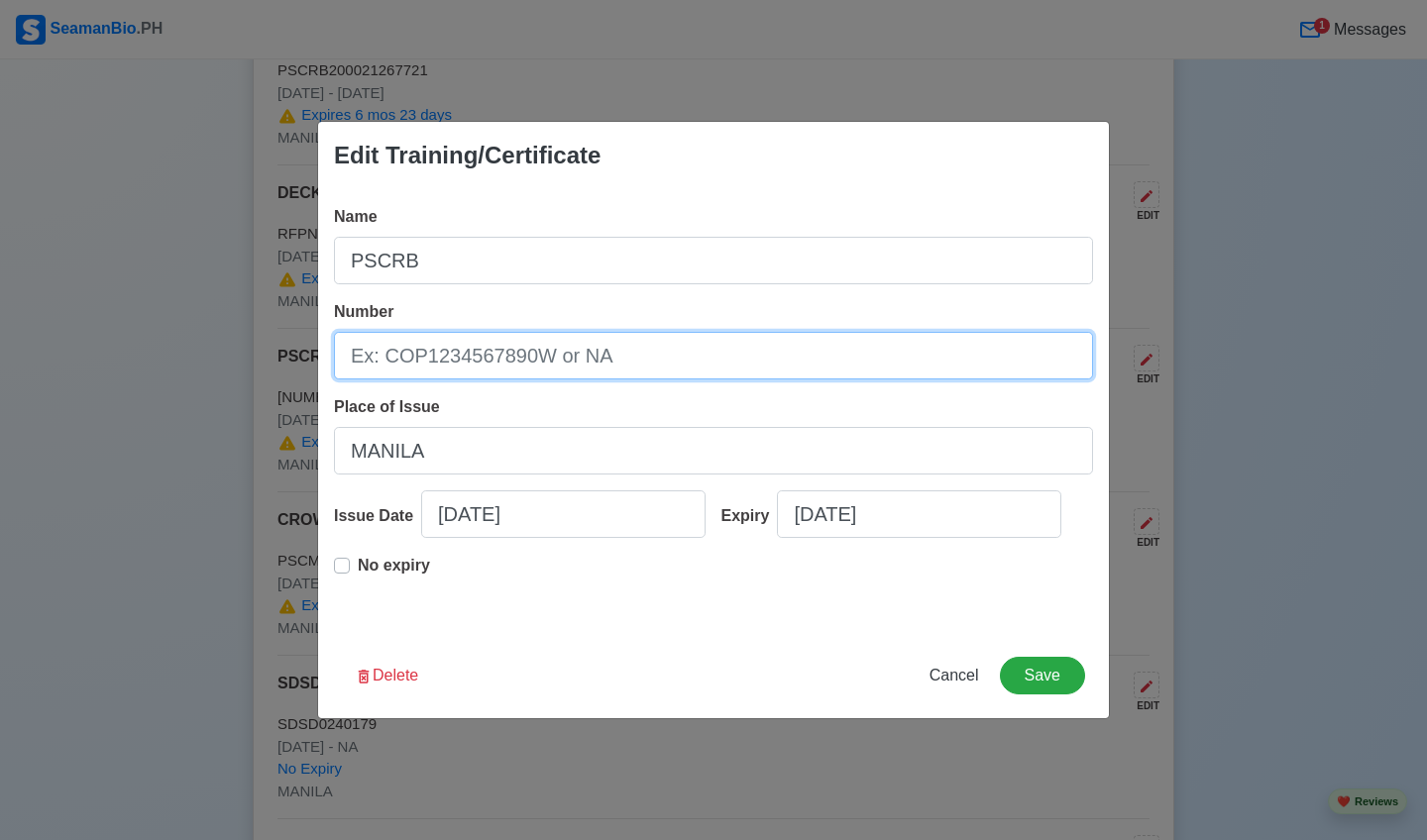 type 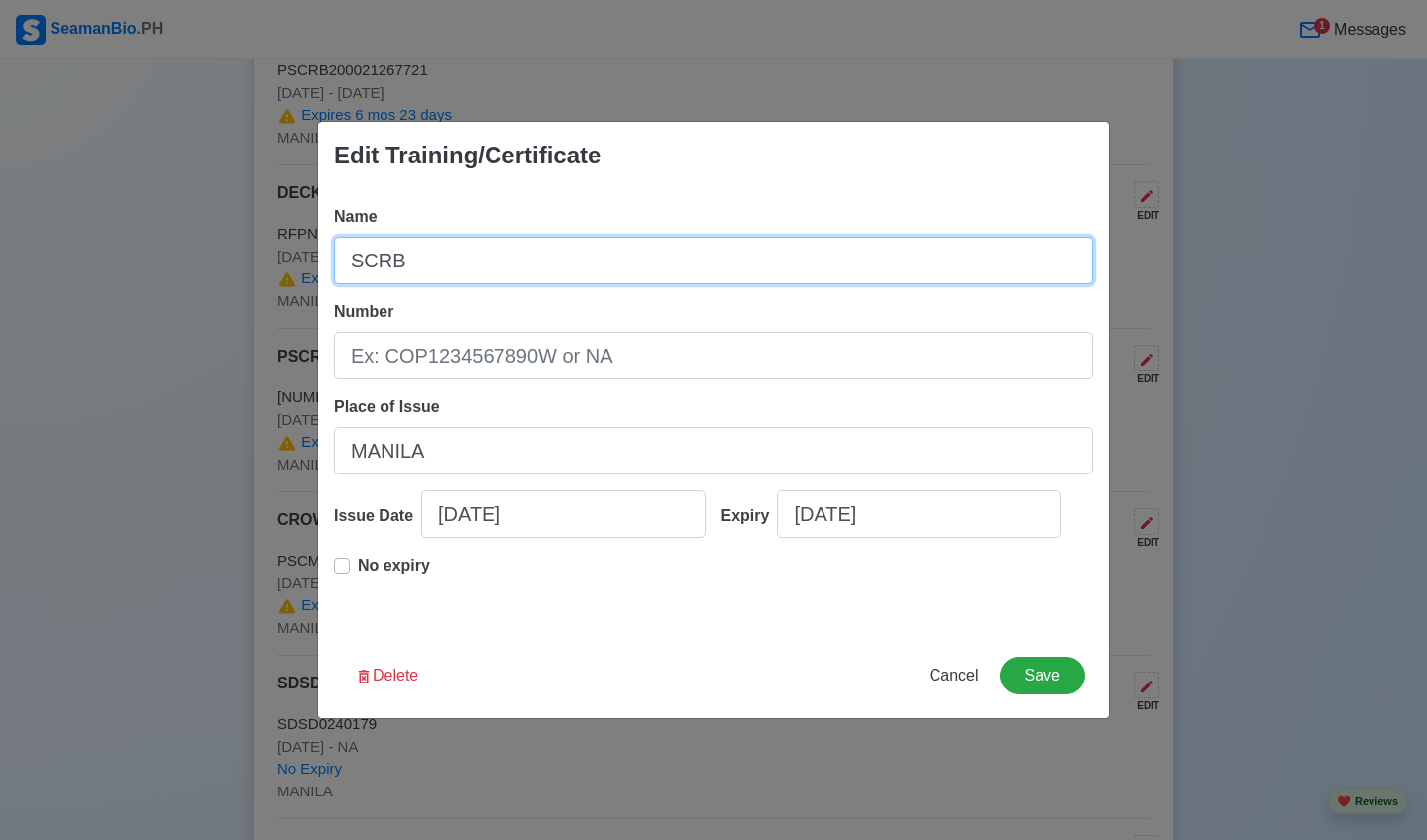 type on "SCRB" 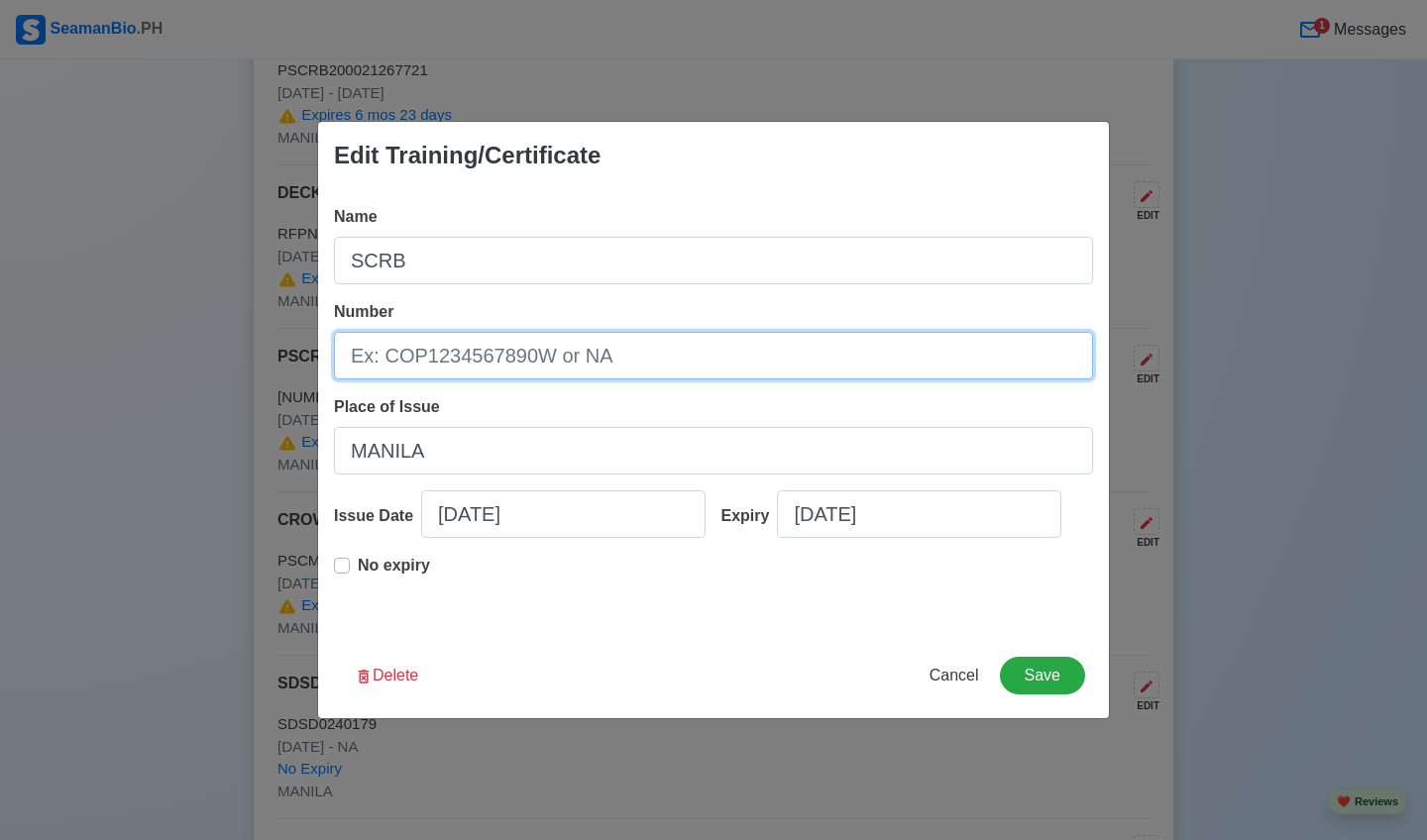 click on "Number" at bounding box center (714, 356) 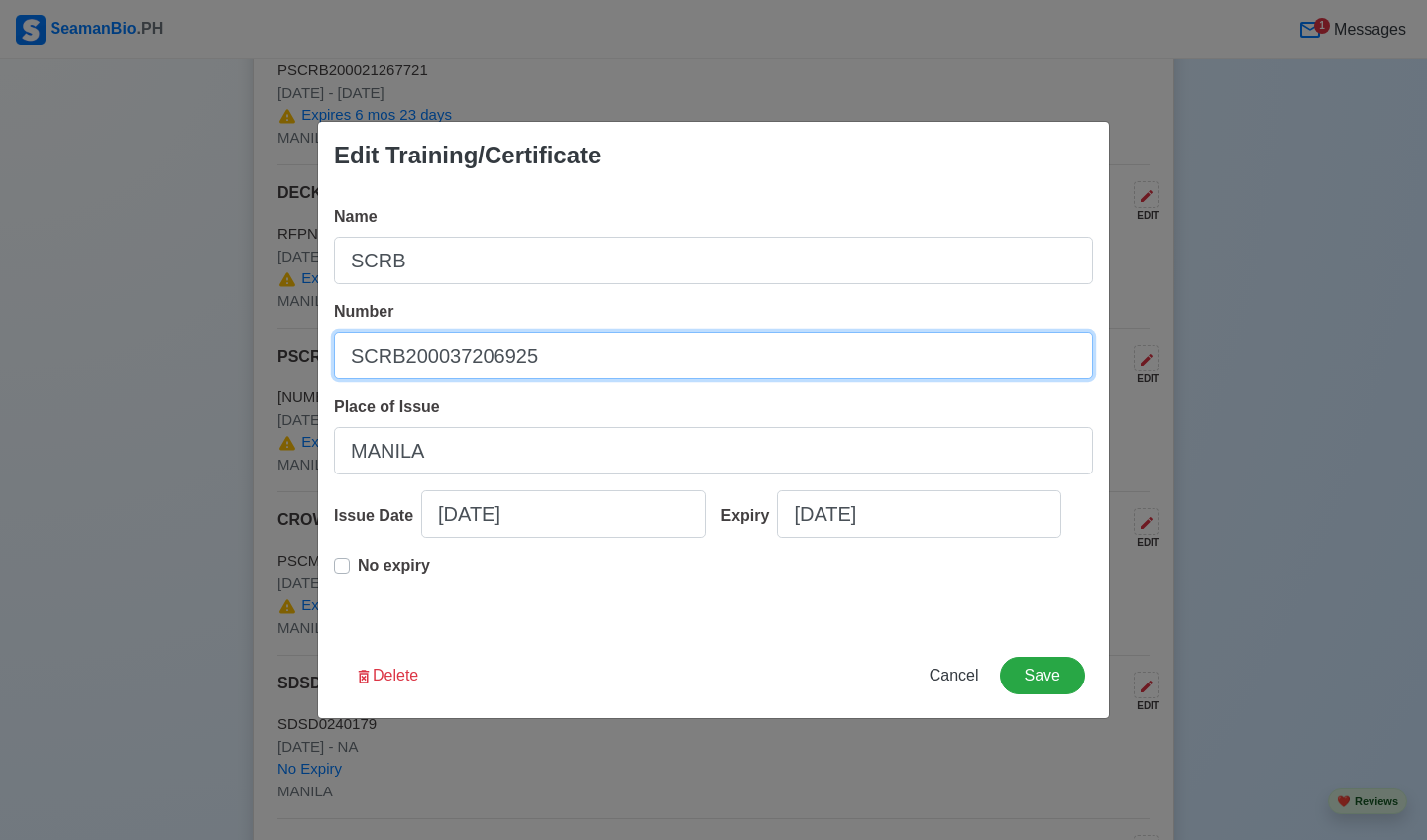 type on "SCRB200037206925" 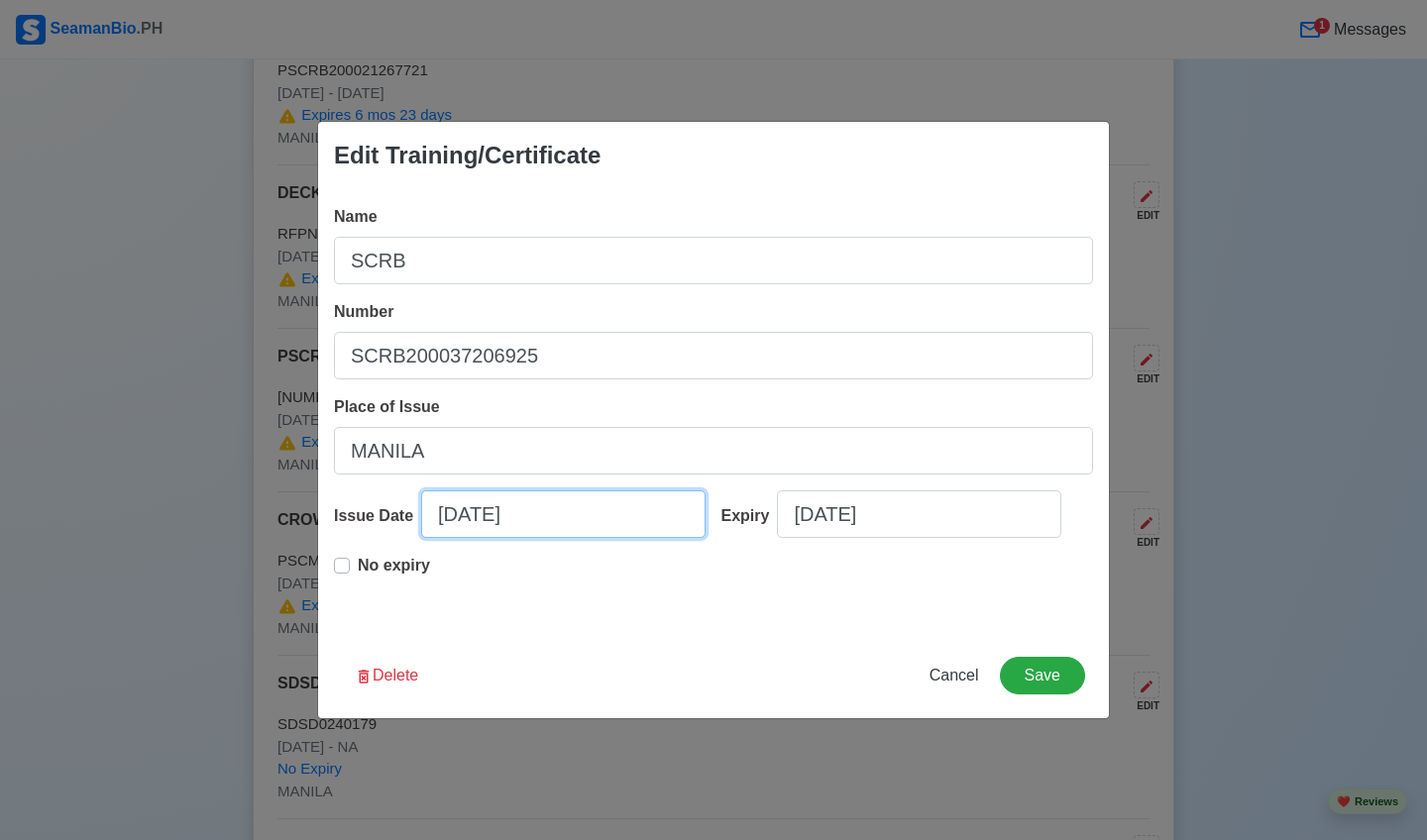 click on "[DATE]" at bounding box center (563, 514) 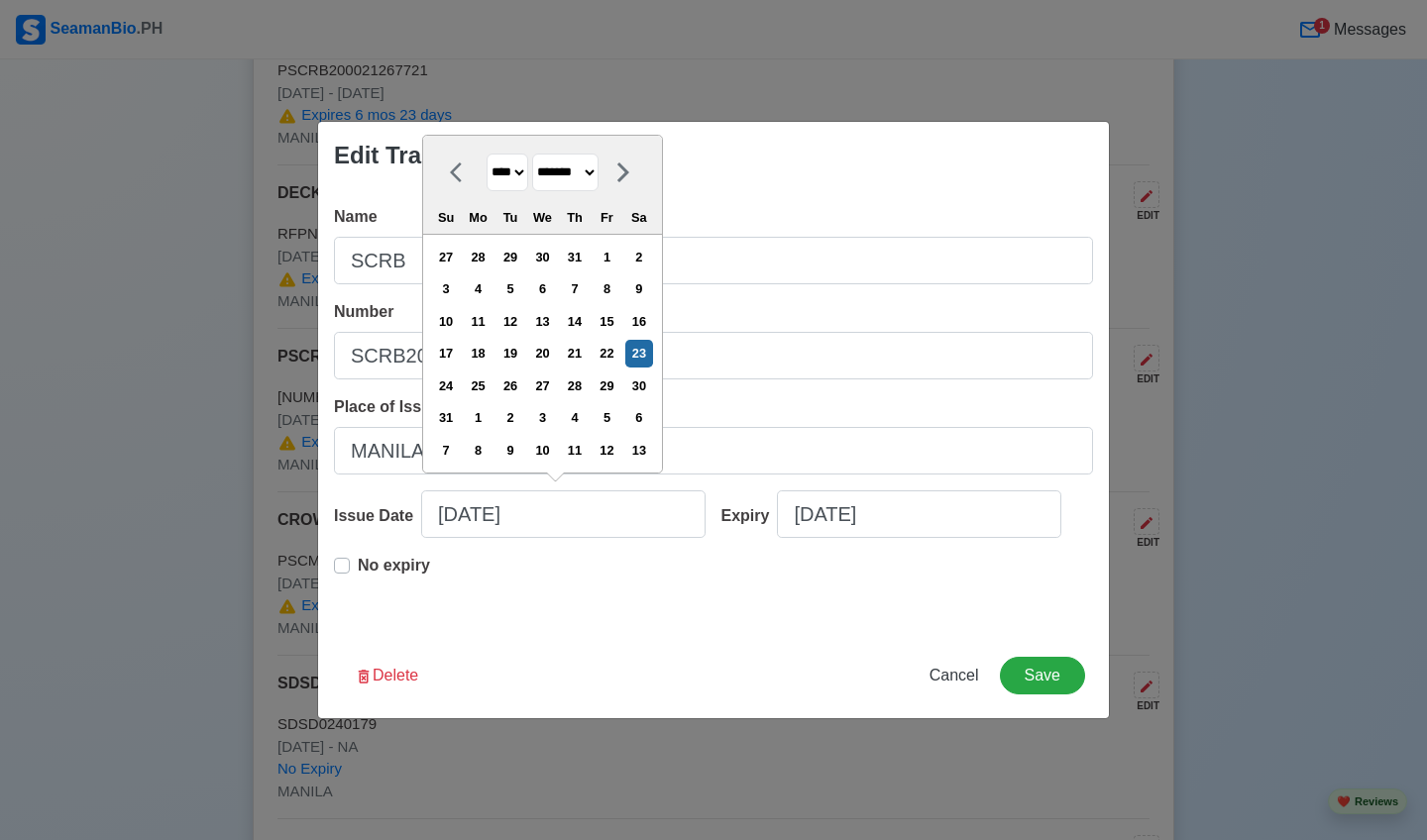 select on "****" 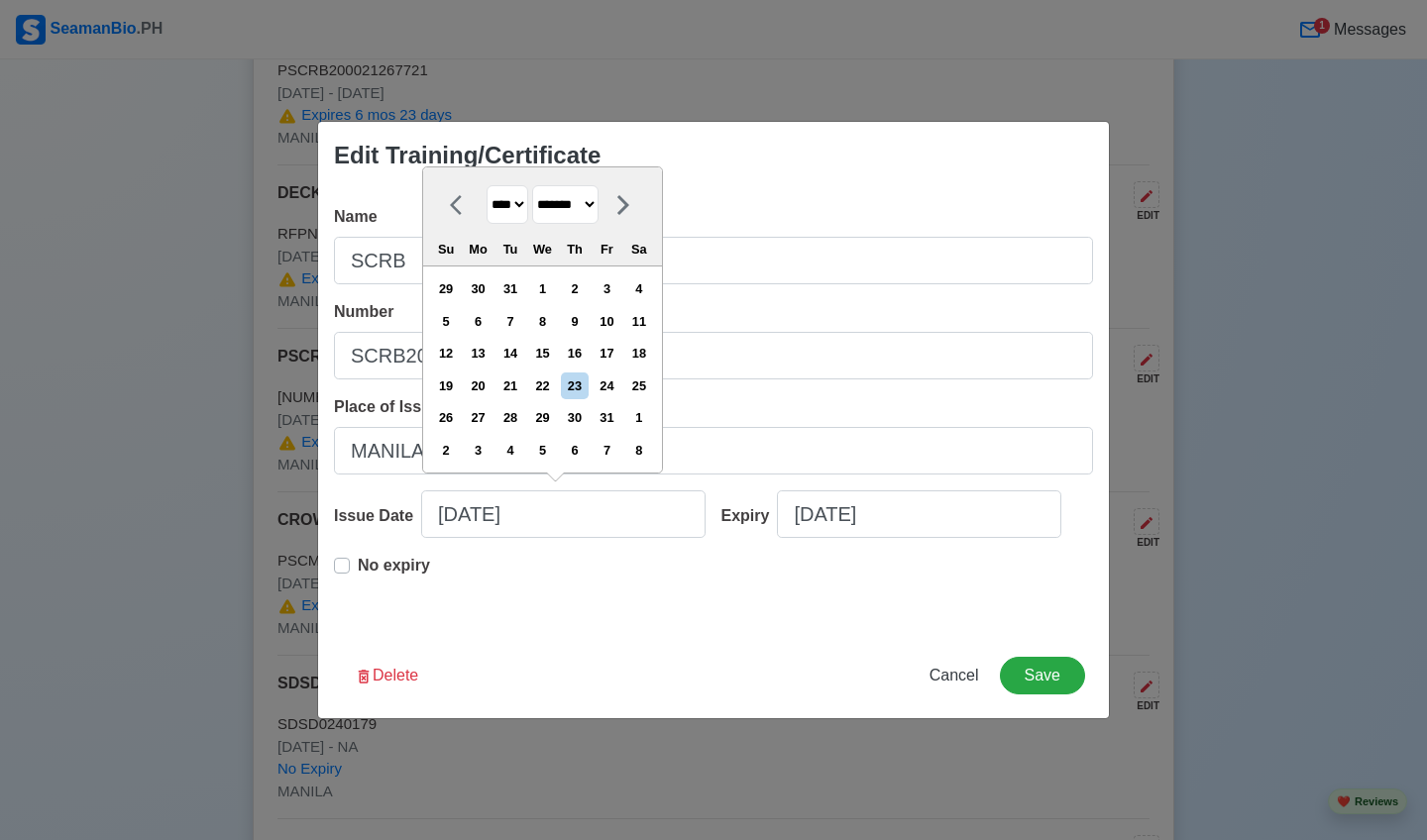 select on "****" 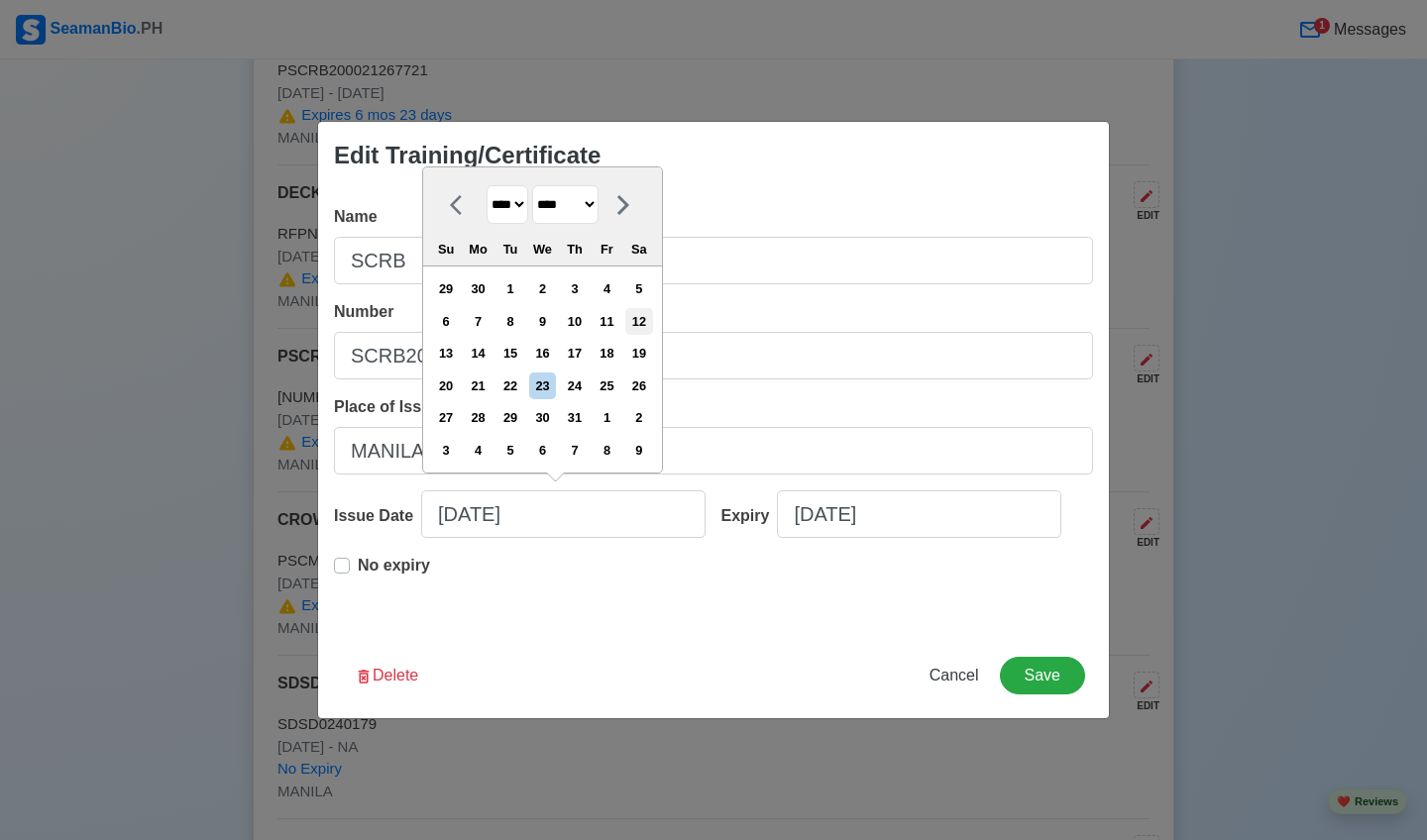 click on "12" at bounding box center (638, 321) 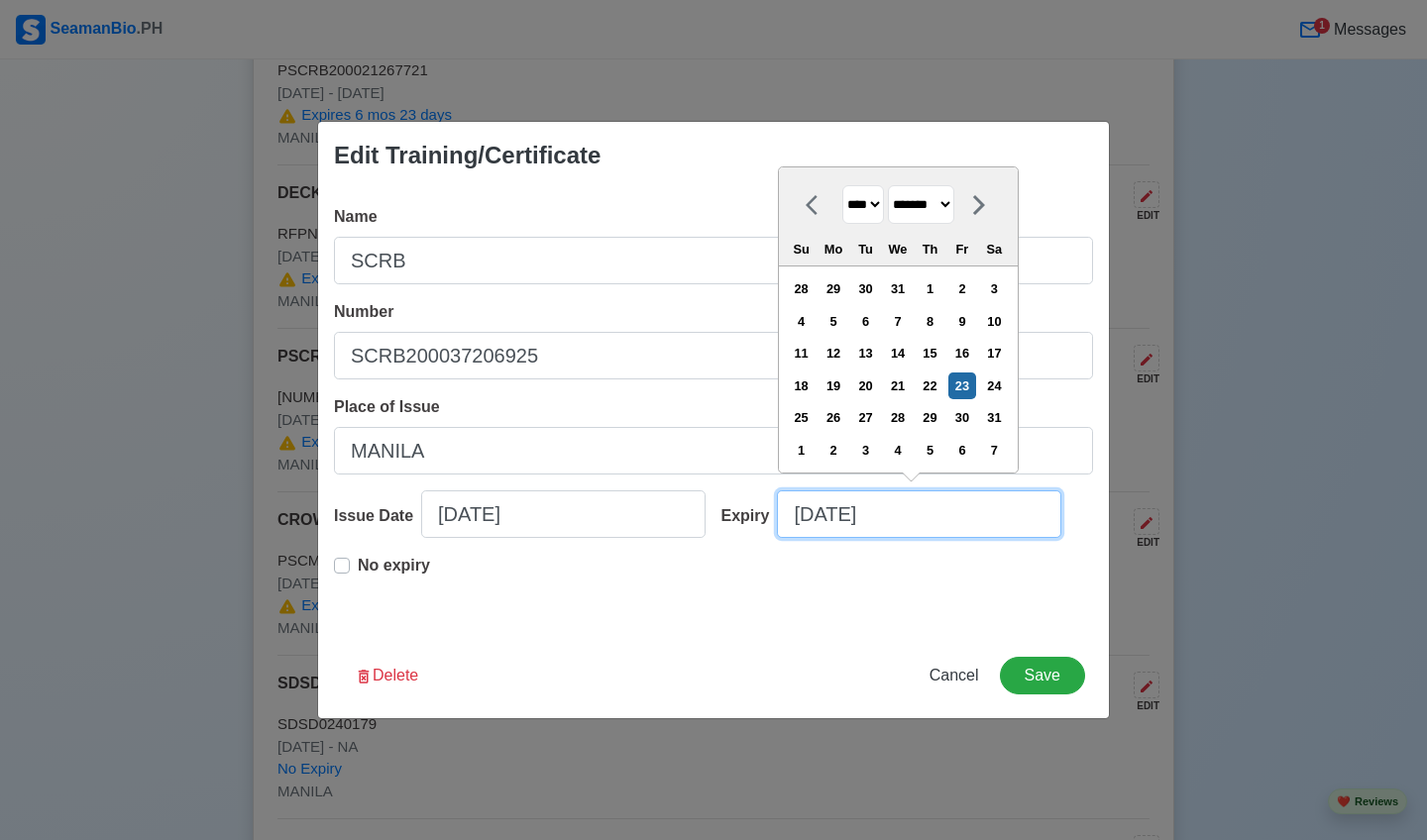 click on "[DATE]" at bounding box center (919, 514) 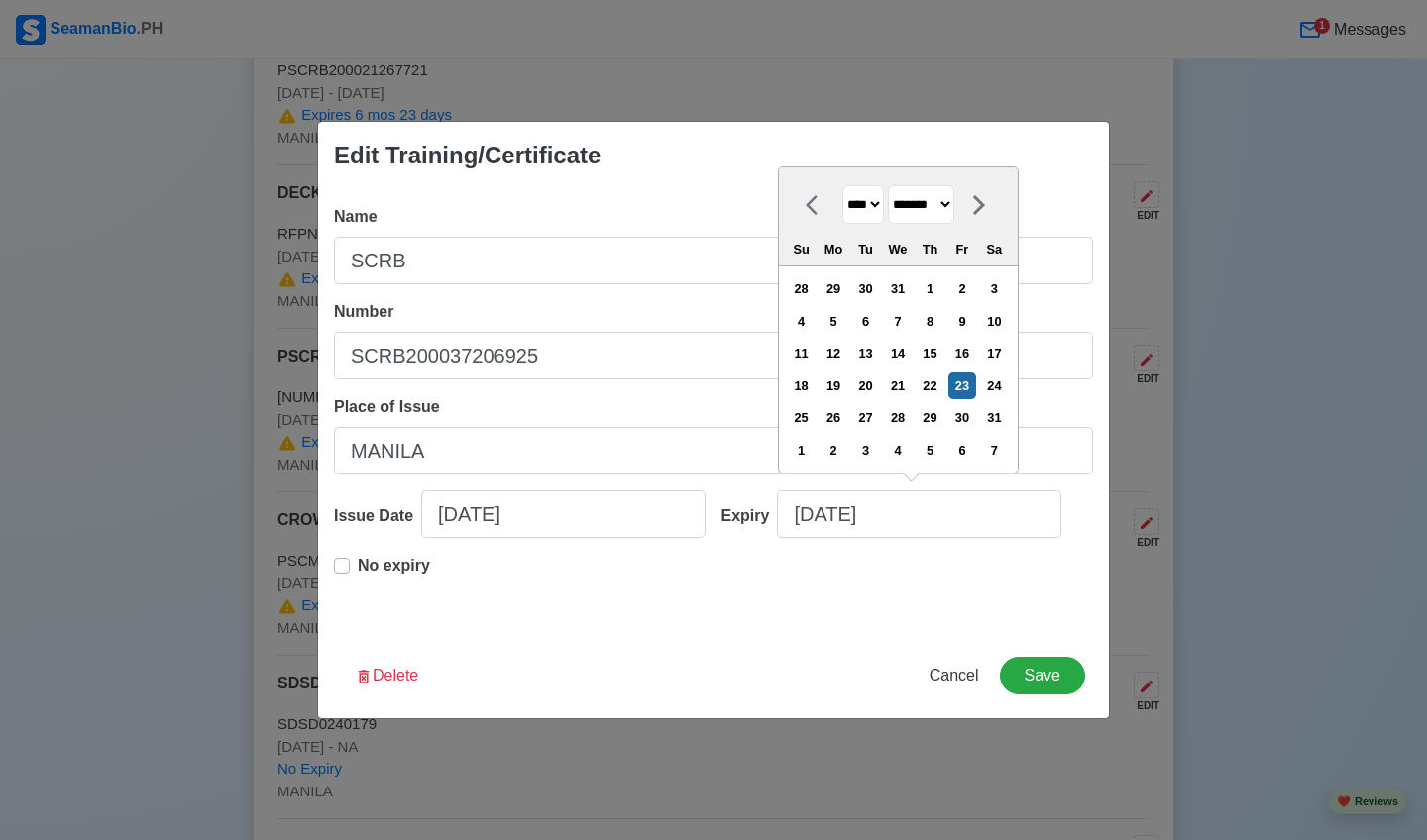 select on "****" 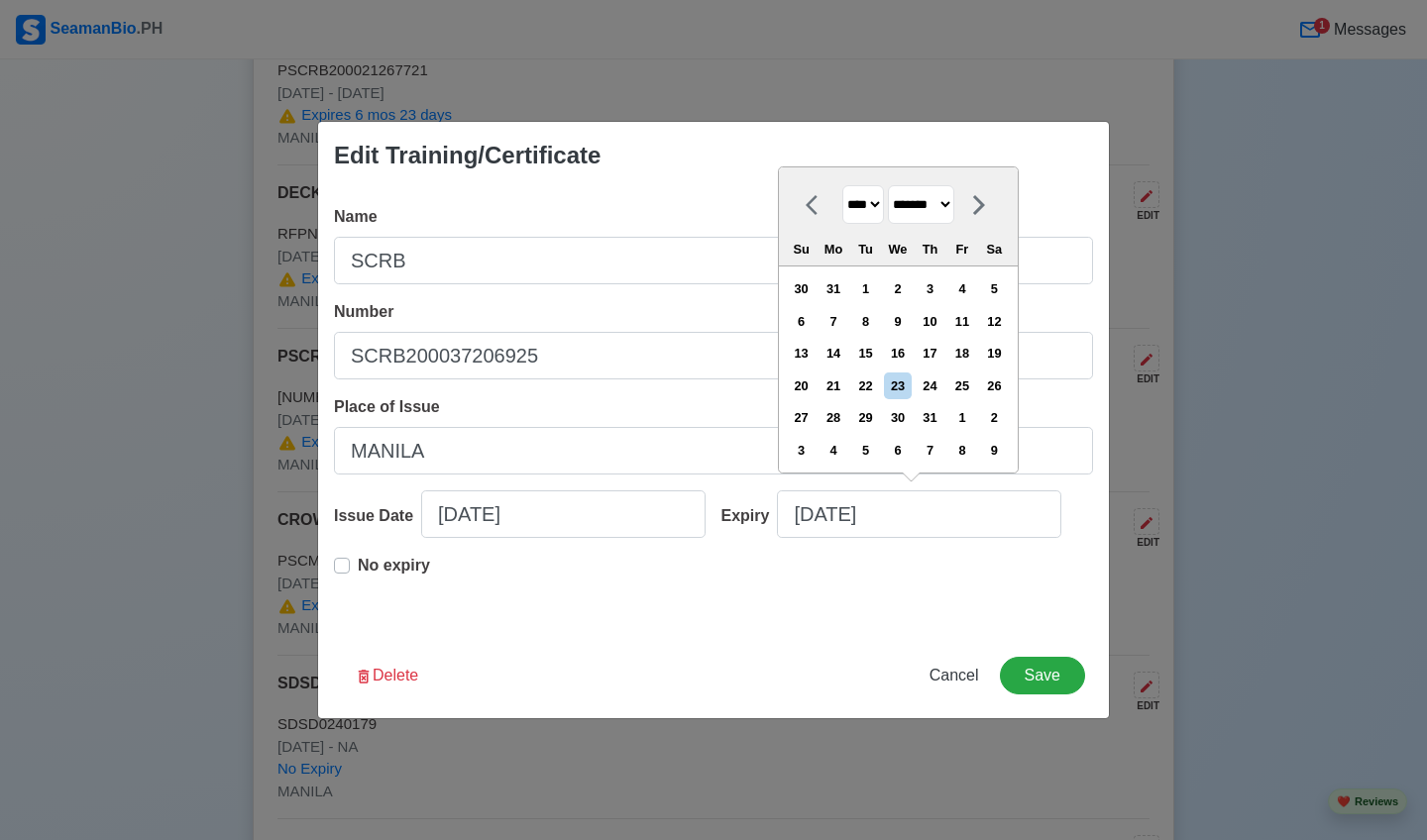 select on "****" 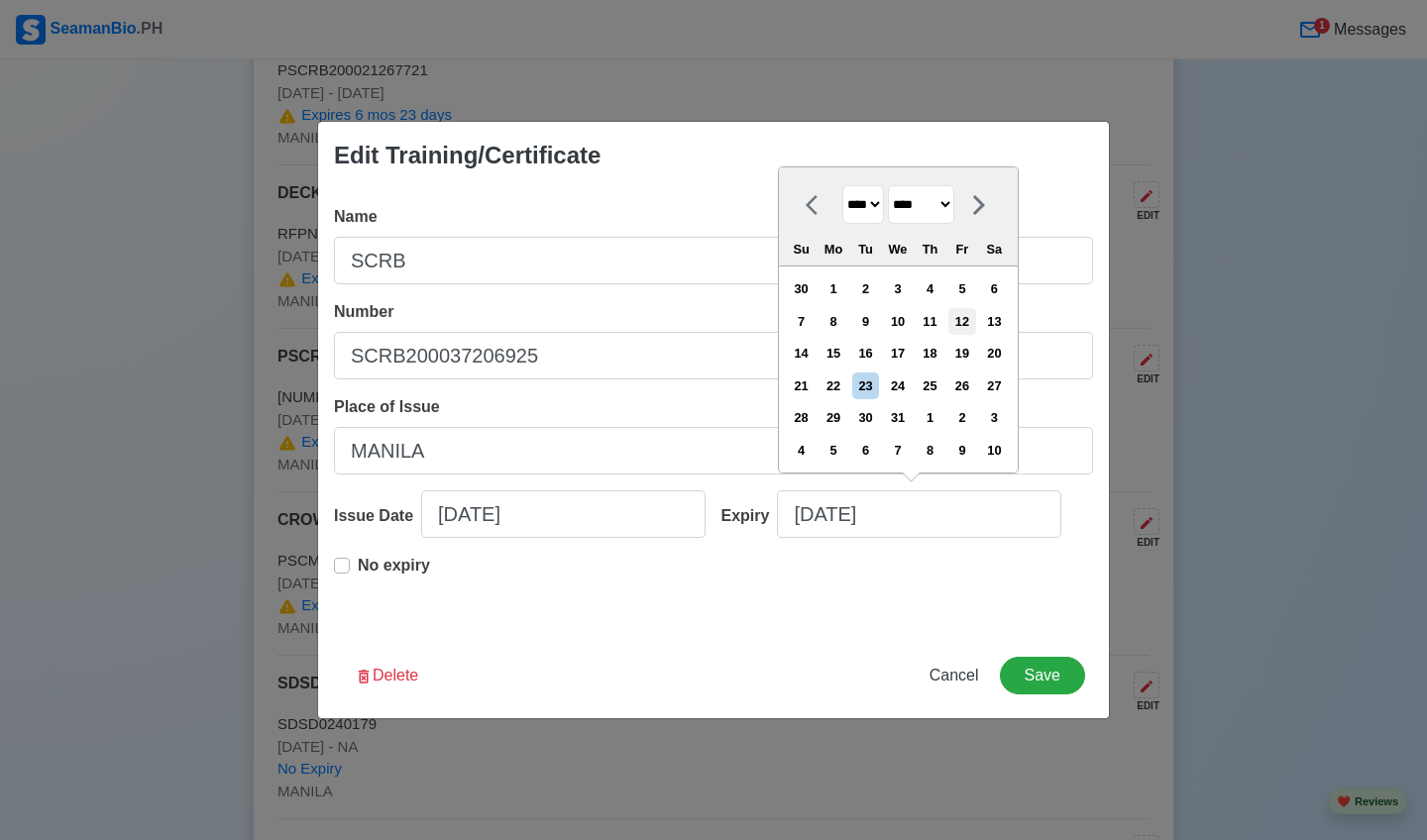 click on "12" at bounding box center [961, 321] 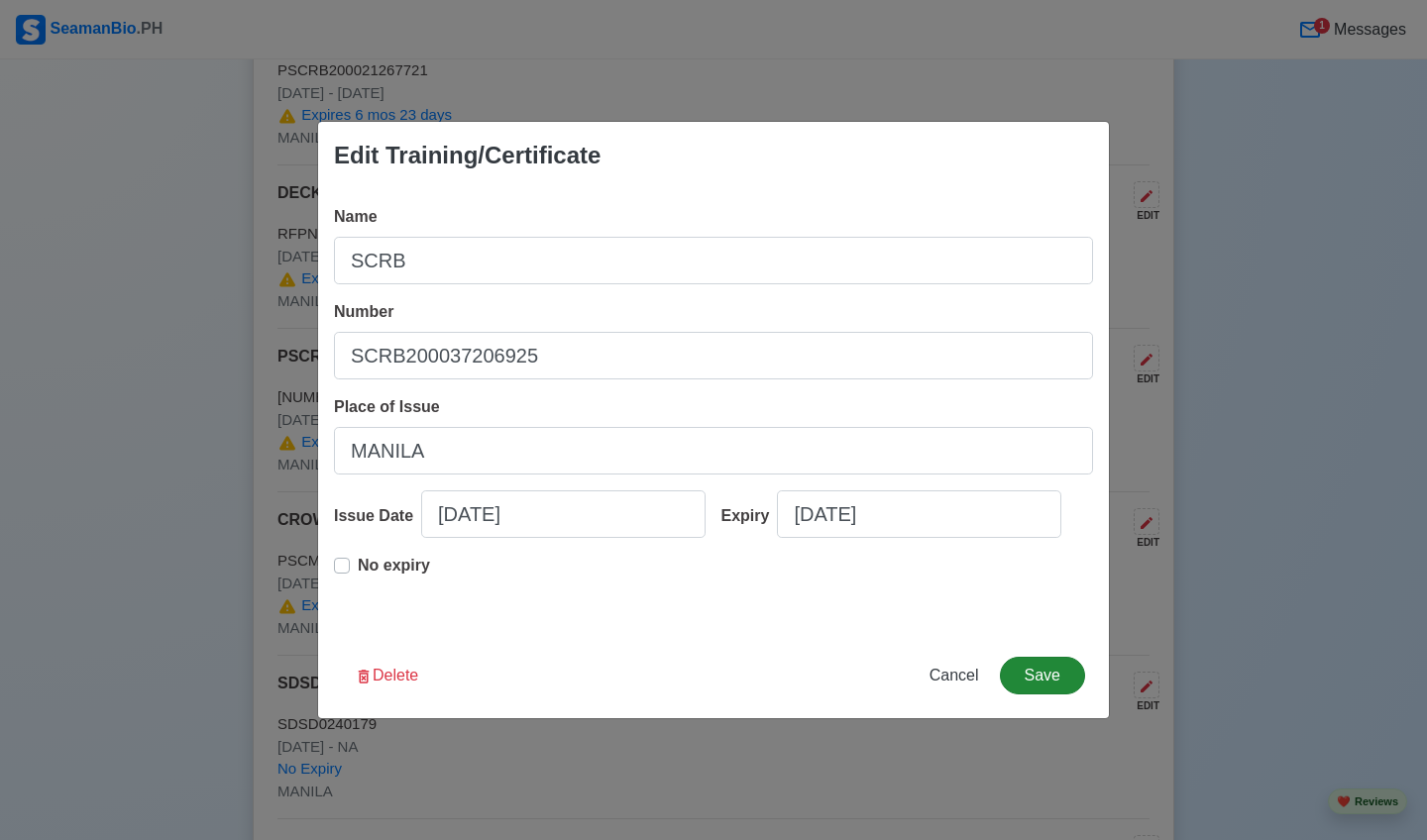 click on "Save" at bounding box center [1043, 676] 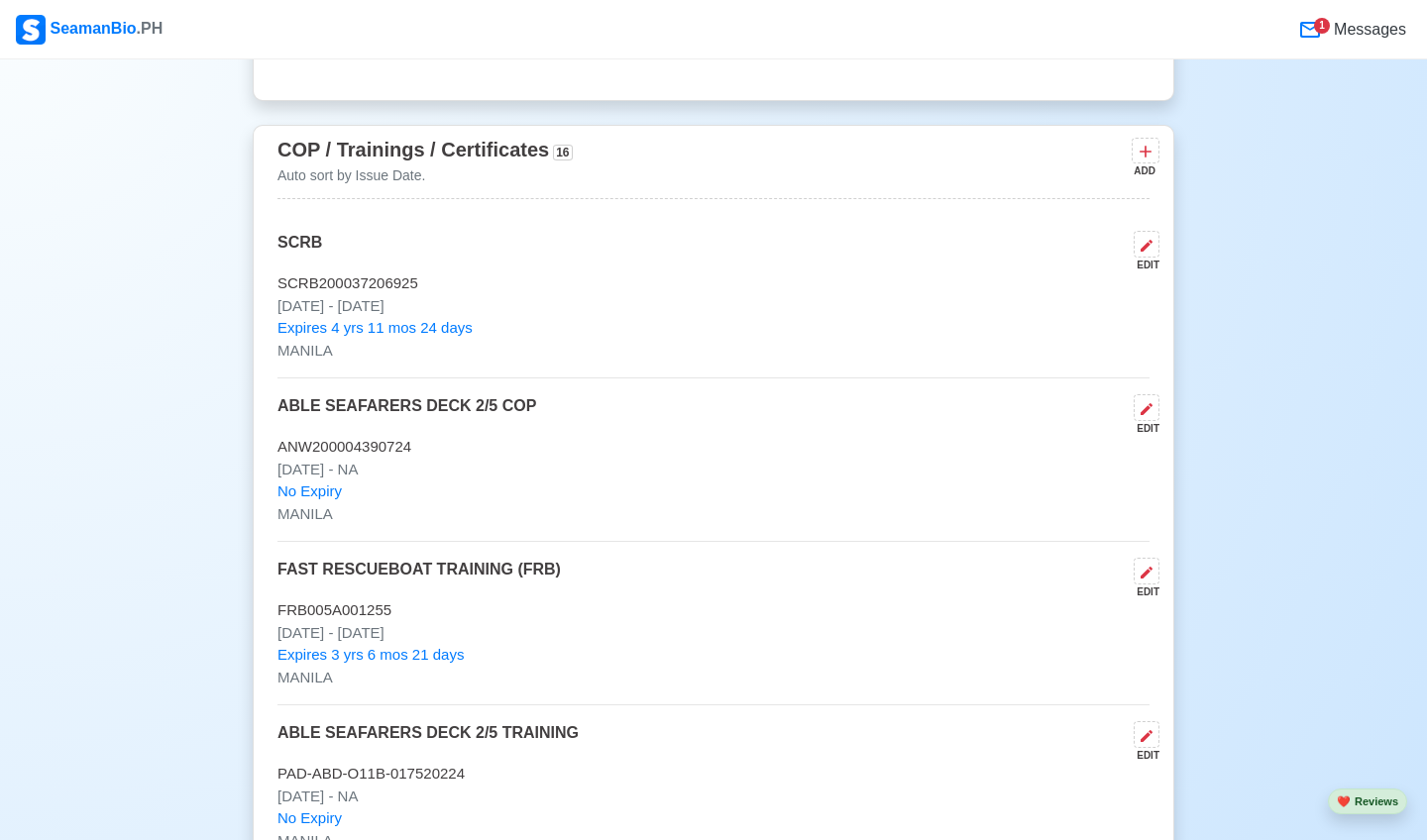 scroll, scrollTop: 3483, scrollLeft: 0, axis: vertical 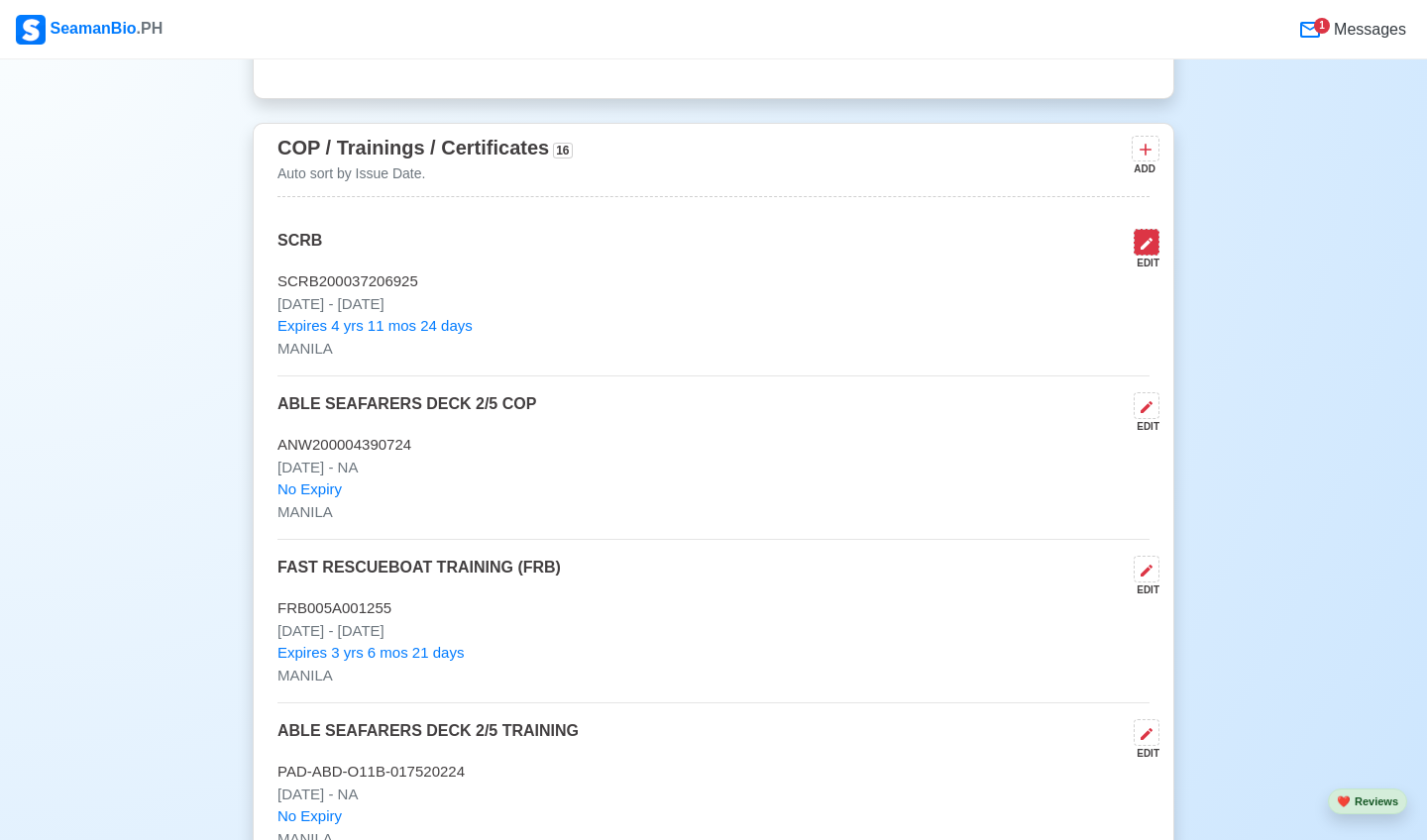 click at bounding box center [1147, 242] 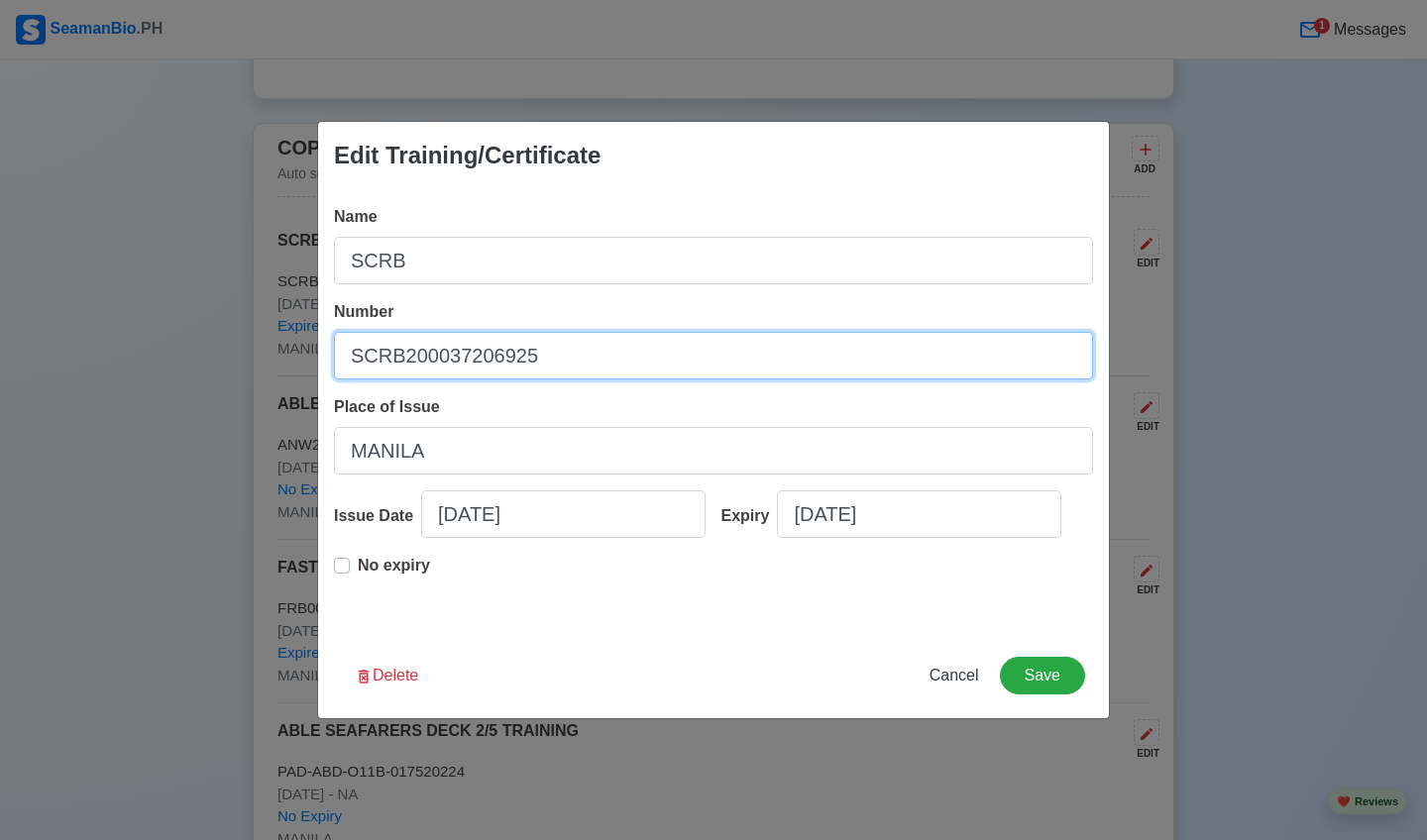 click on "SCRB200037206925" at bounding box center (714, 356) 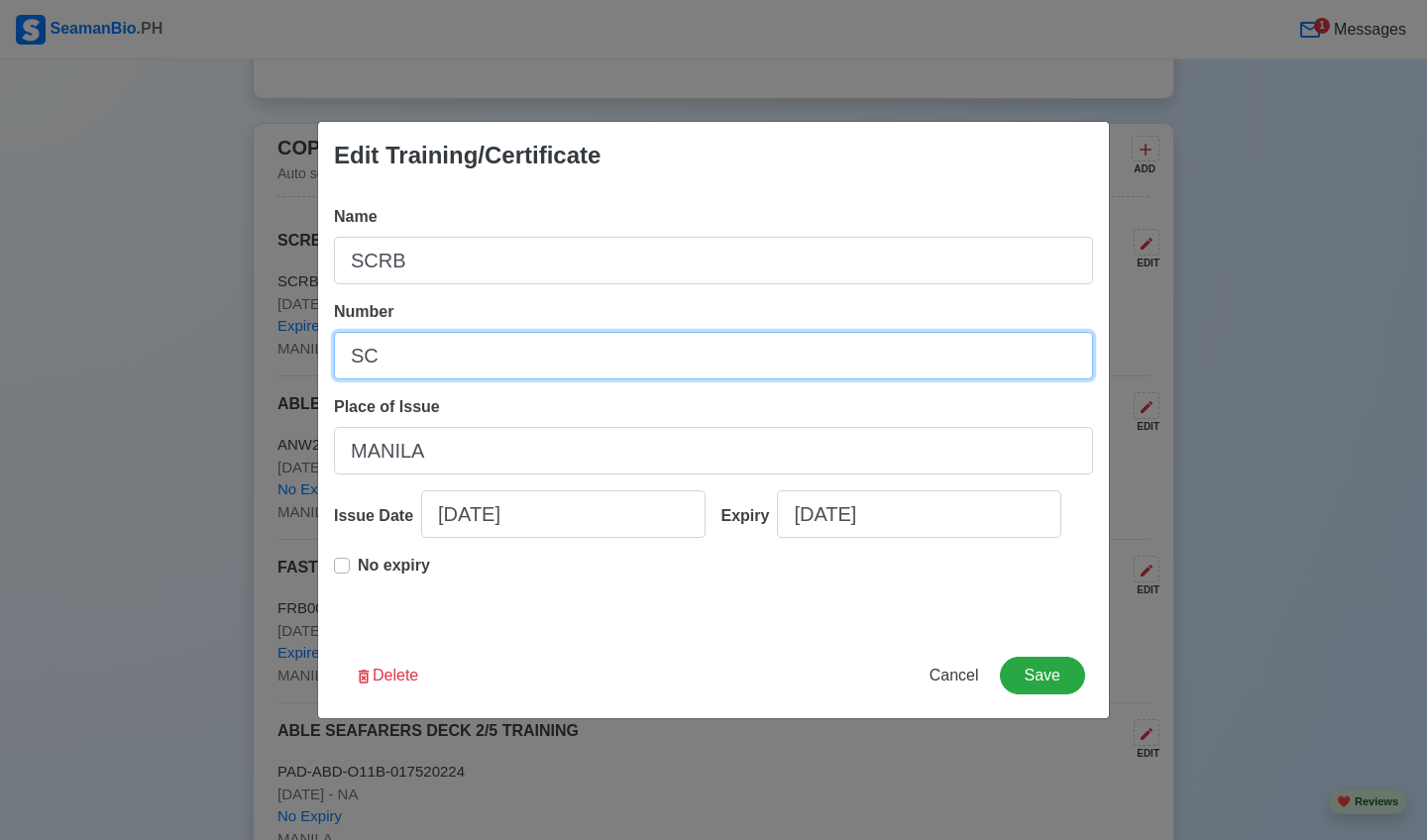 type on "S" 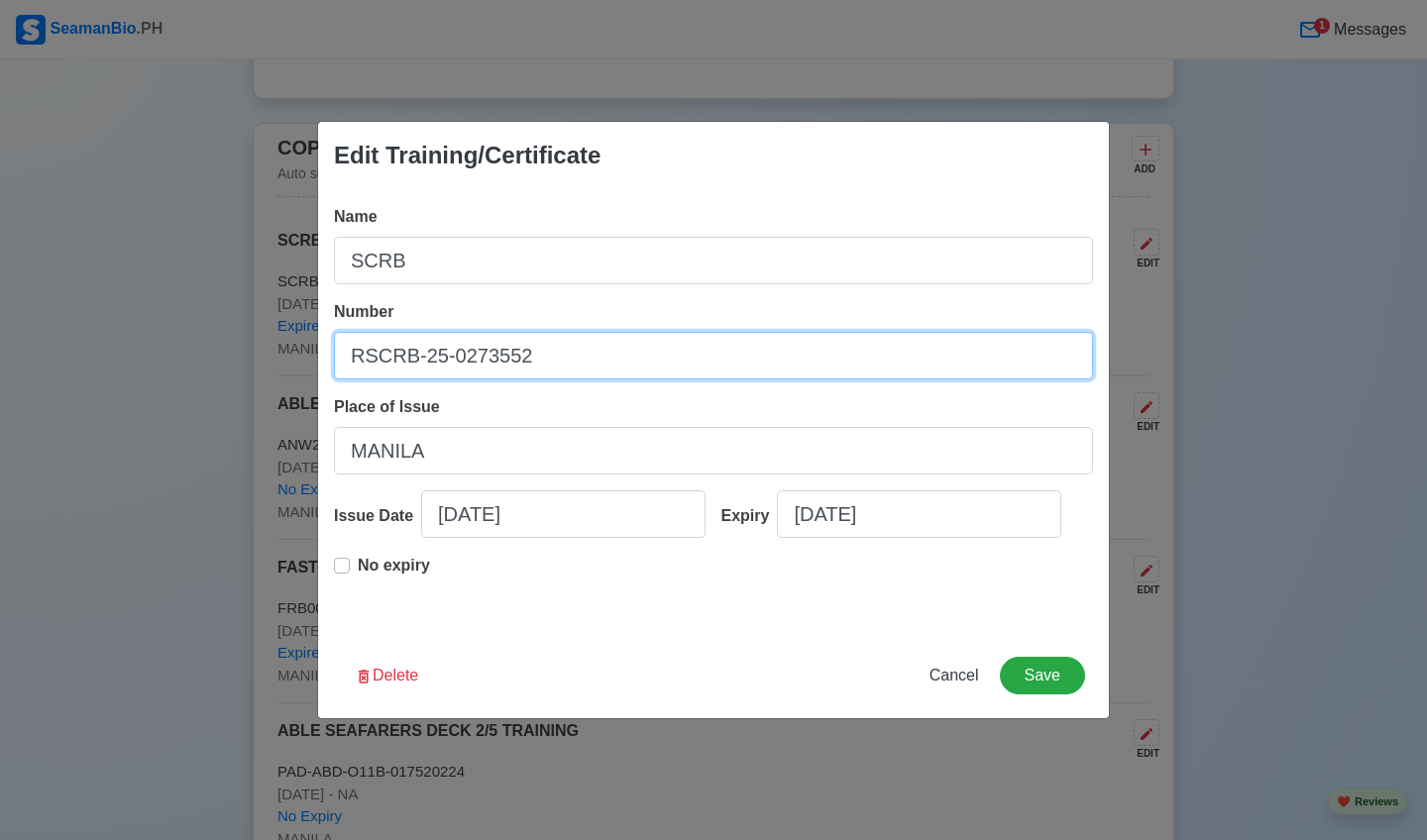 type on "RSCRB-25-0273552" 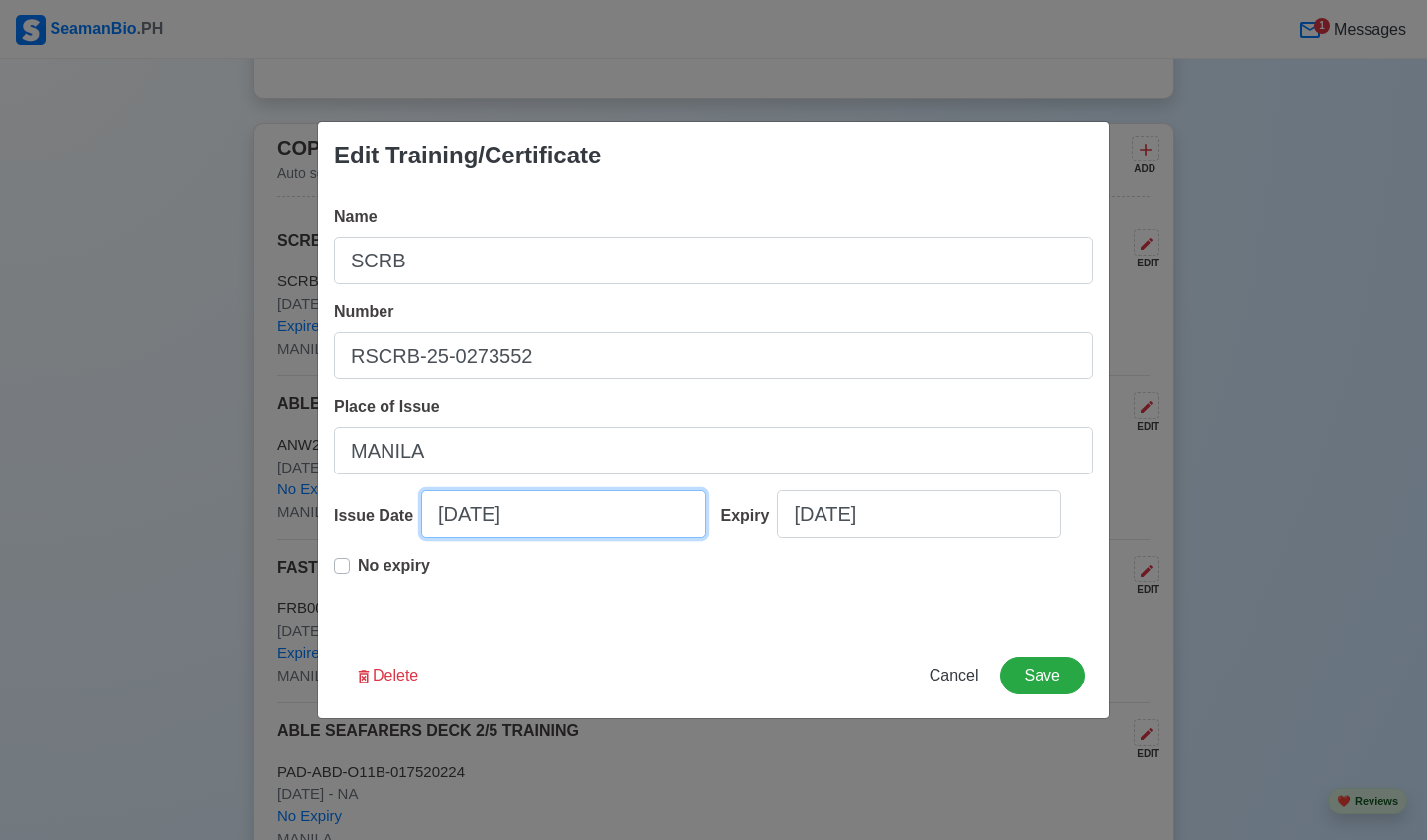 select on "****" 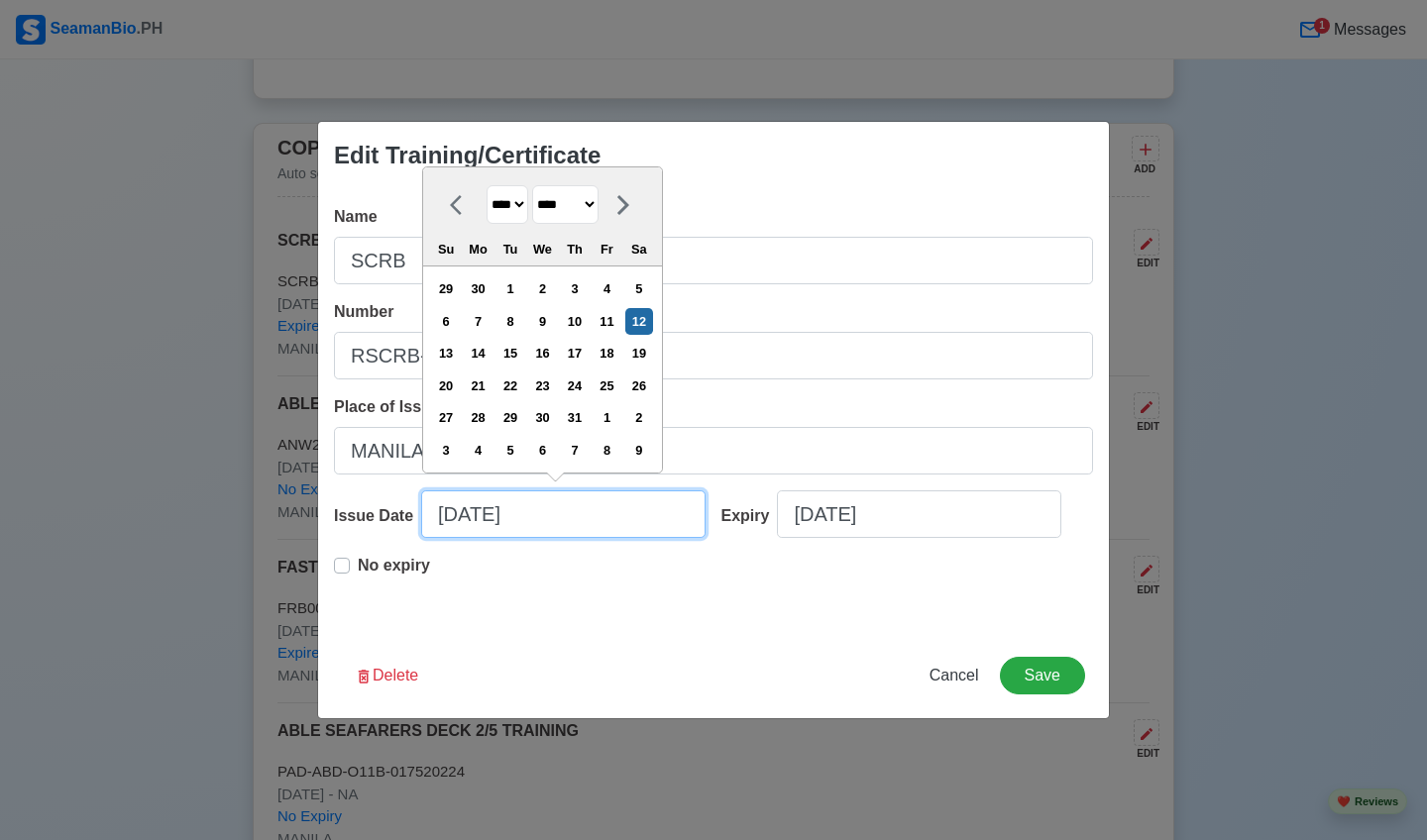 click on "[DATE]" at bounding box center [563, 514] 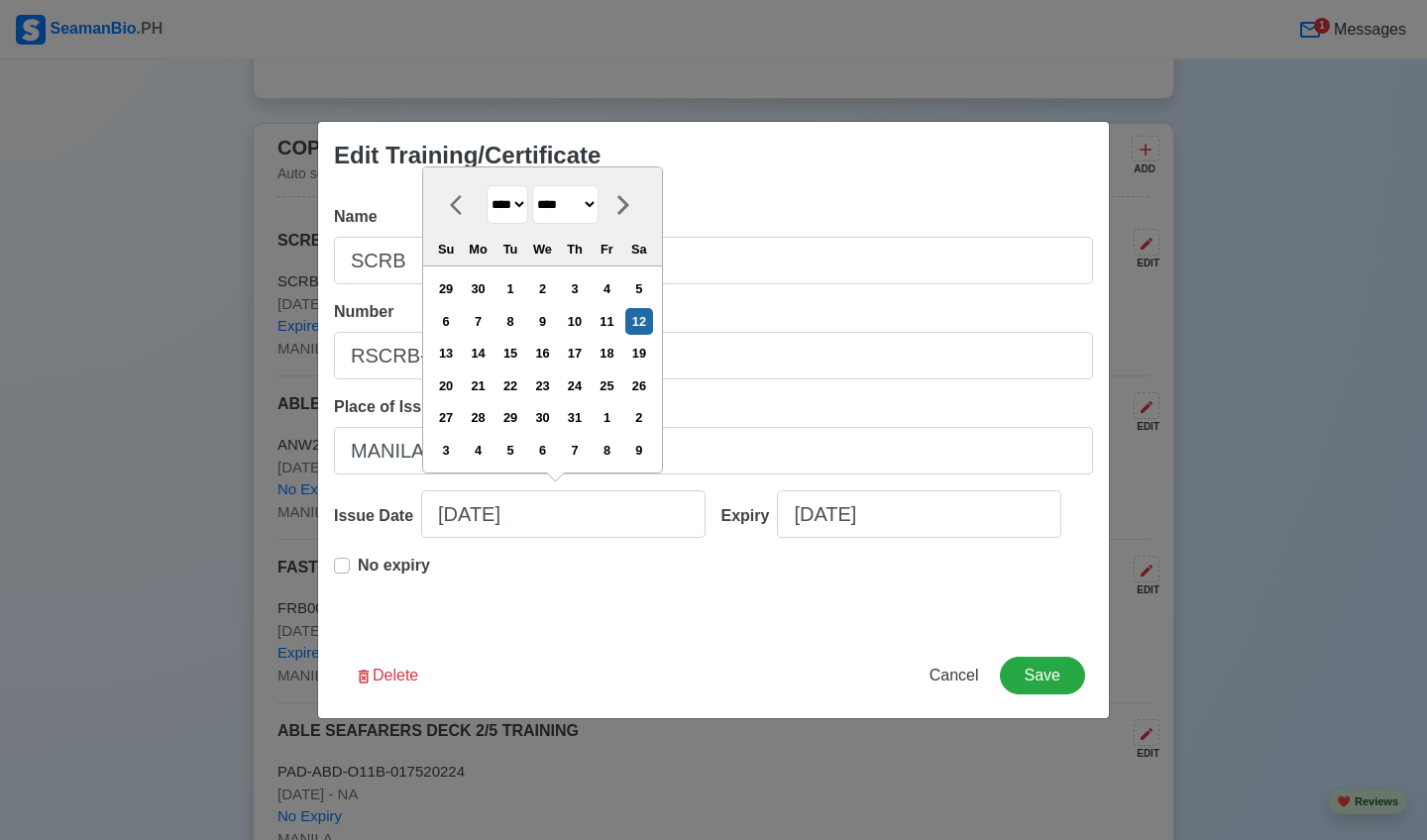 select on "****" 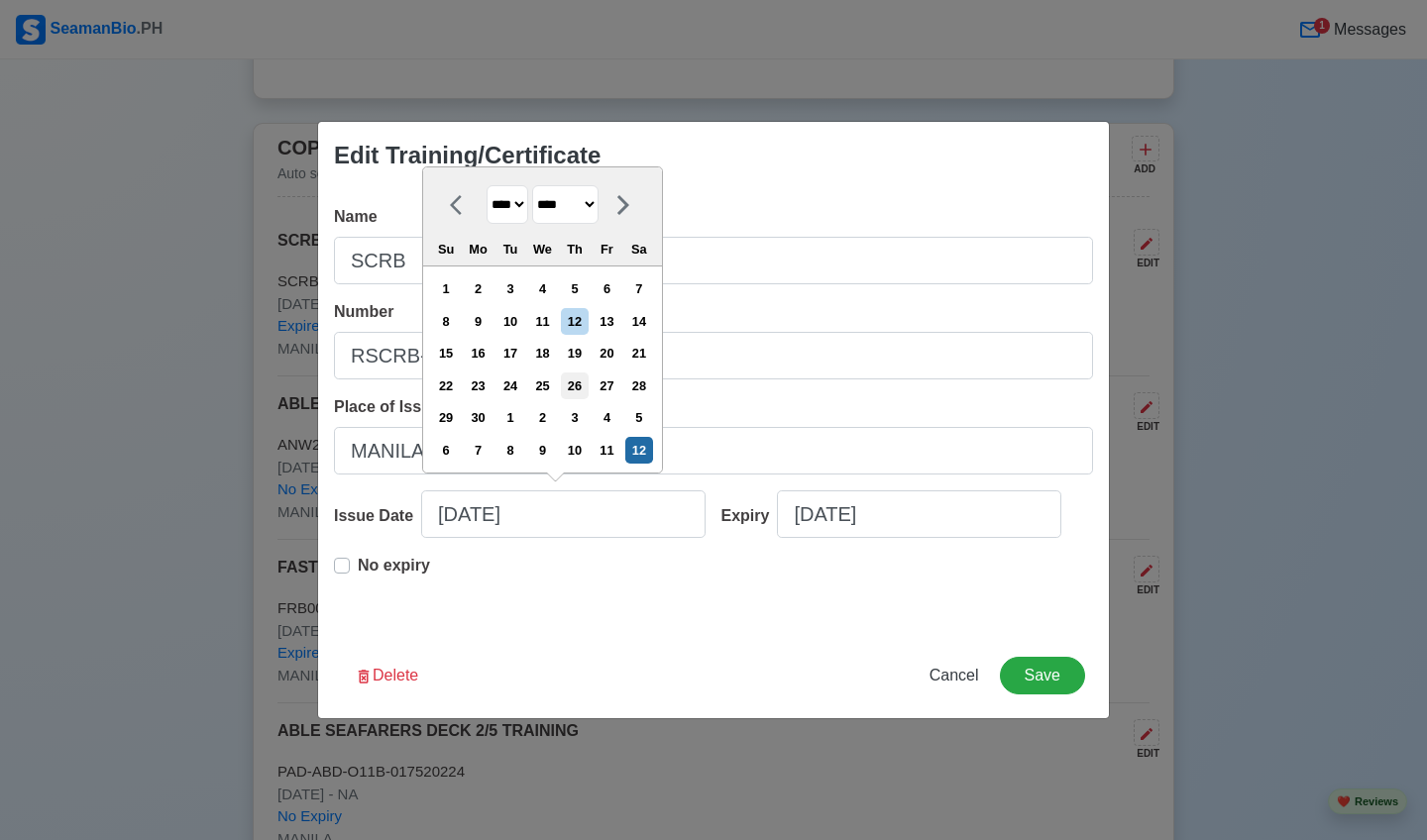 click on "26" at bounding box center [574, 385] 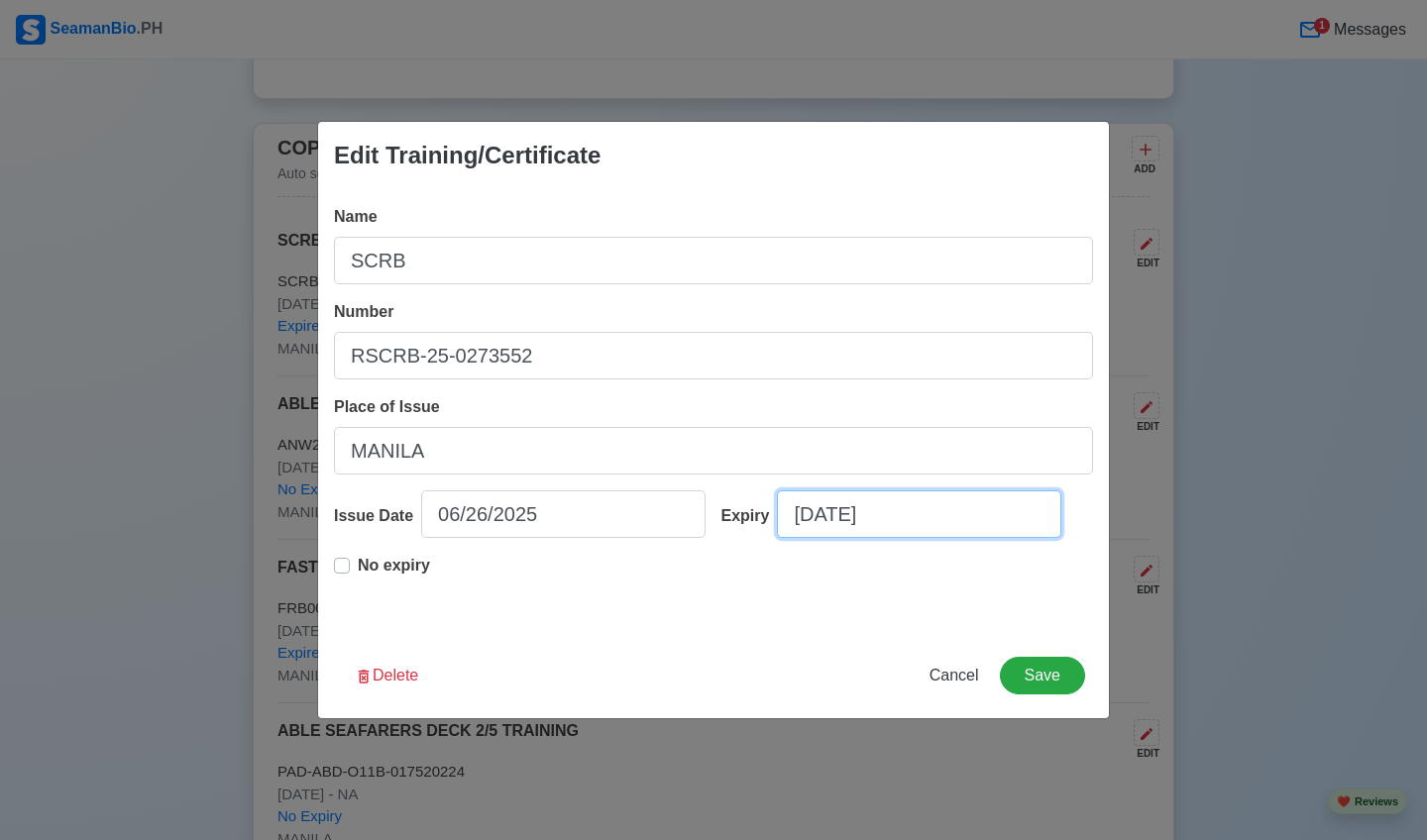 select on "****" 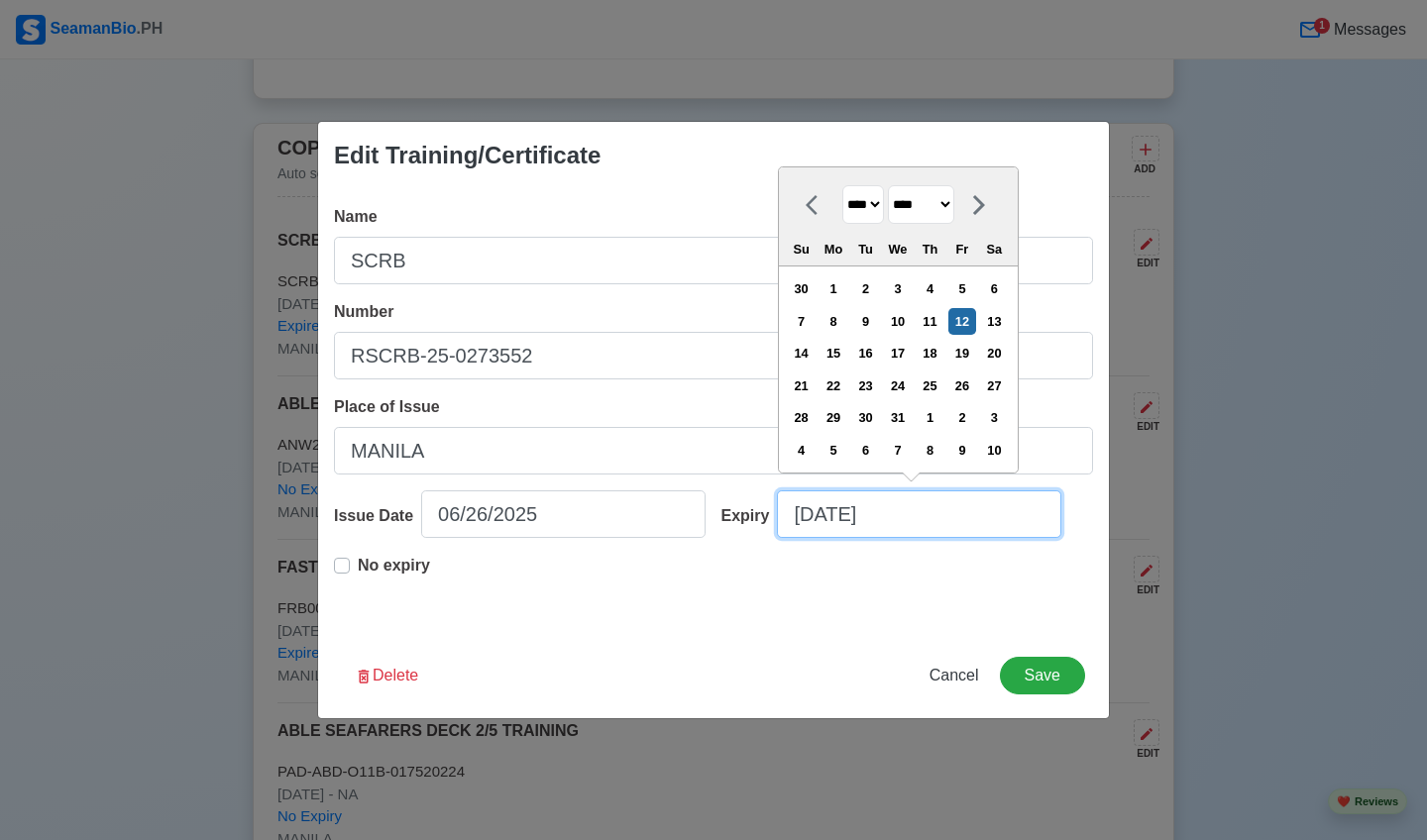 click on "[DATE]" at bounding box center (919, 514) 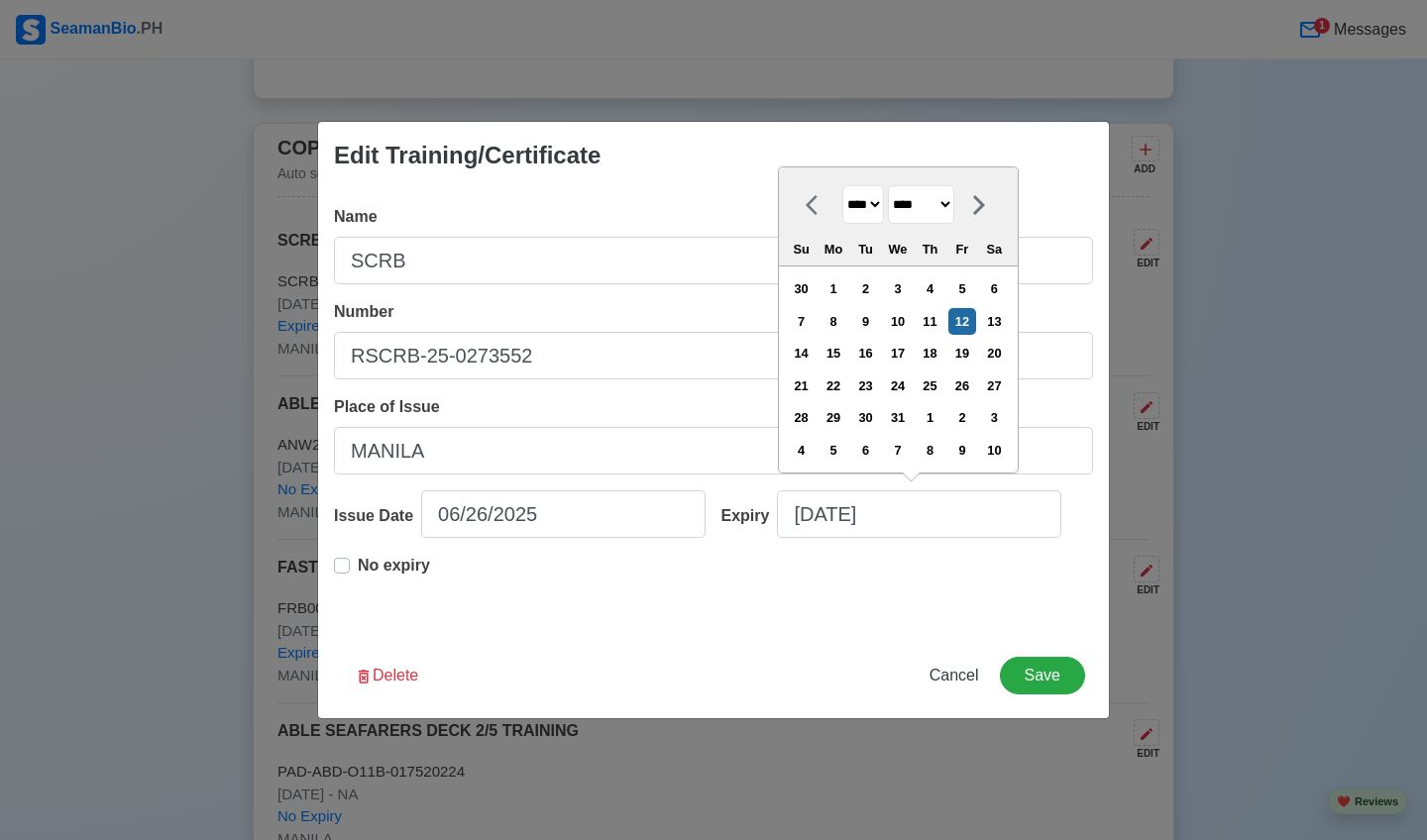 select on "****" 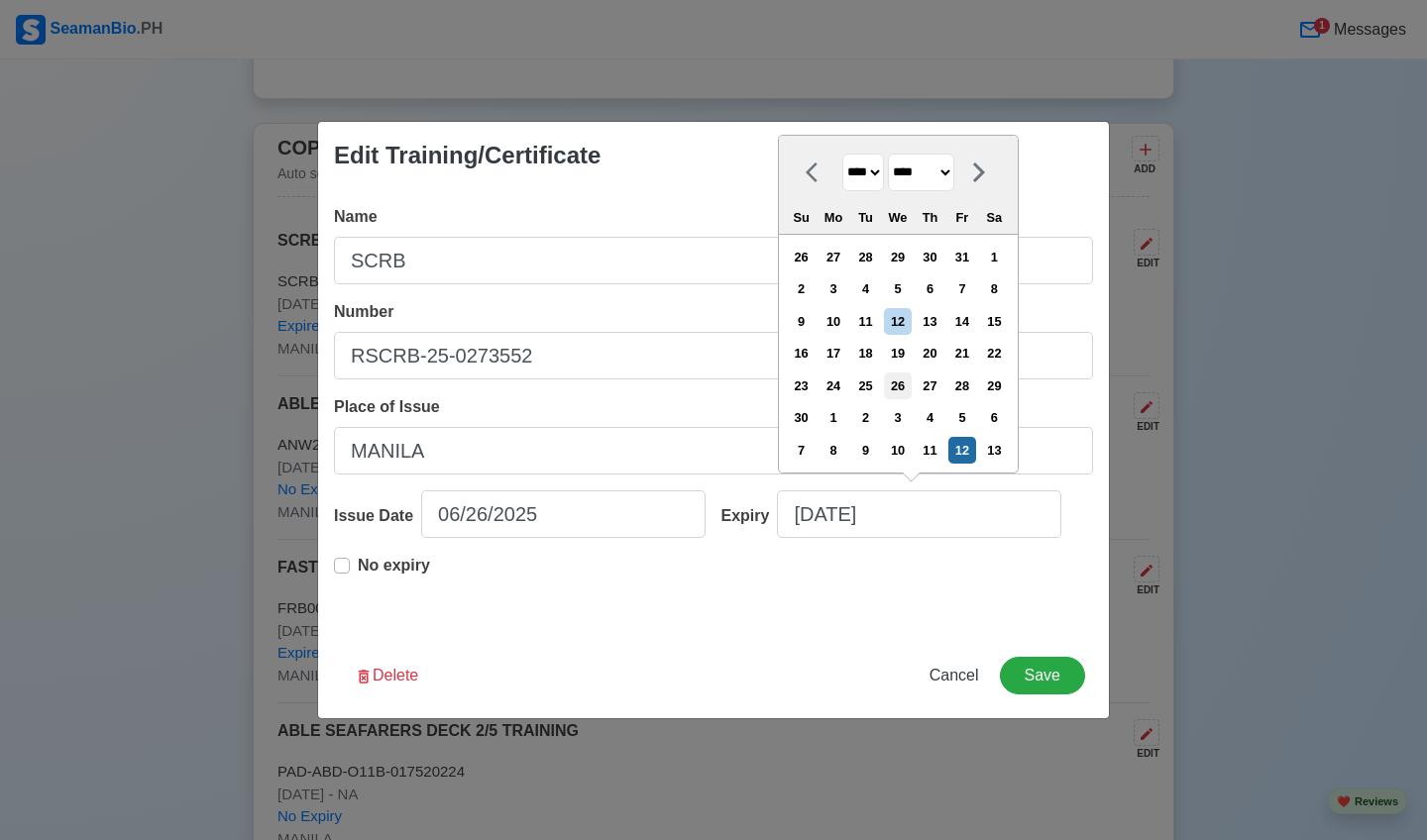 click on "26" at bounding box center (897, 385) 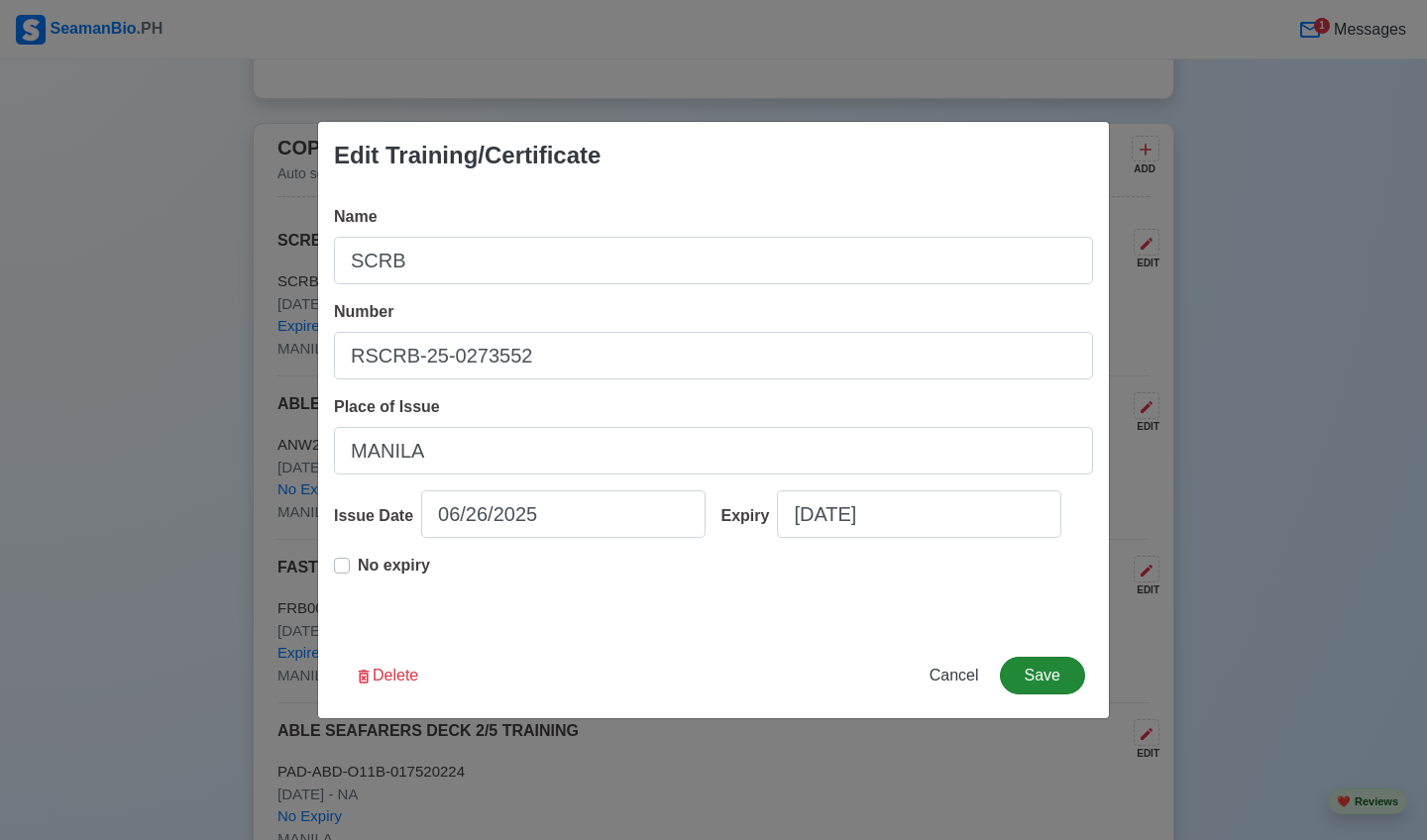 click on "Save" at bounding box center [1043, 676] 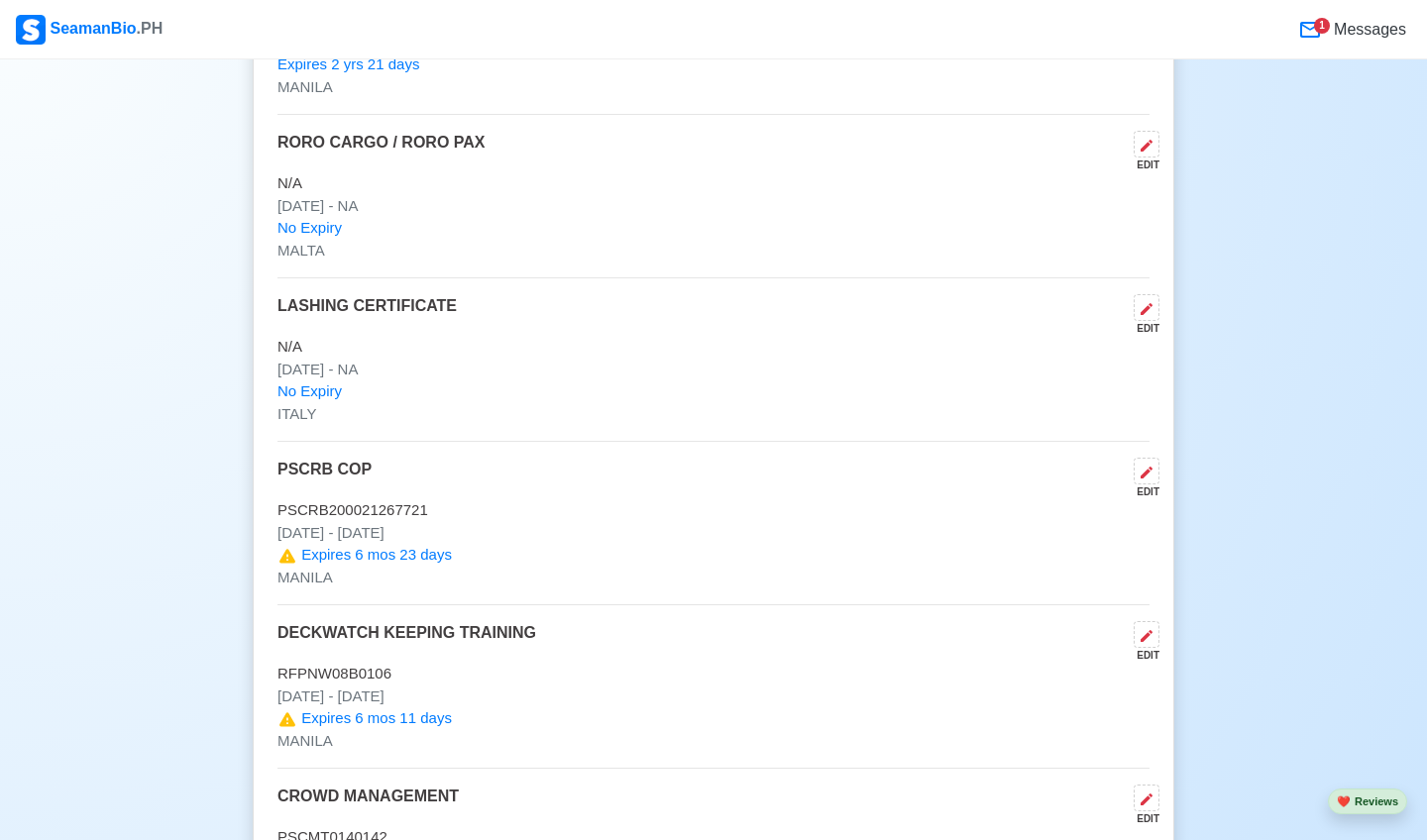 scroll, scrollTop: 4772, scrollLeft: 0, axis: vertical 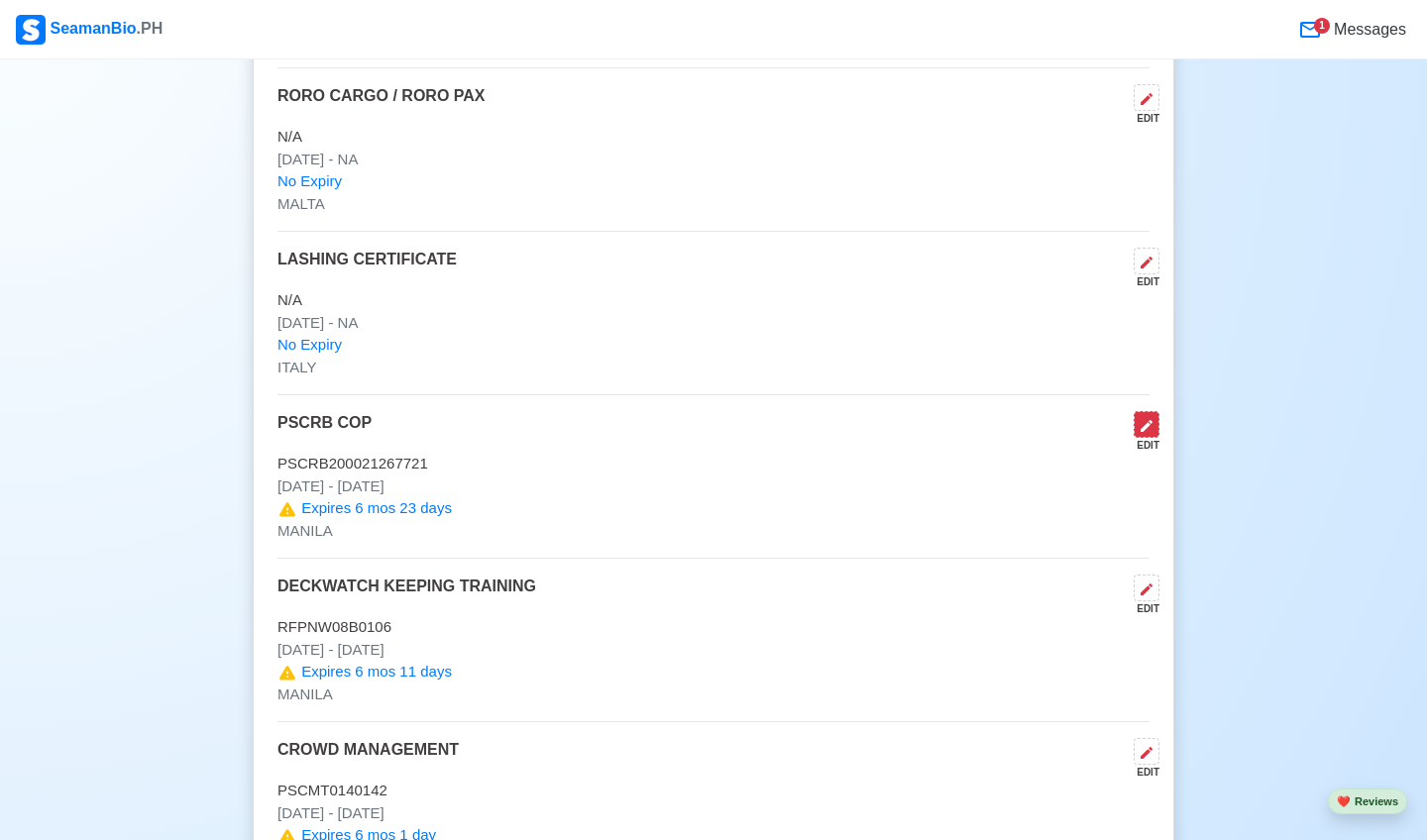 click 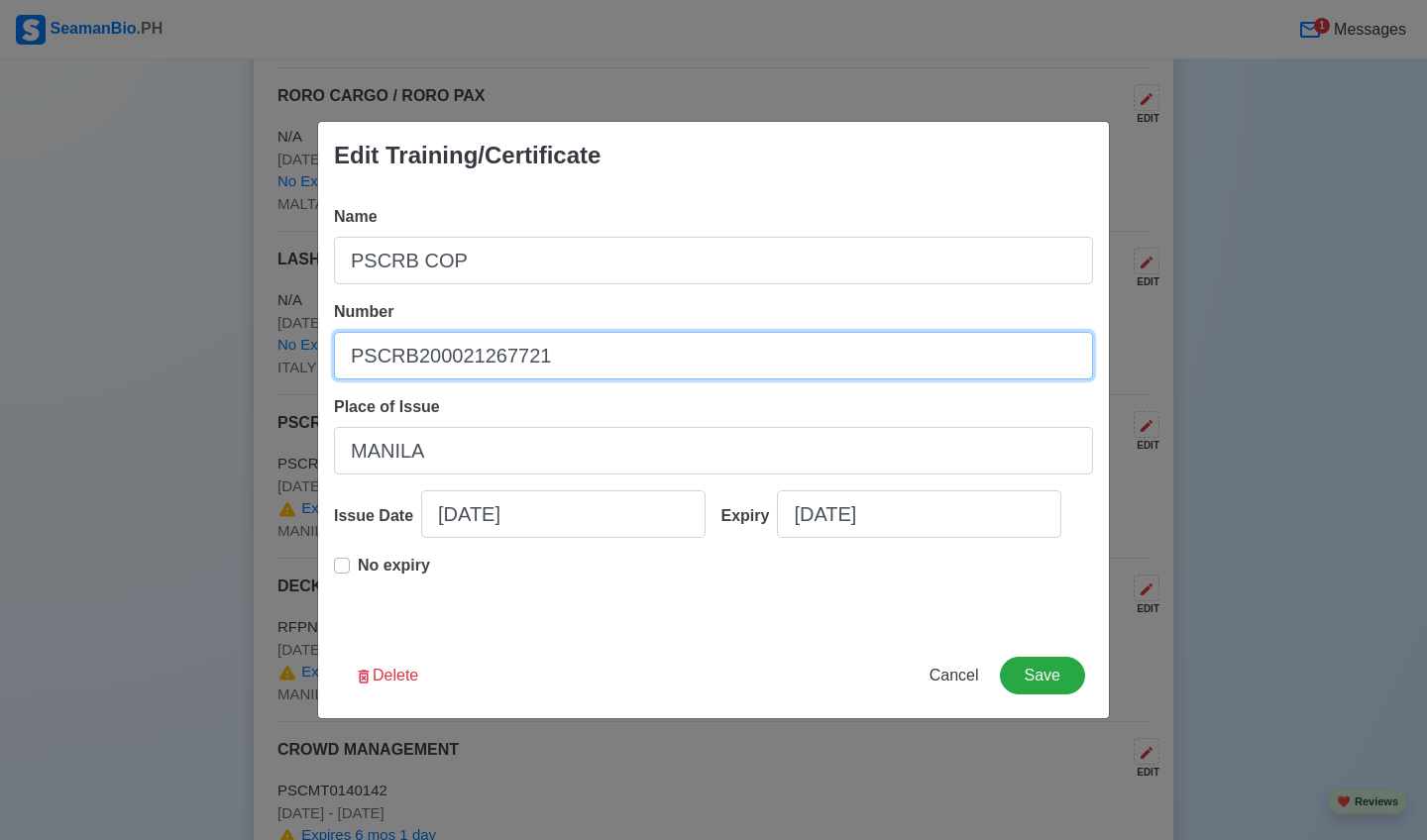 click on "PSCRB200021267721" at bounding box center [714, 356] 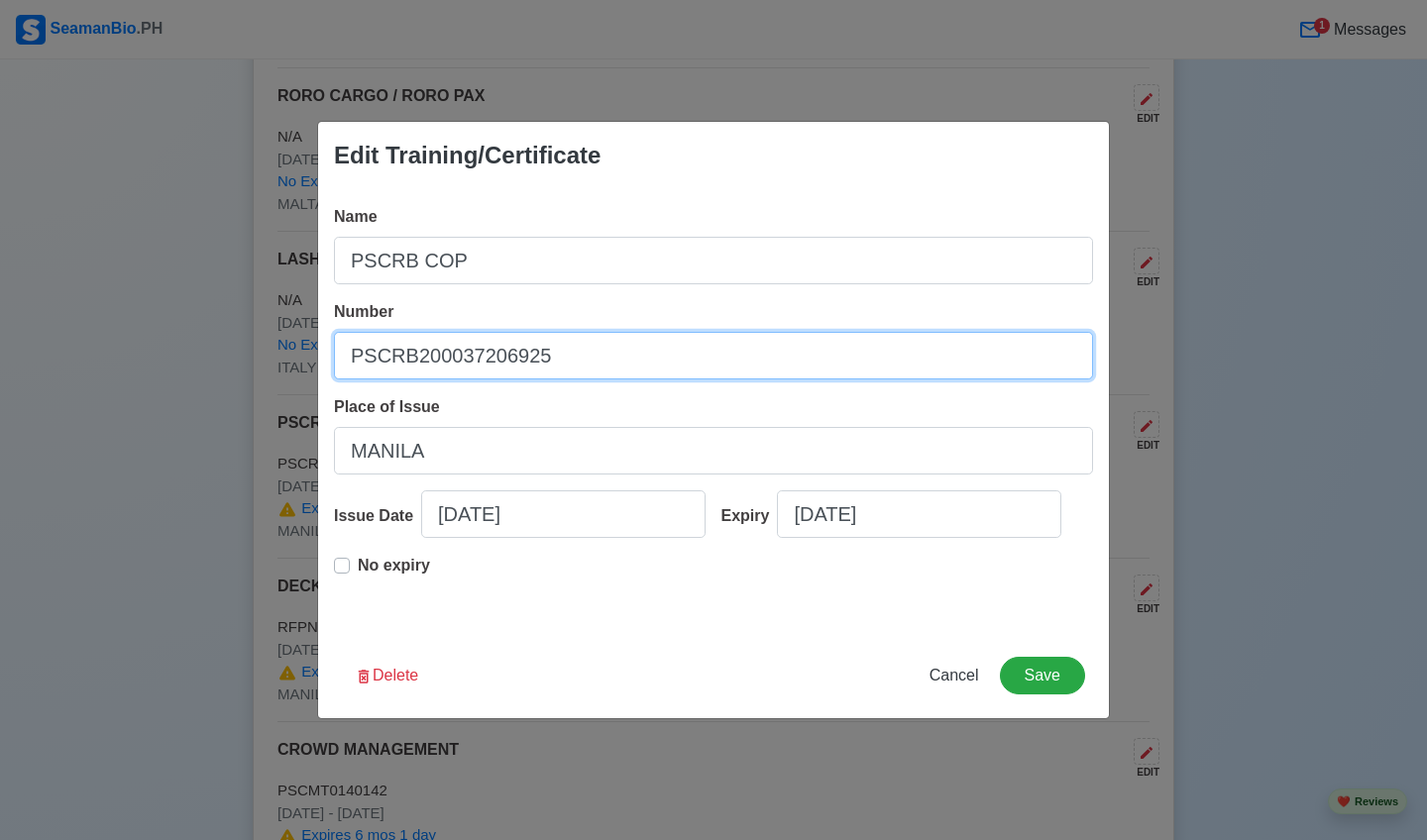 click on "PSCRB200037206925" at bounding box center [714, 356] 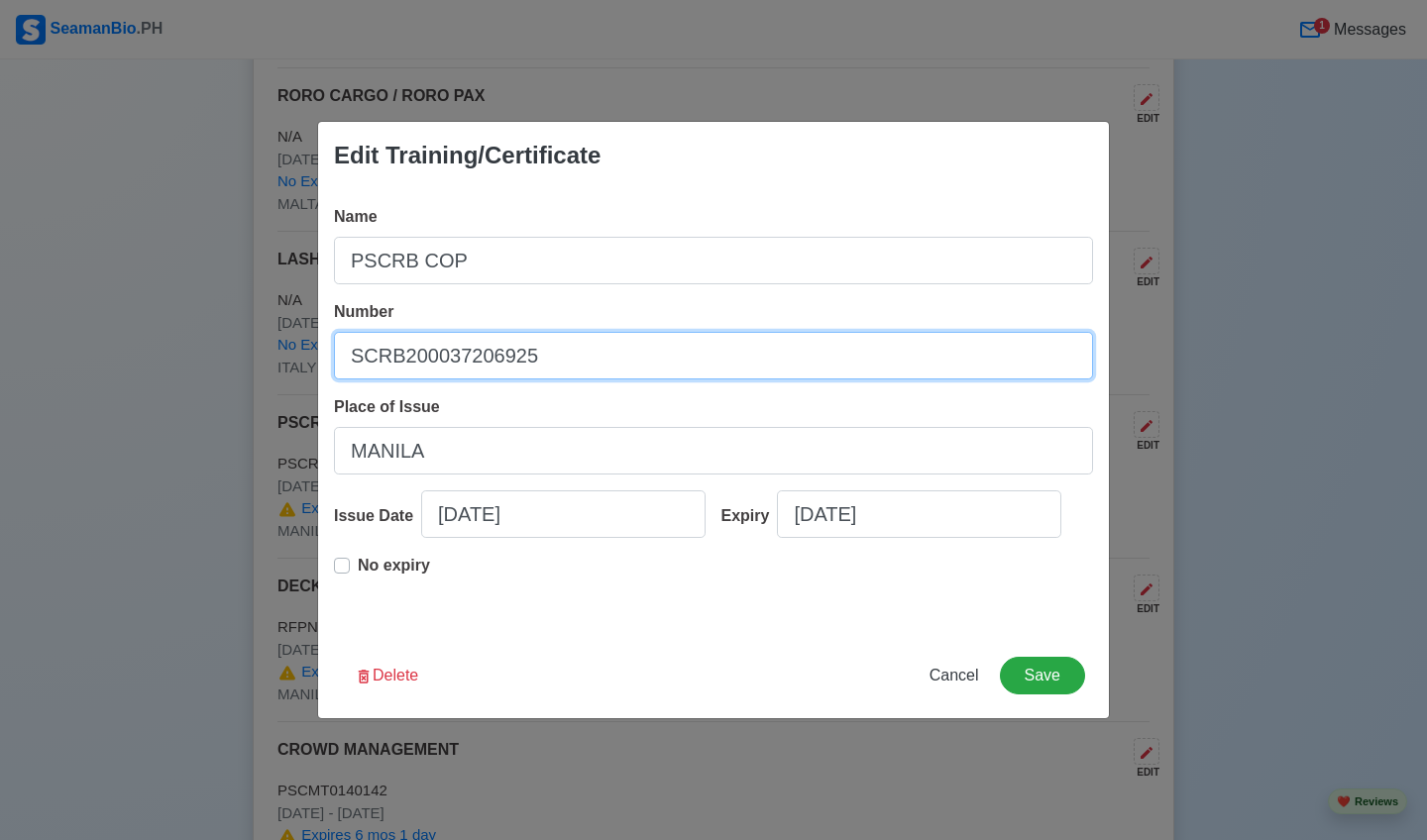 type on "SCRB200037206925" 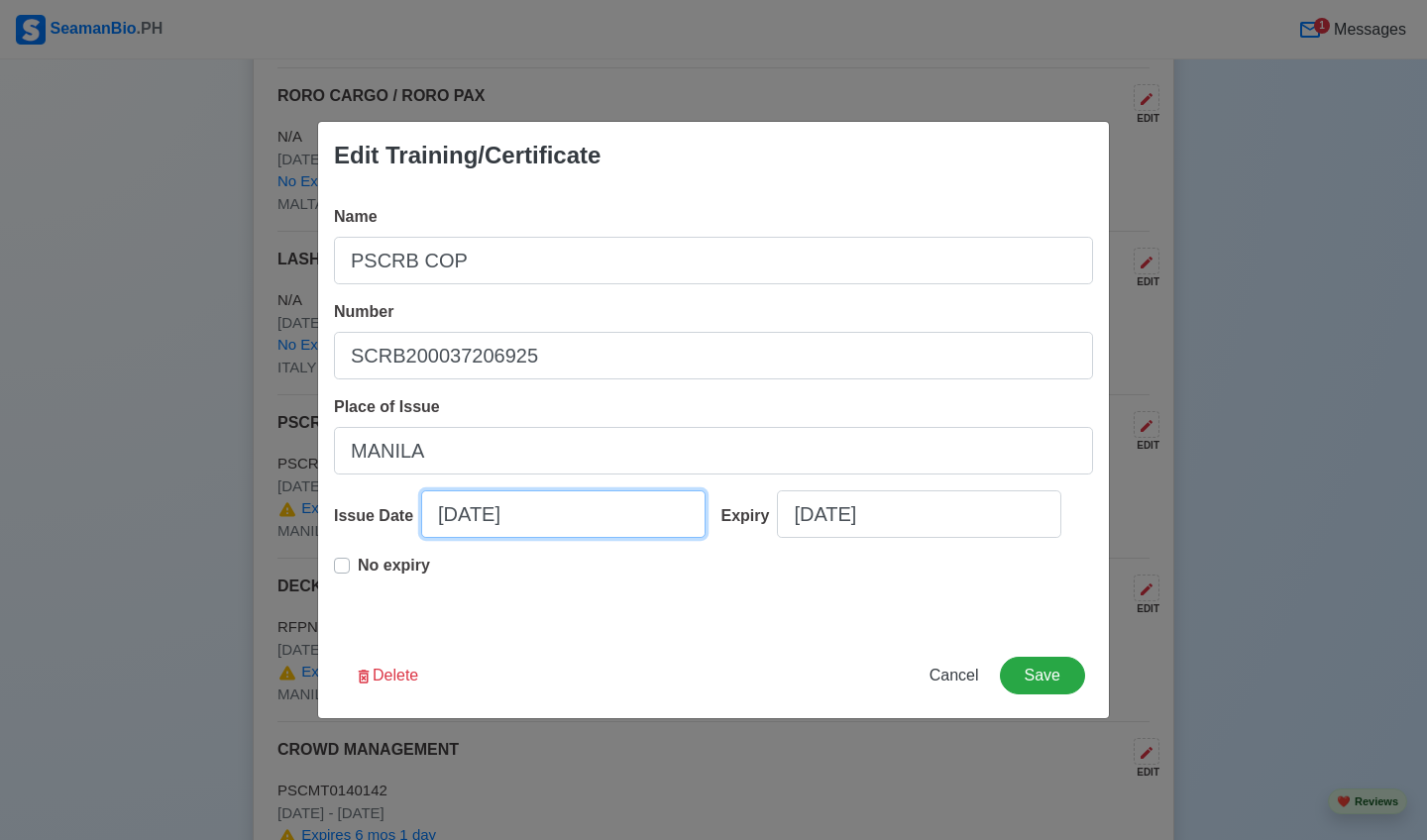 click on "[DATE]" at bounding box center (563, 514) 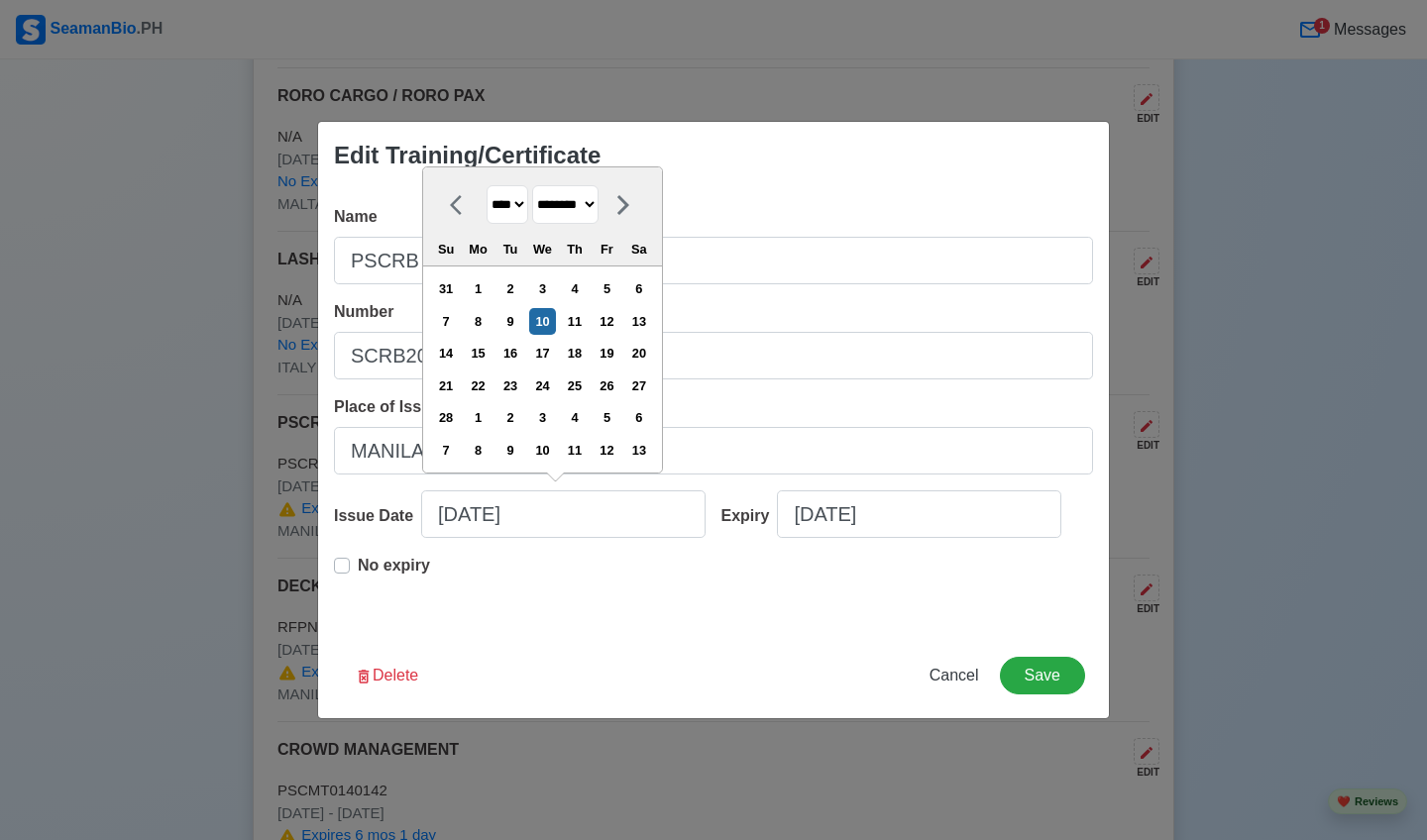 select on "****" 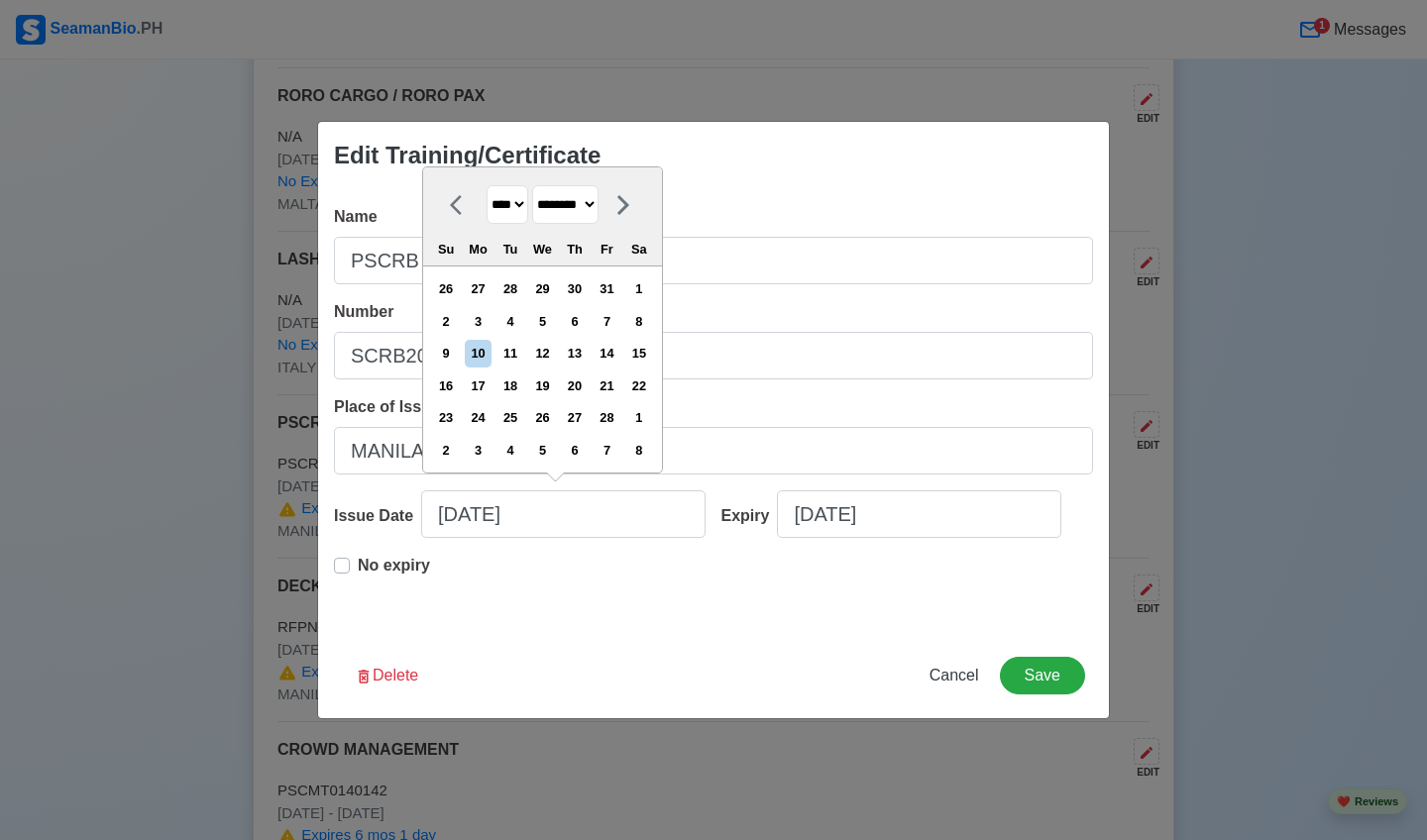 select on "****" 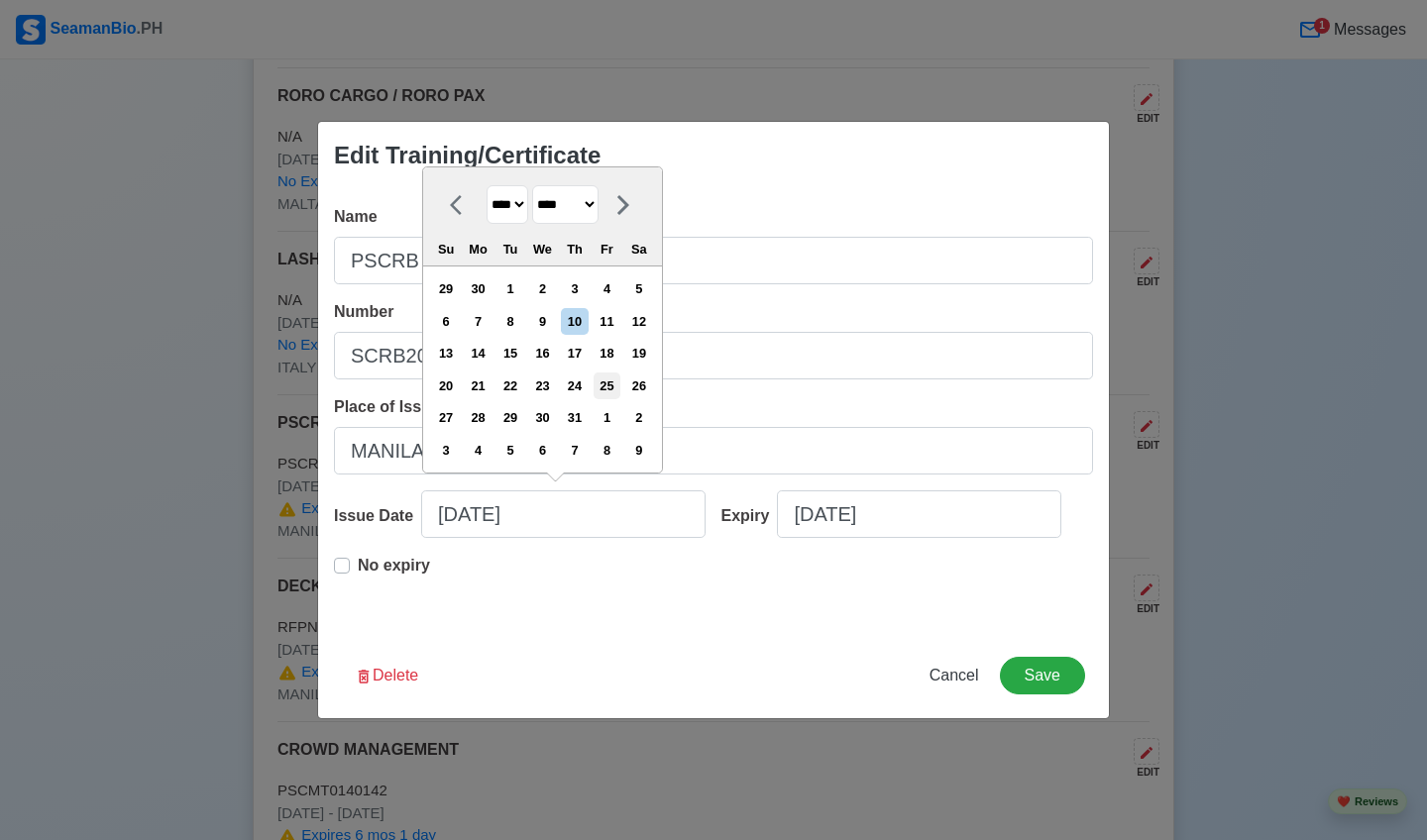 click on "25" at bounding box center [606, 385] 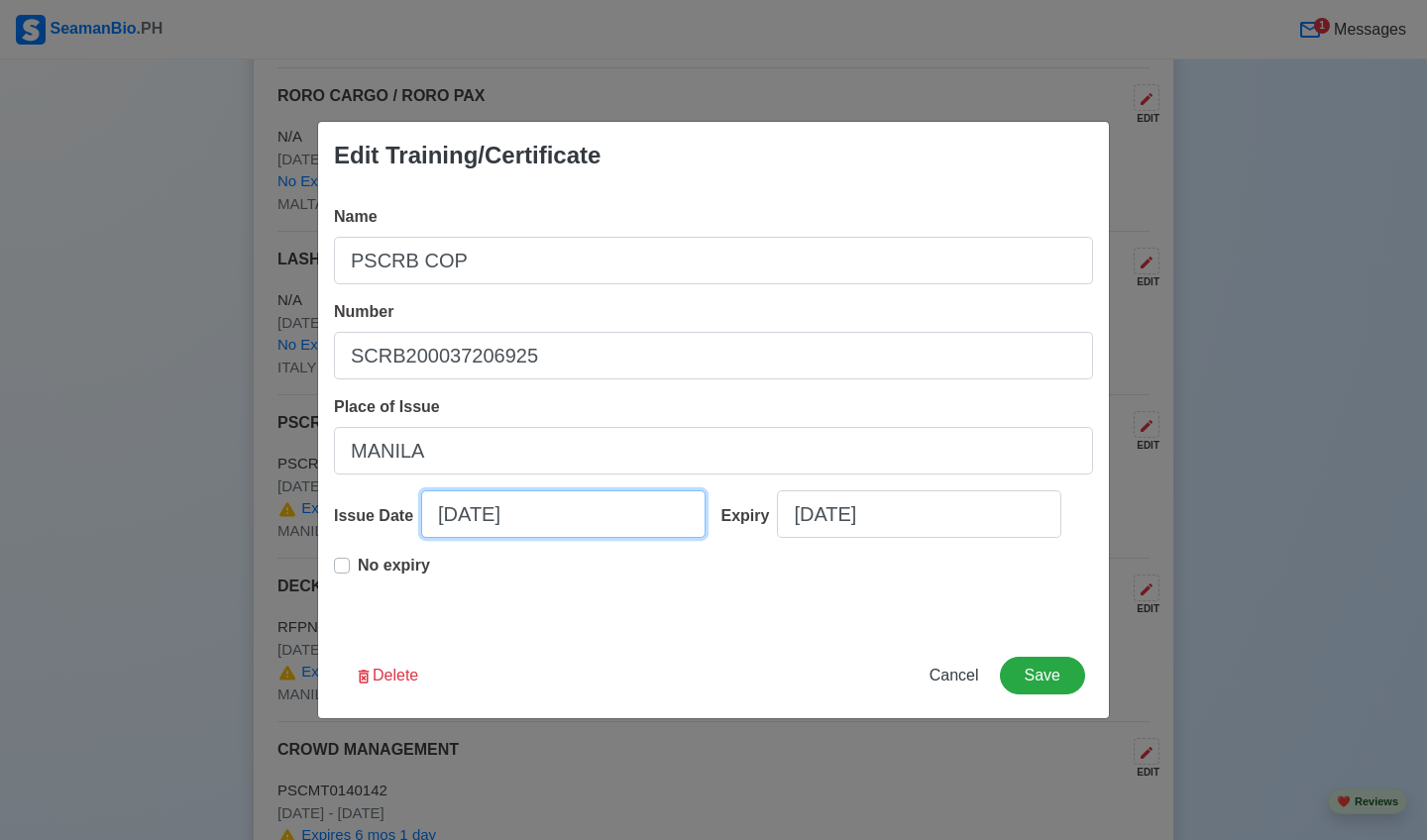 click on "[DATE]" at bounding box center [563, 514] 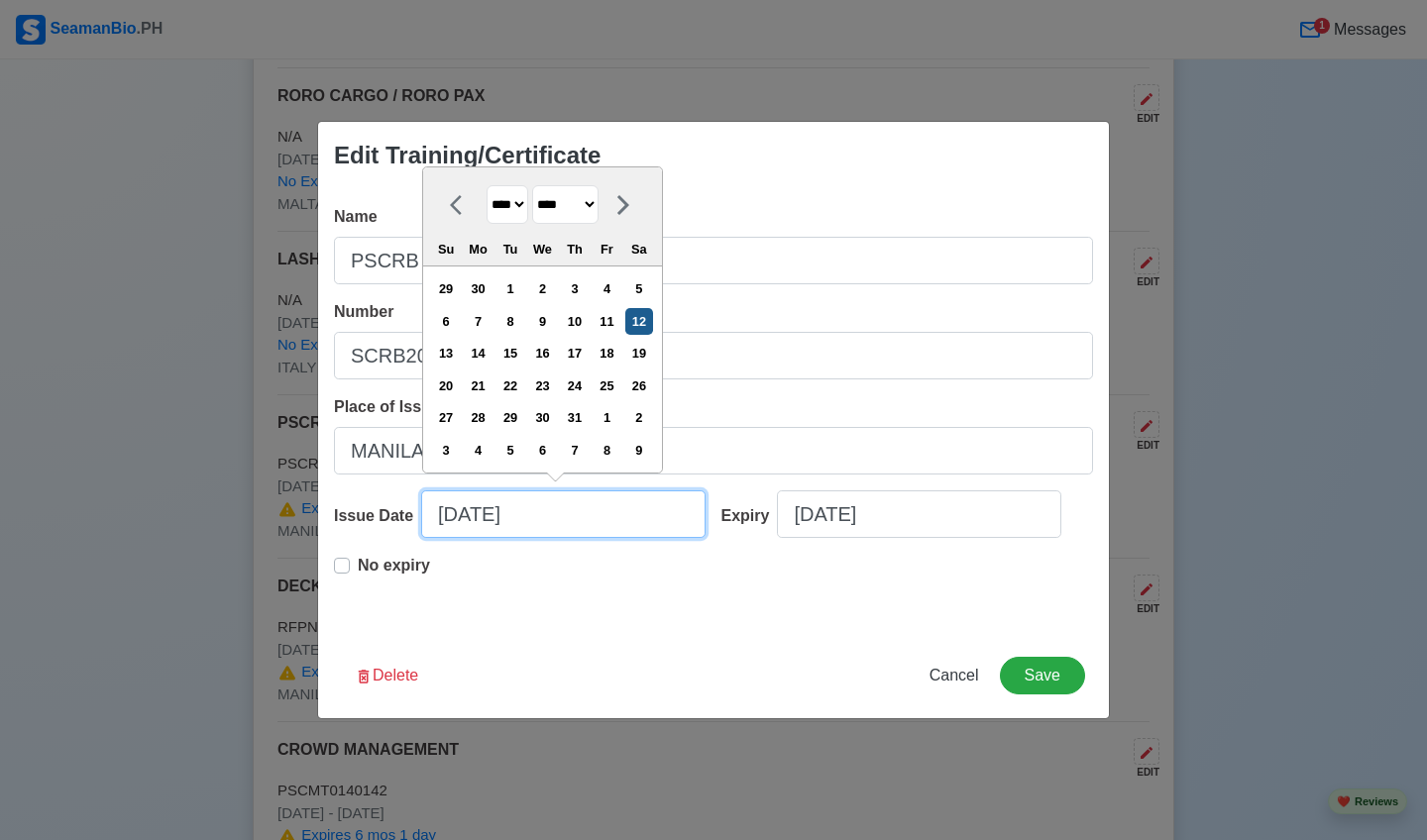 type on "[DATE]" 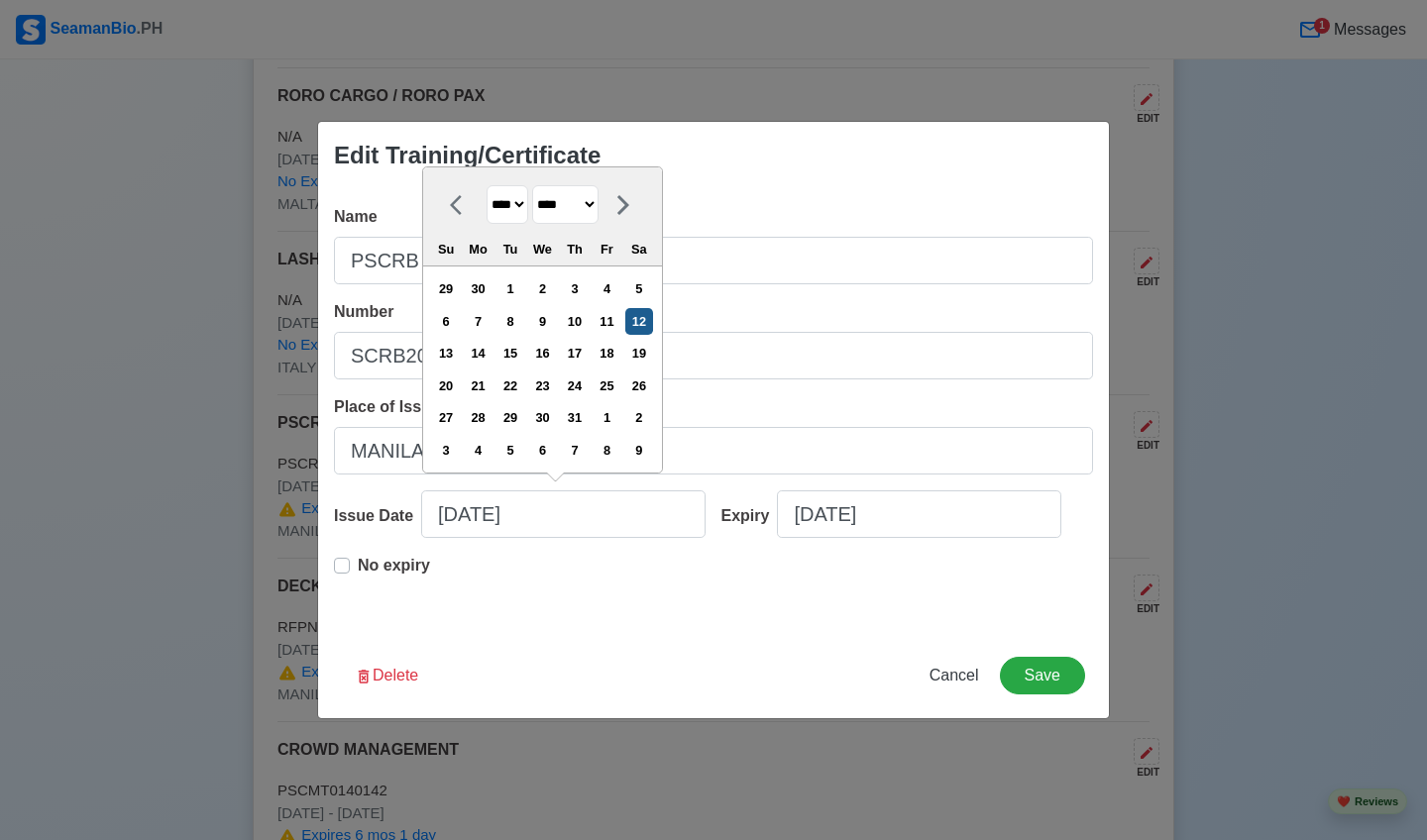 click on "12" at bounding box center (638, 321) 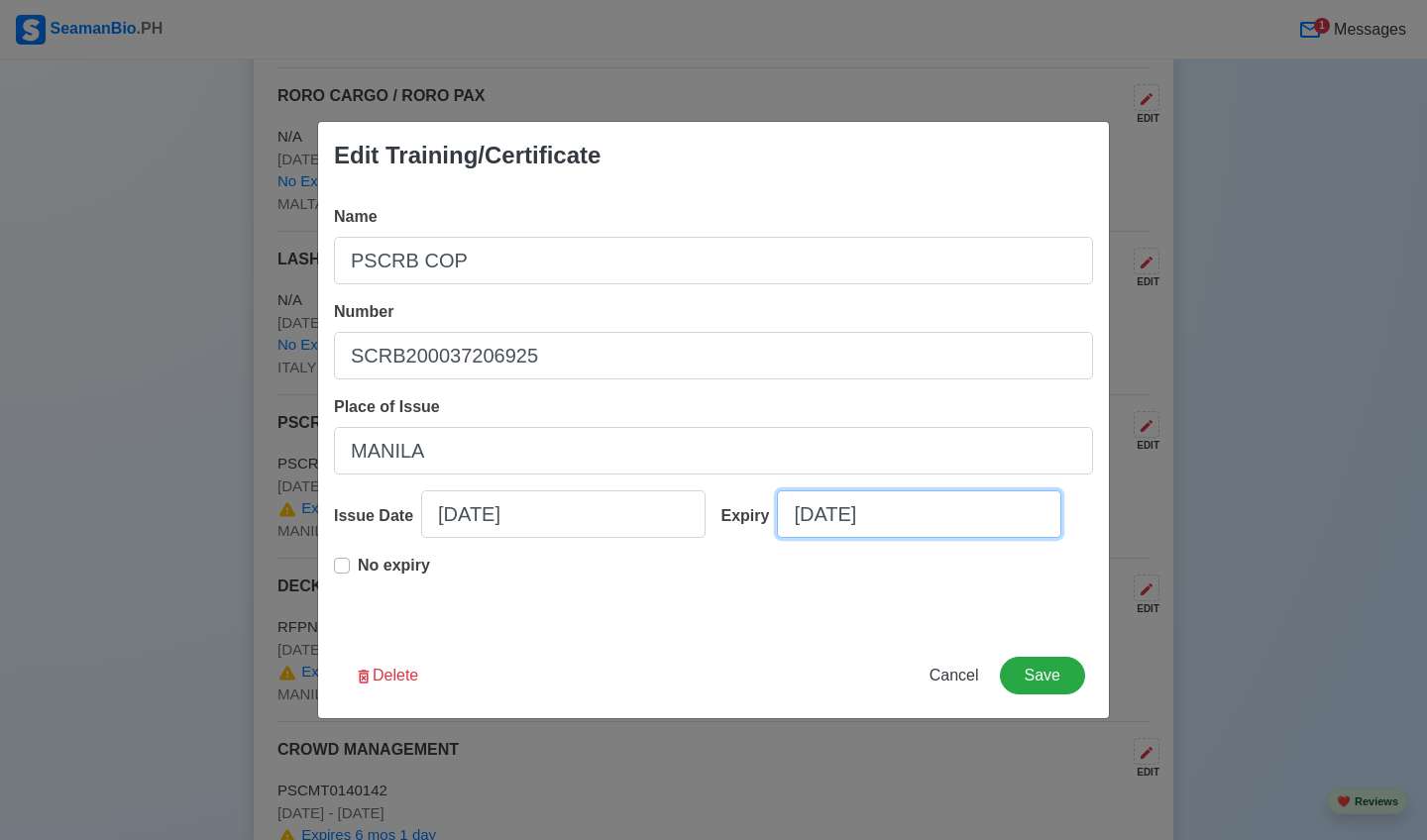 click on "[DATE]" at bounding box center (919, 514) 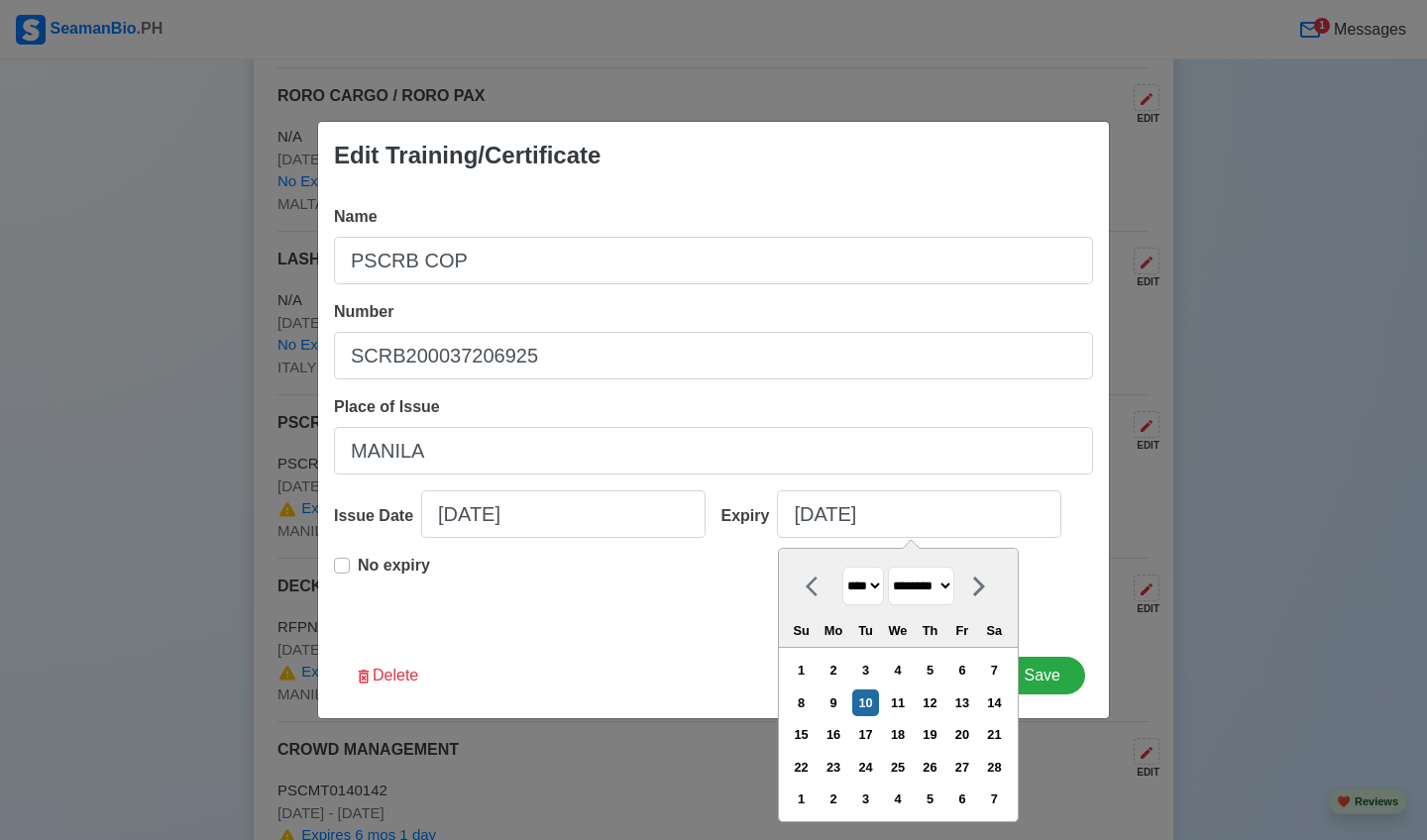 select on "****" 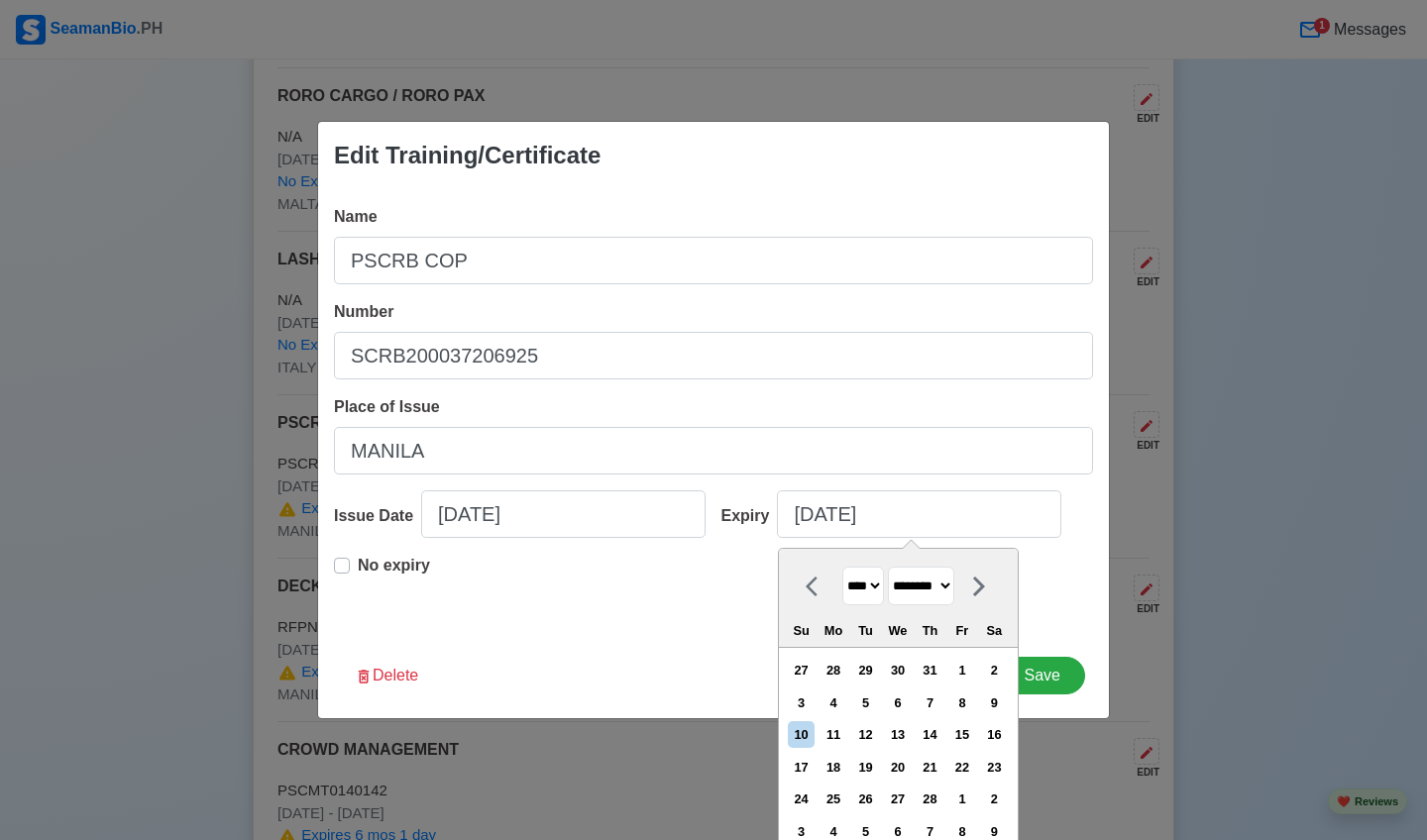 select on "****" 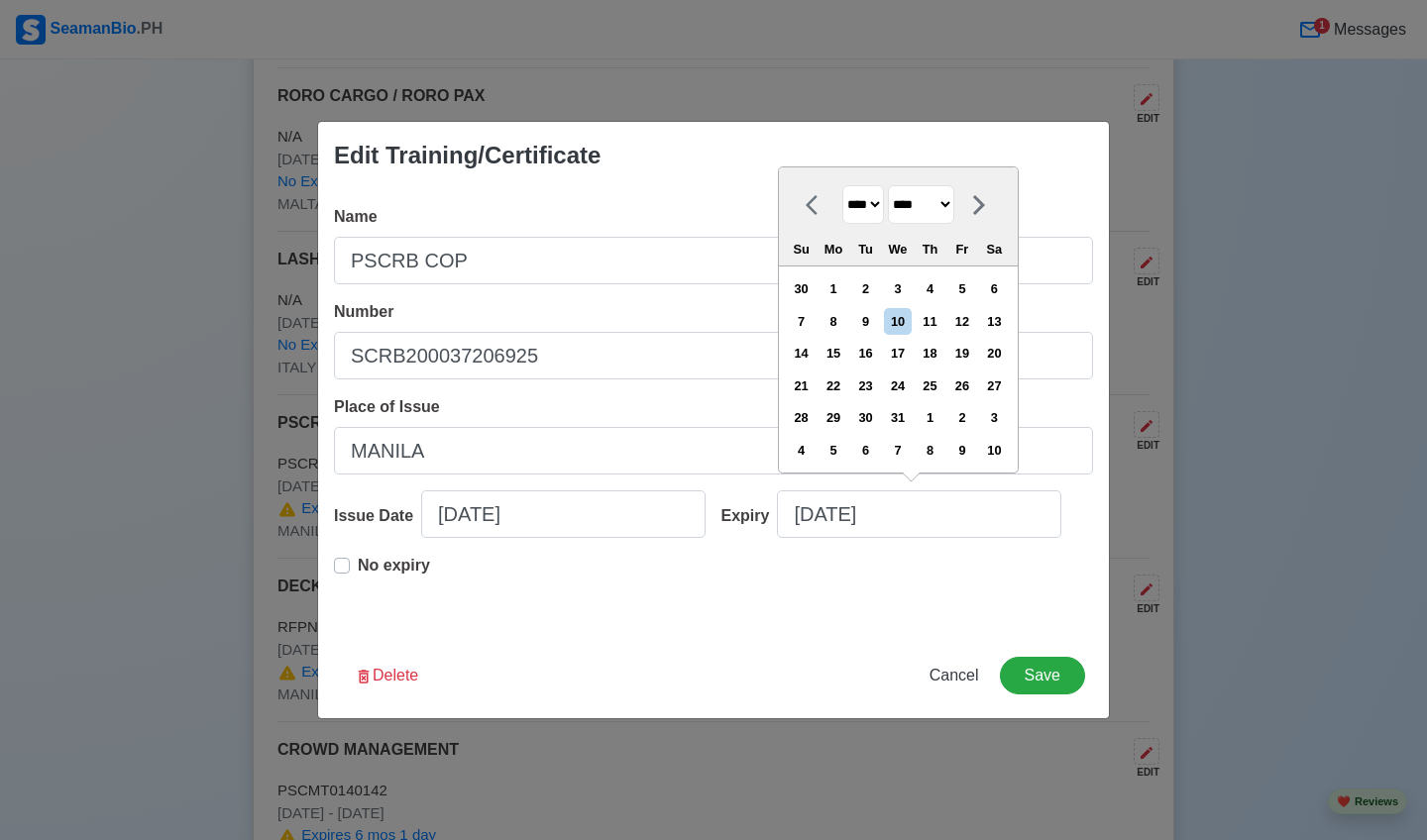 scroll, scrollTop: 1, scrollLeft: 0, axis: vertical 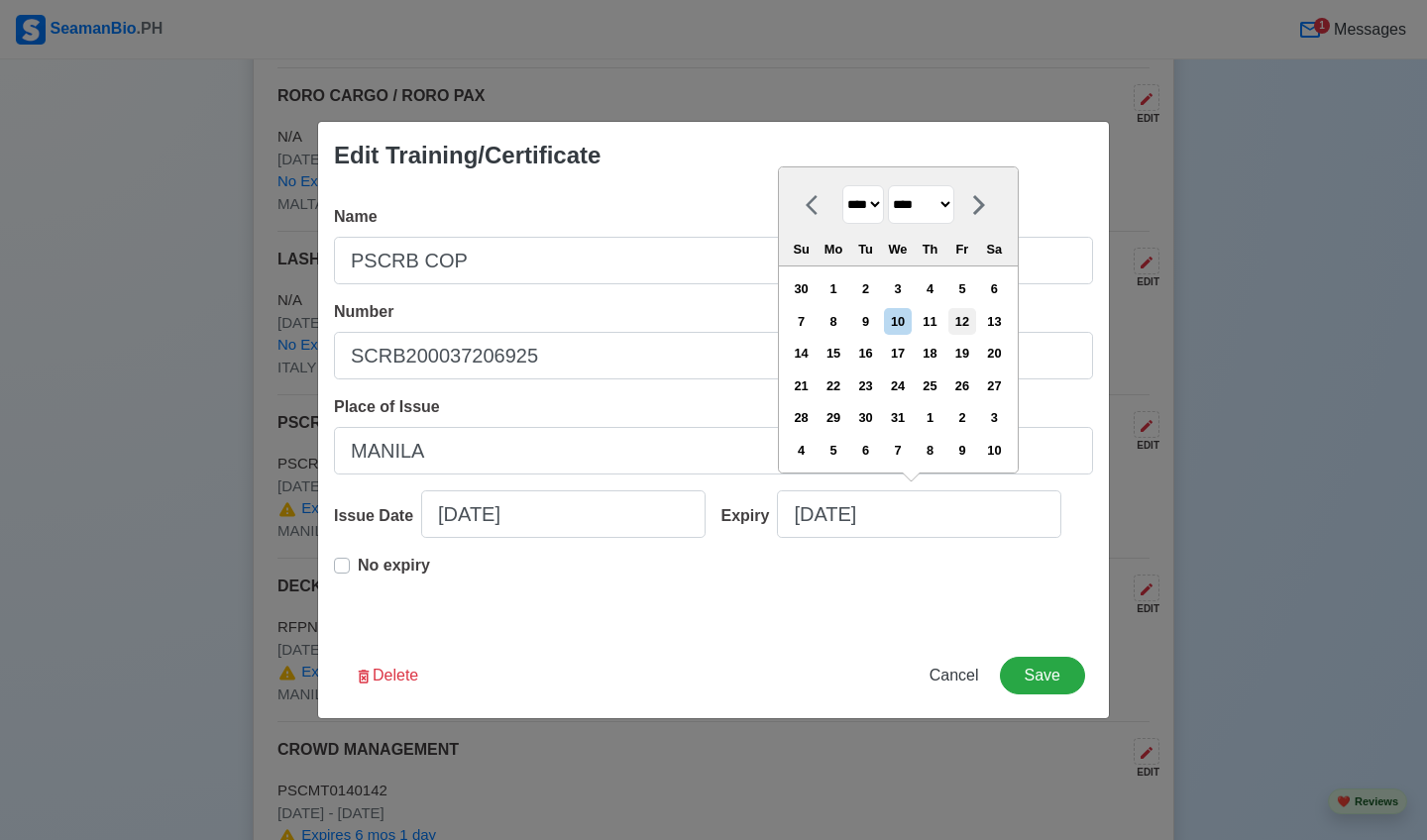 click on "12" at bounding box center [961, 321] 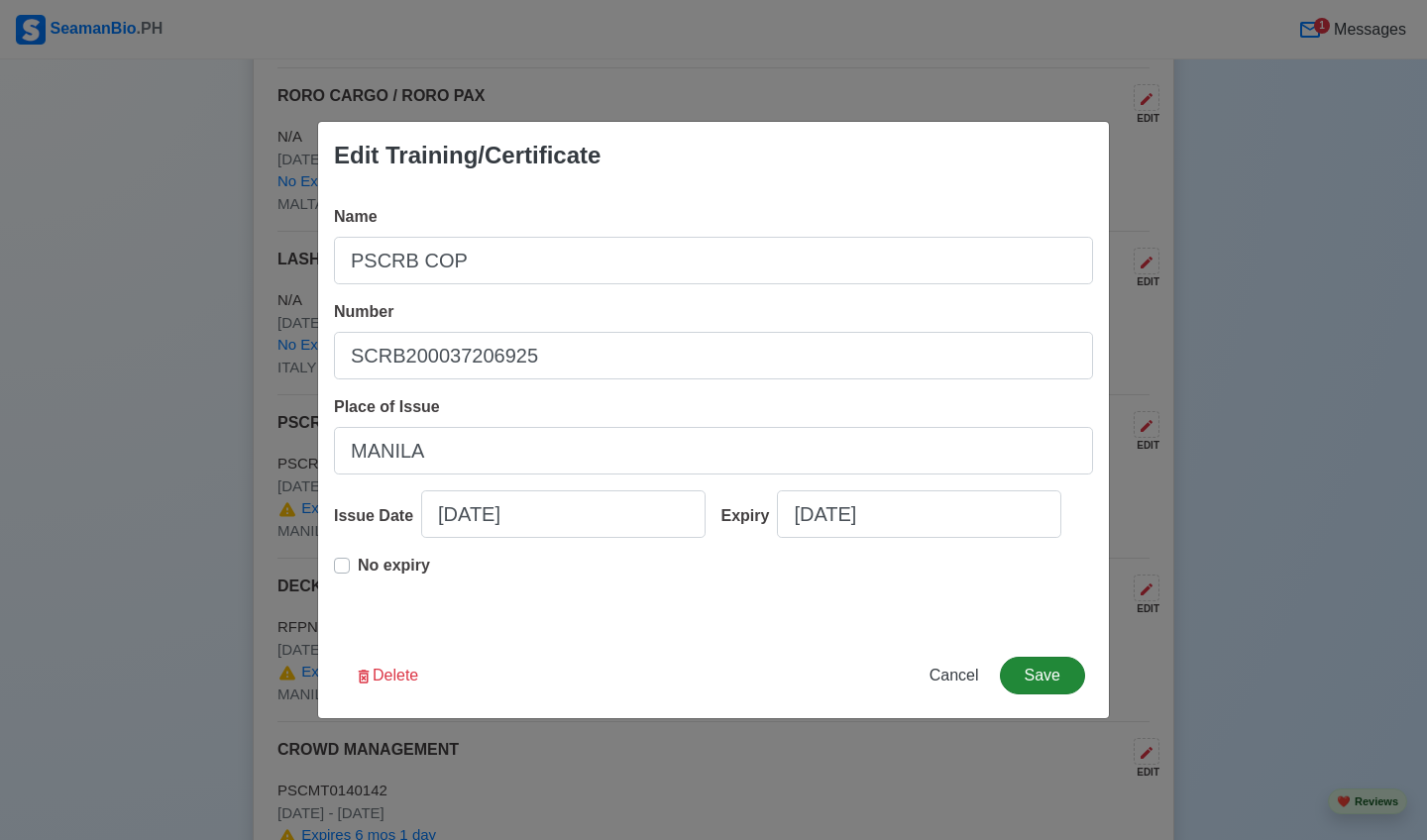 click on "Save" at bounding box center [1043, 676] 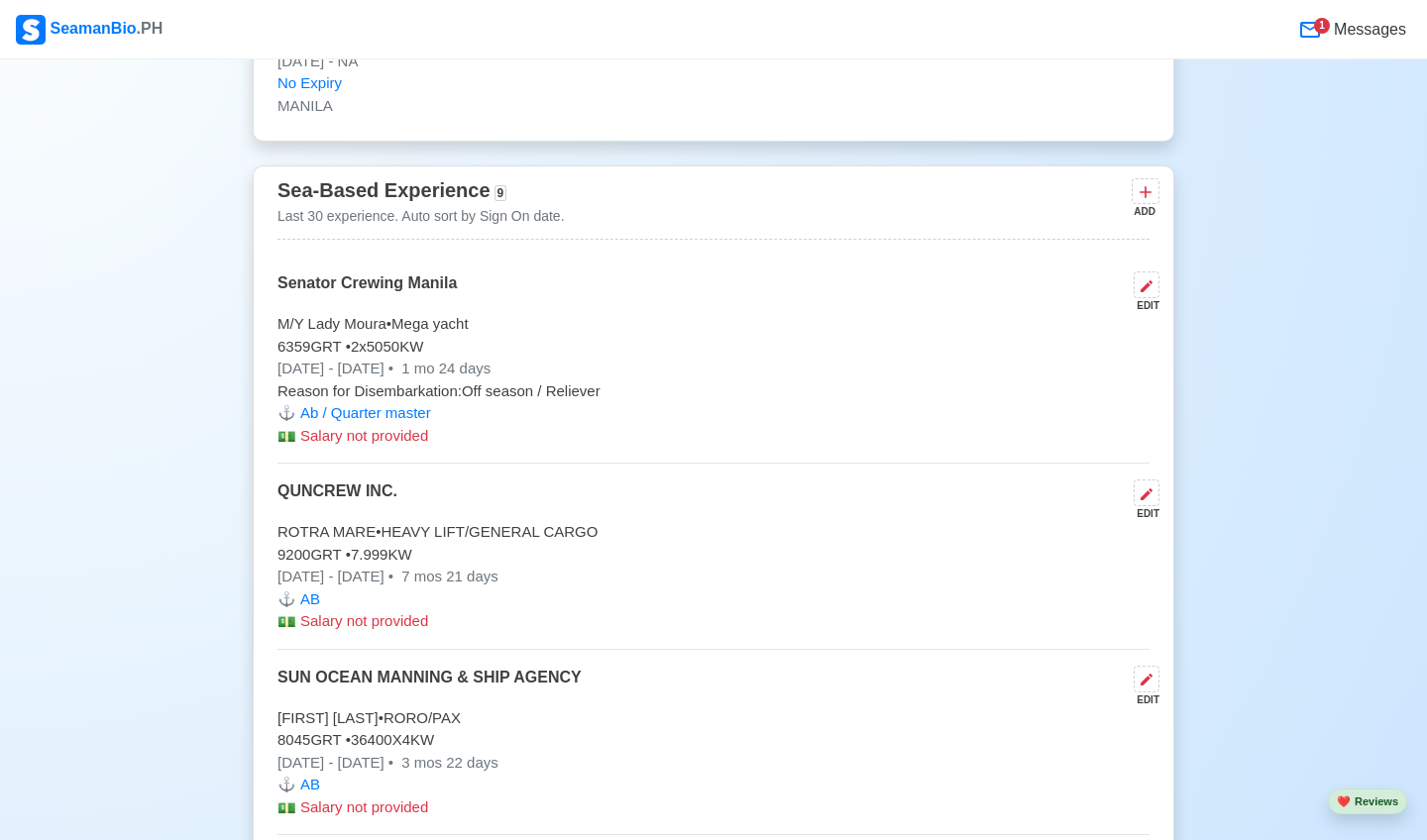 scroll, scrollTop: 6186, scrollLeft: 0, axis: vertical 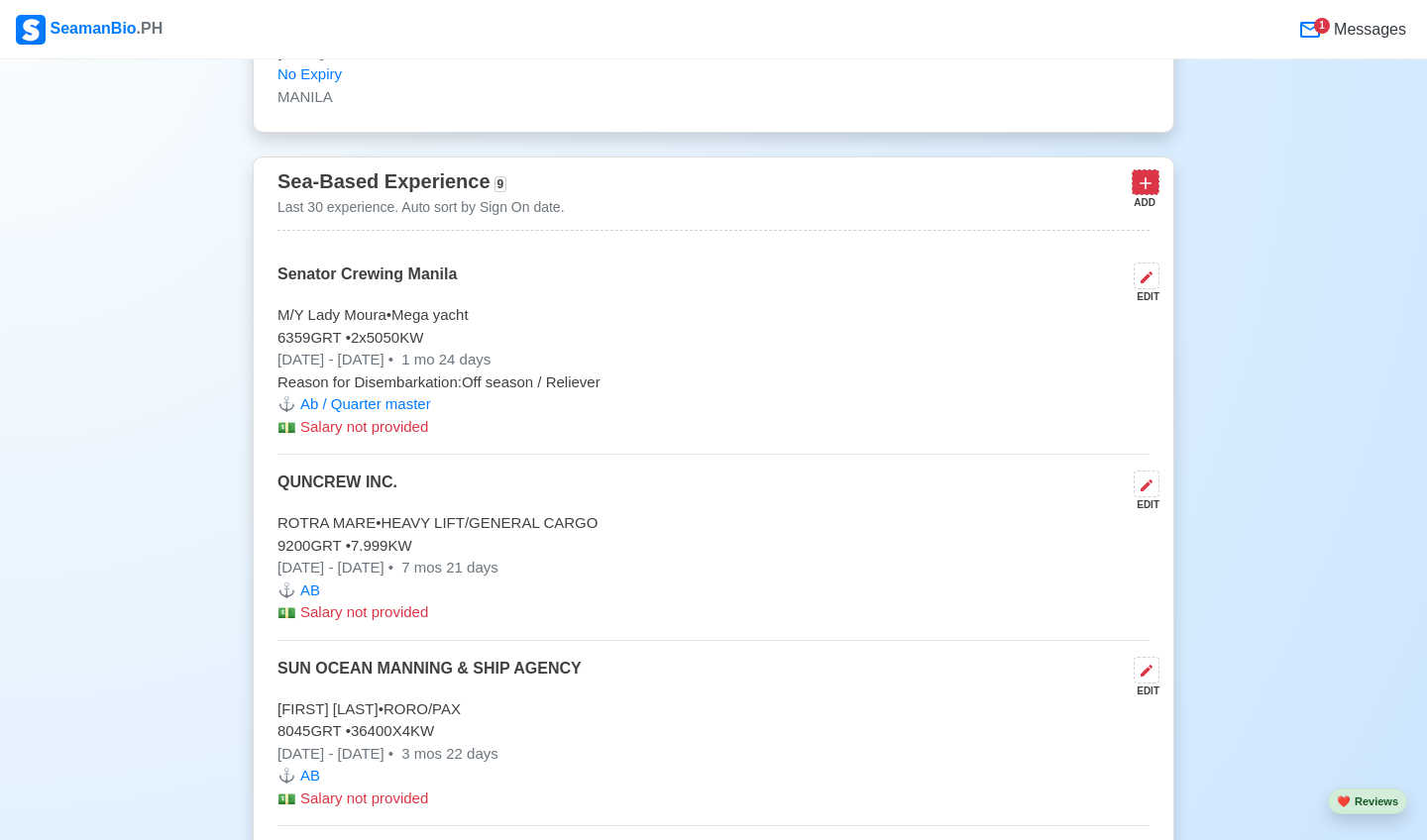 click 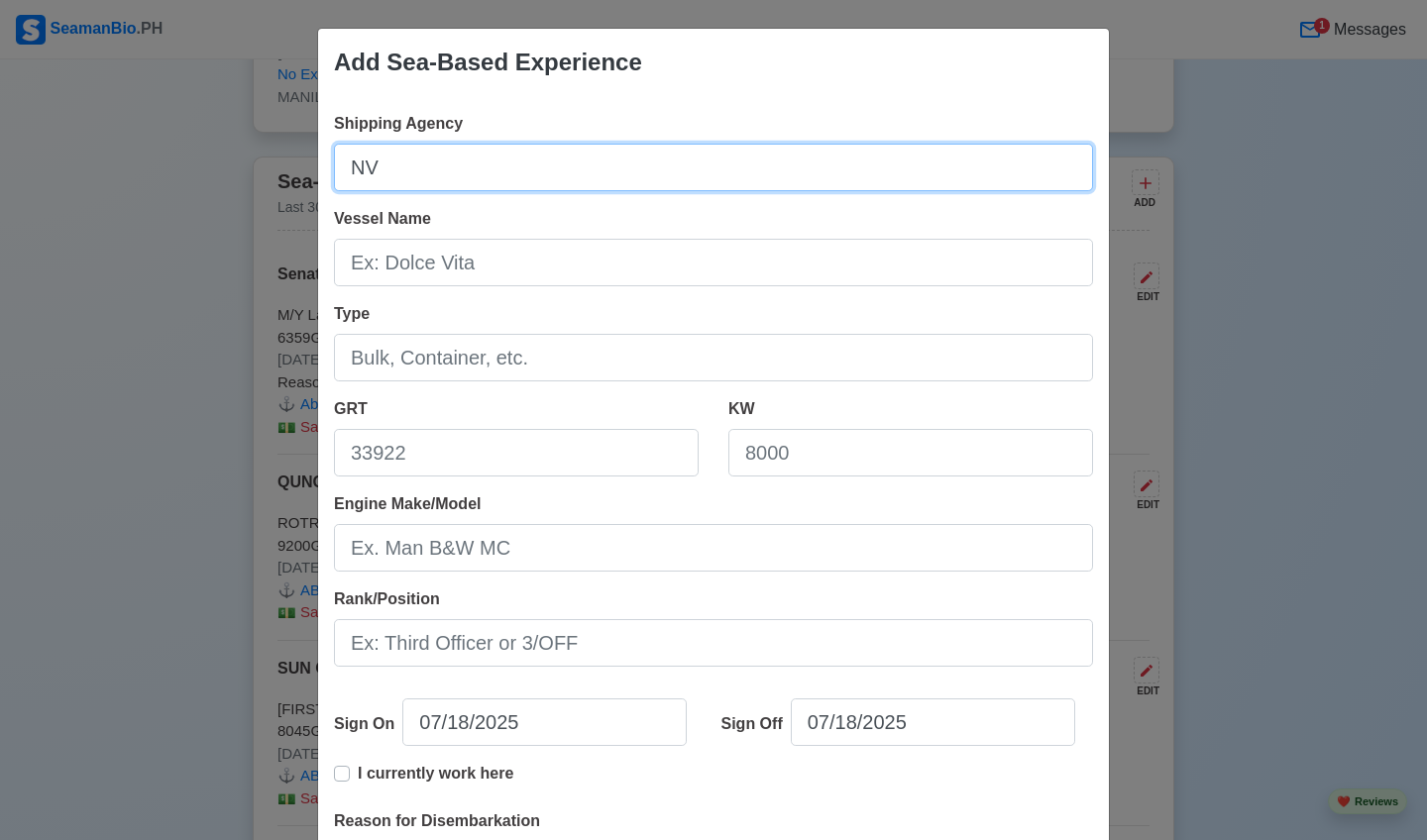 type on "N" 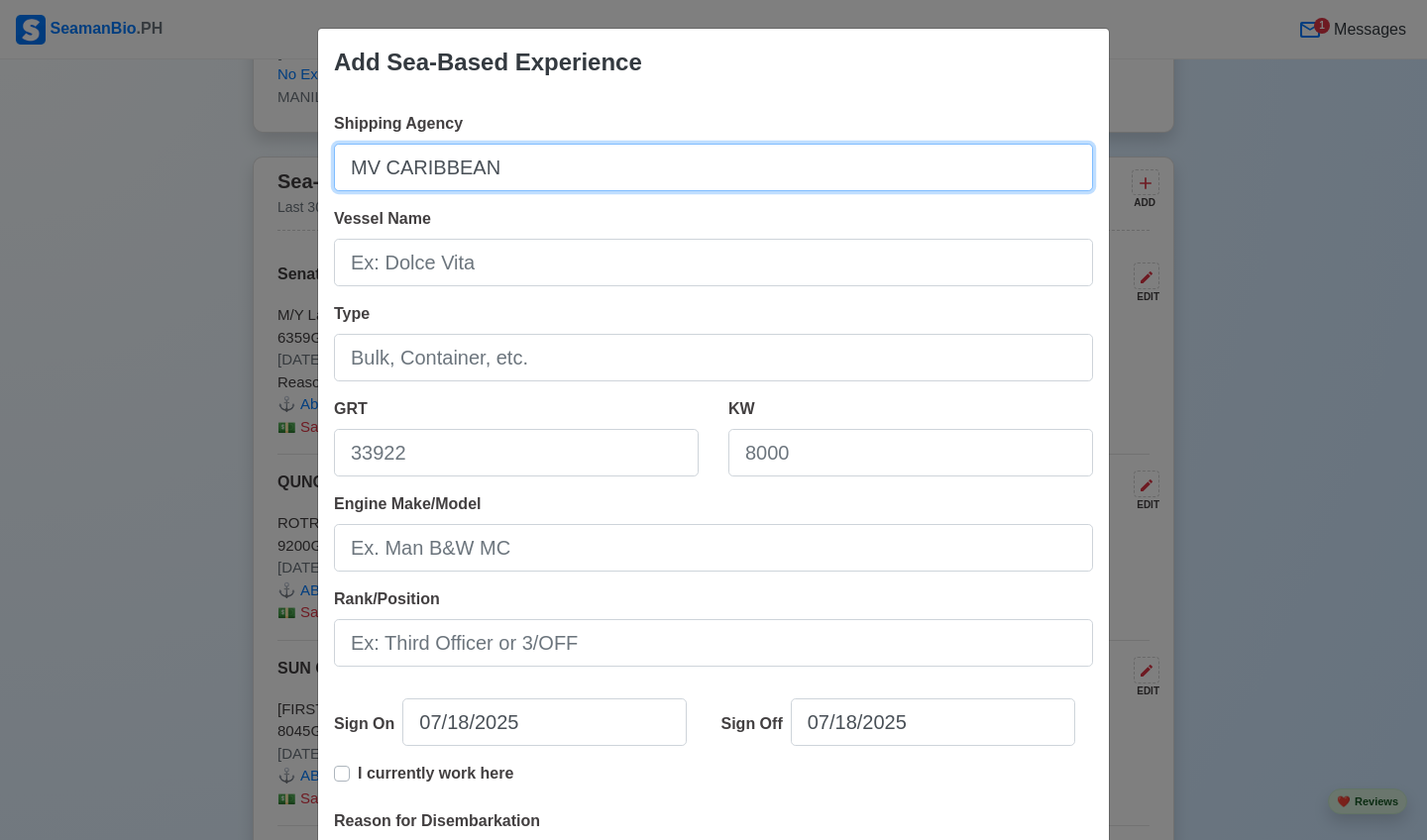 click on "MV CARIBBEAN" at bounding box center (714, 167) 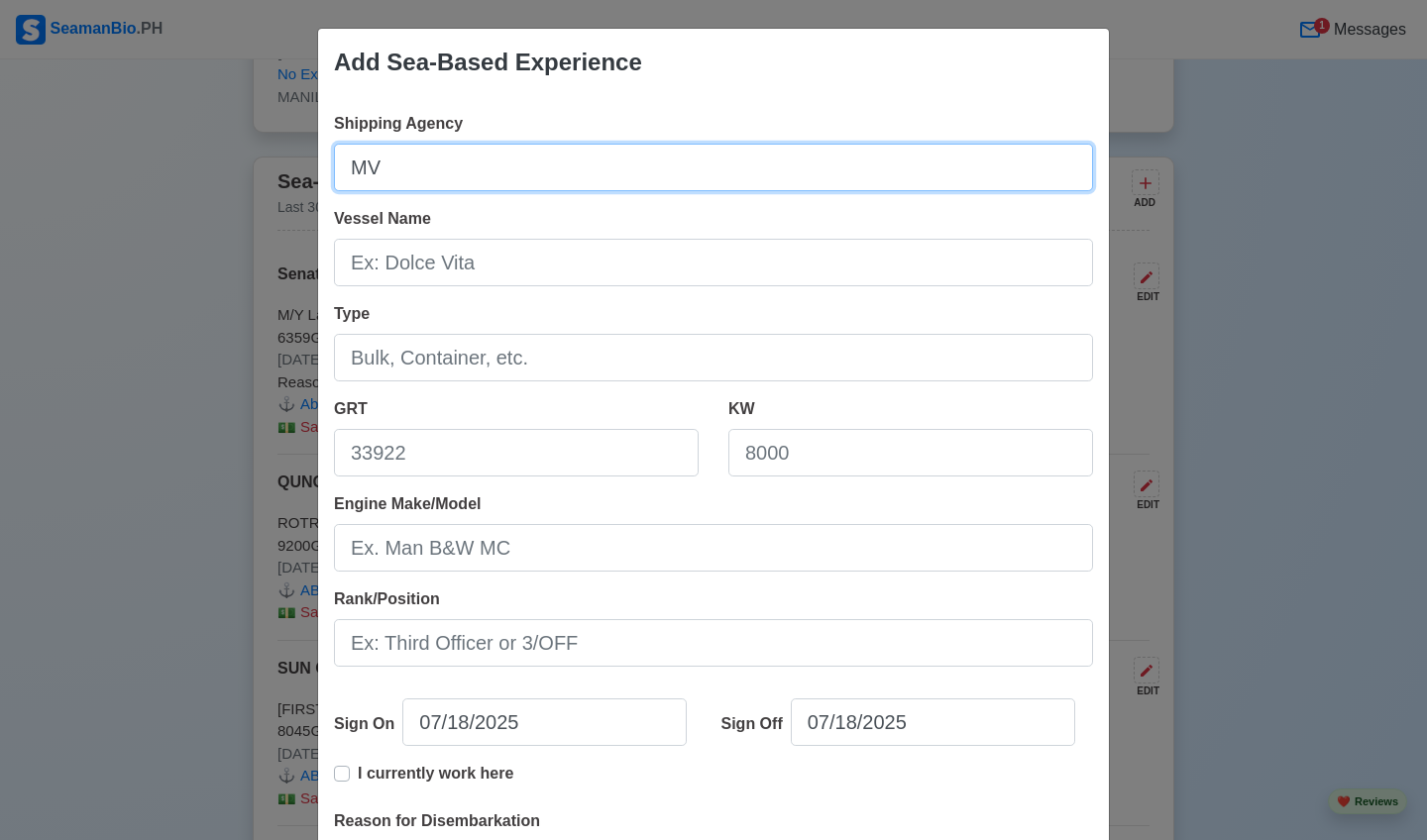 type on "M" 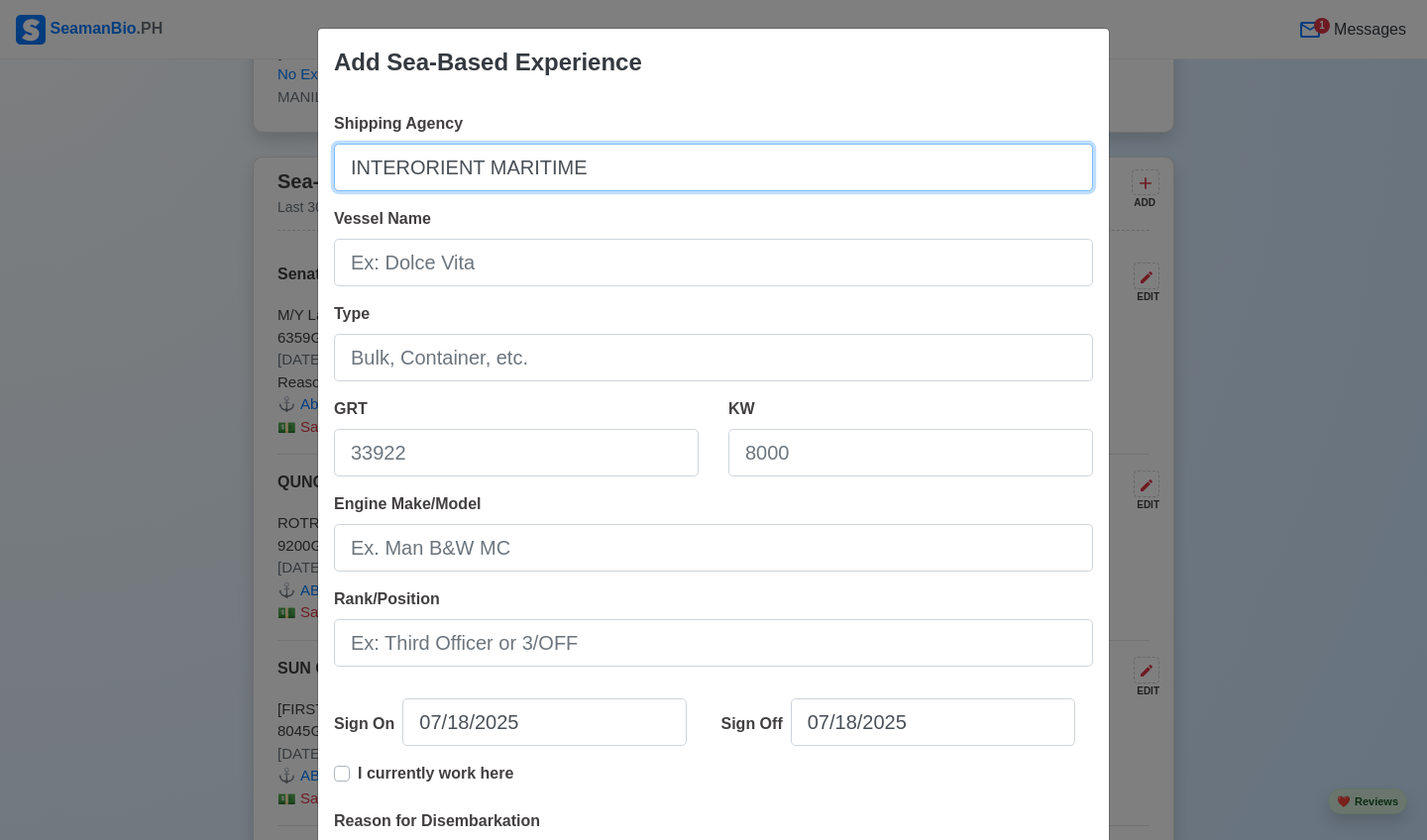 type on "INTERORIENT MARITIME" 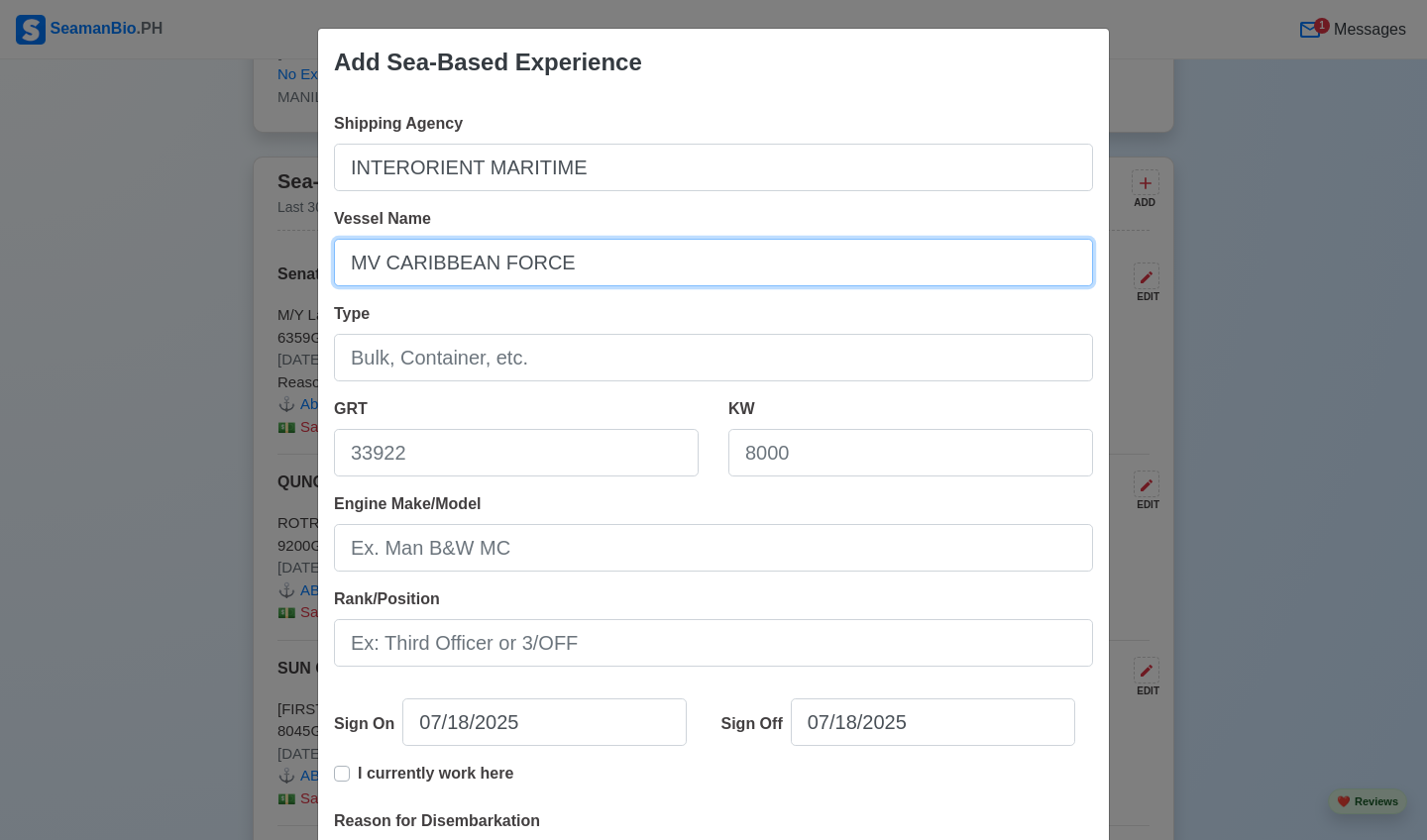 type on "MV CARIBBEAN FORCE" 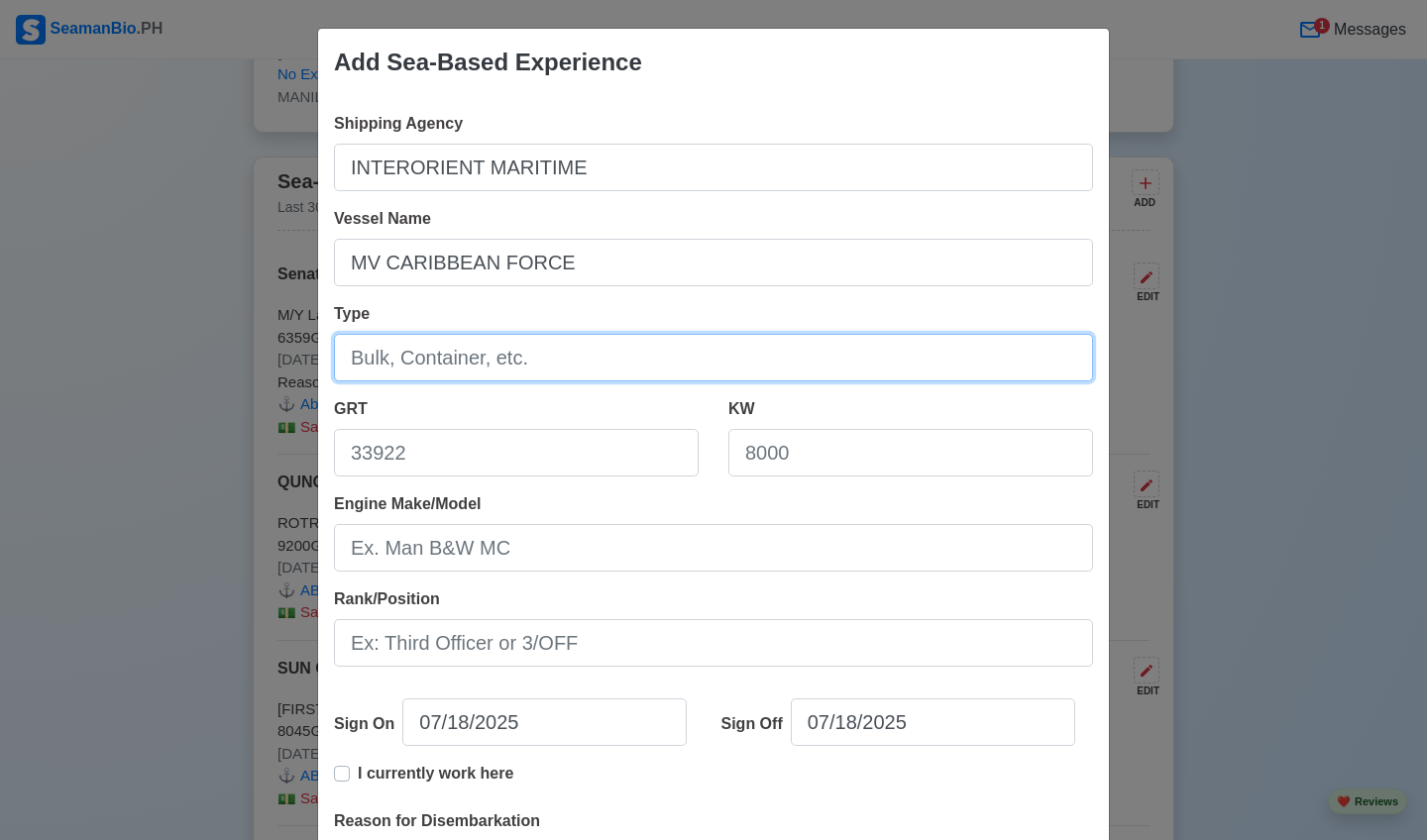 click on "Type" at bounding box center (714, 358) 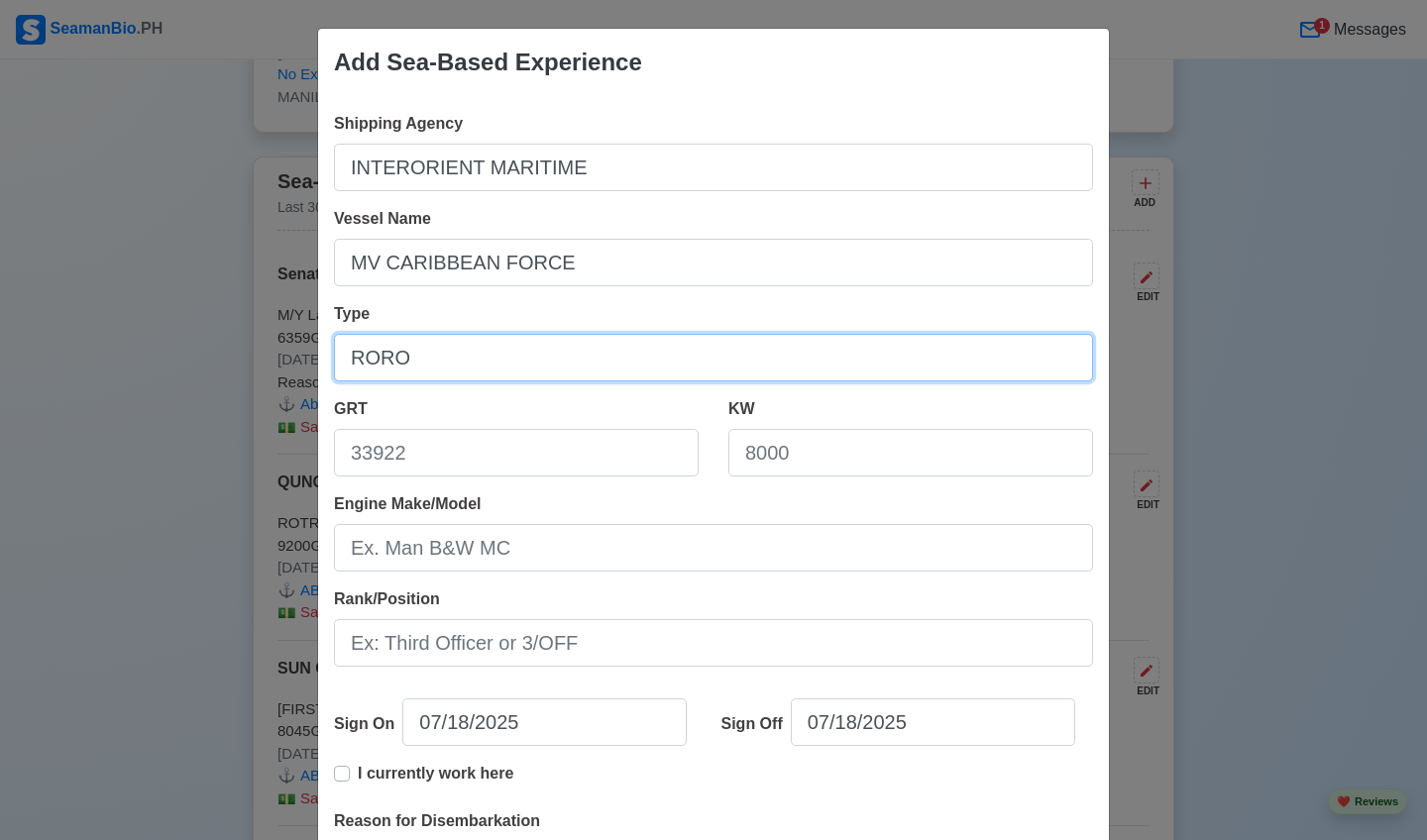 type on "RORO" 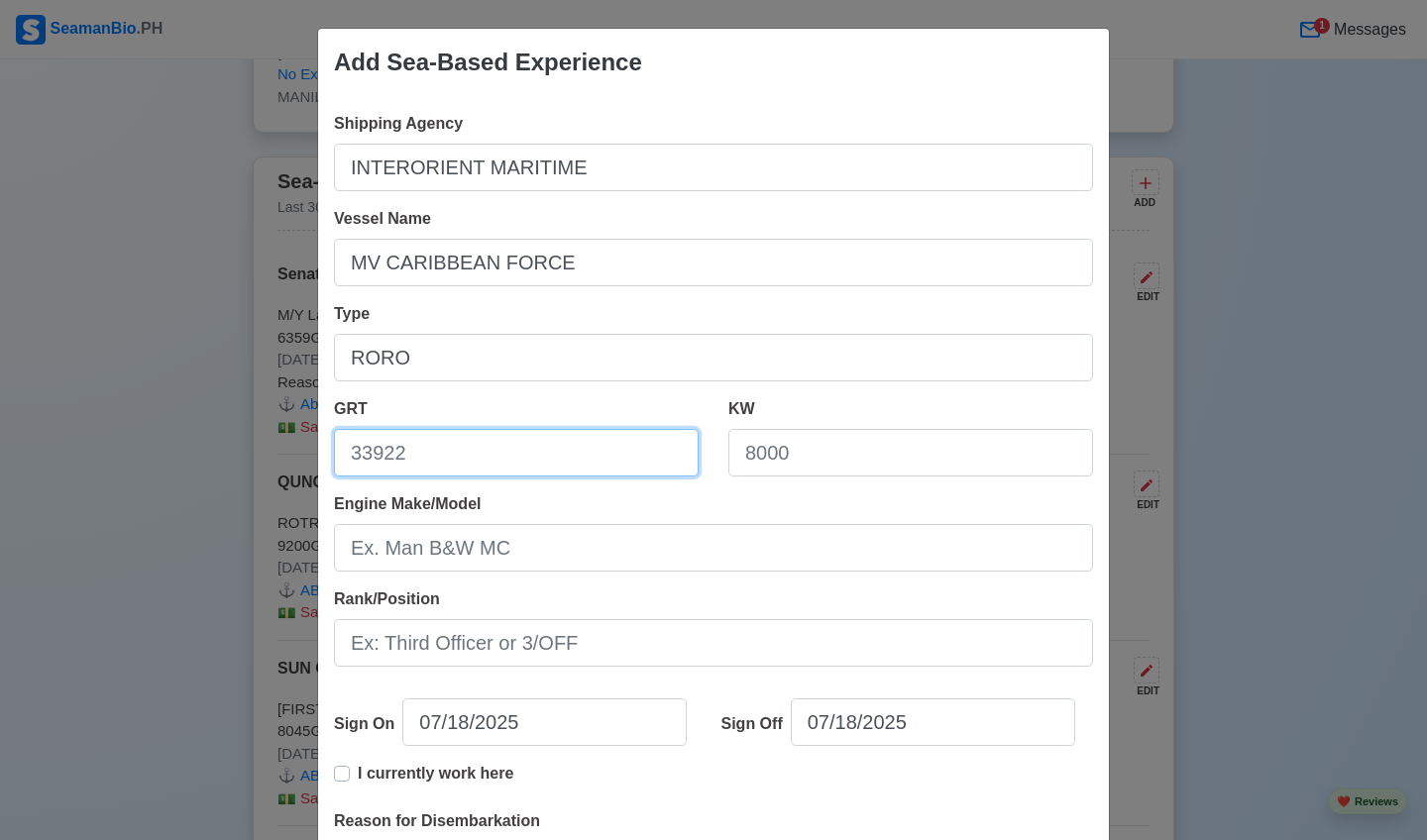 click on "GRT" at bounding box center (516, 453) 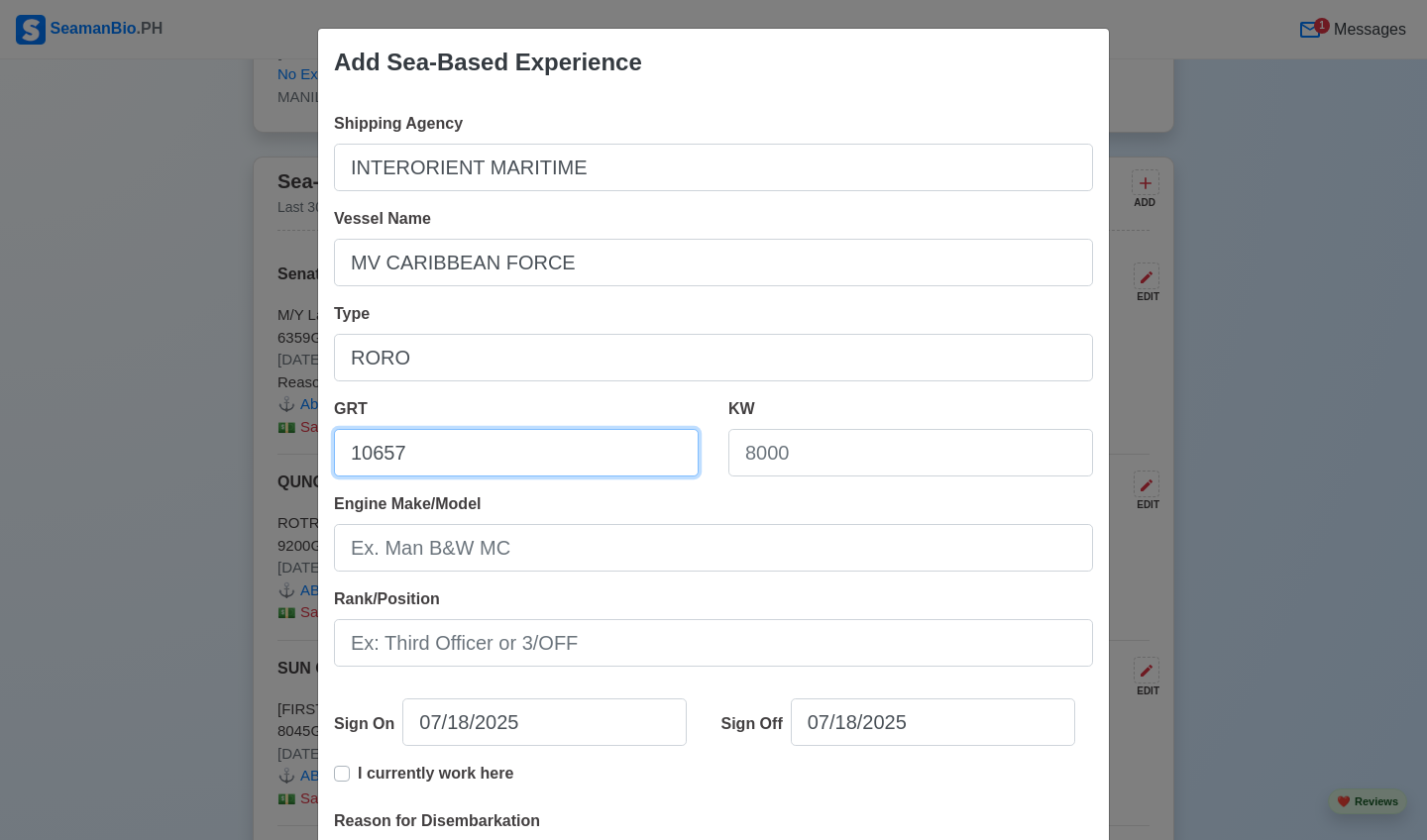 type on "10657" 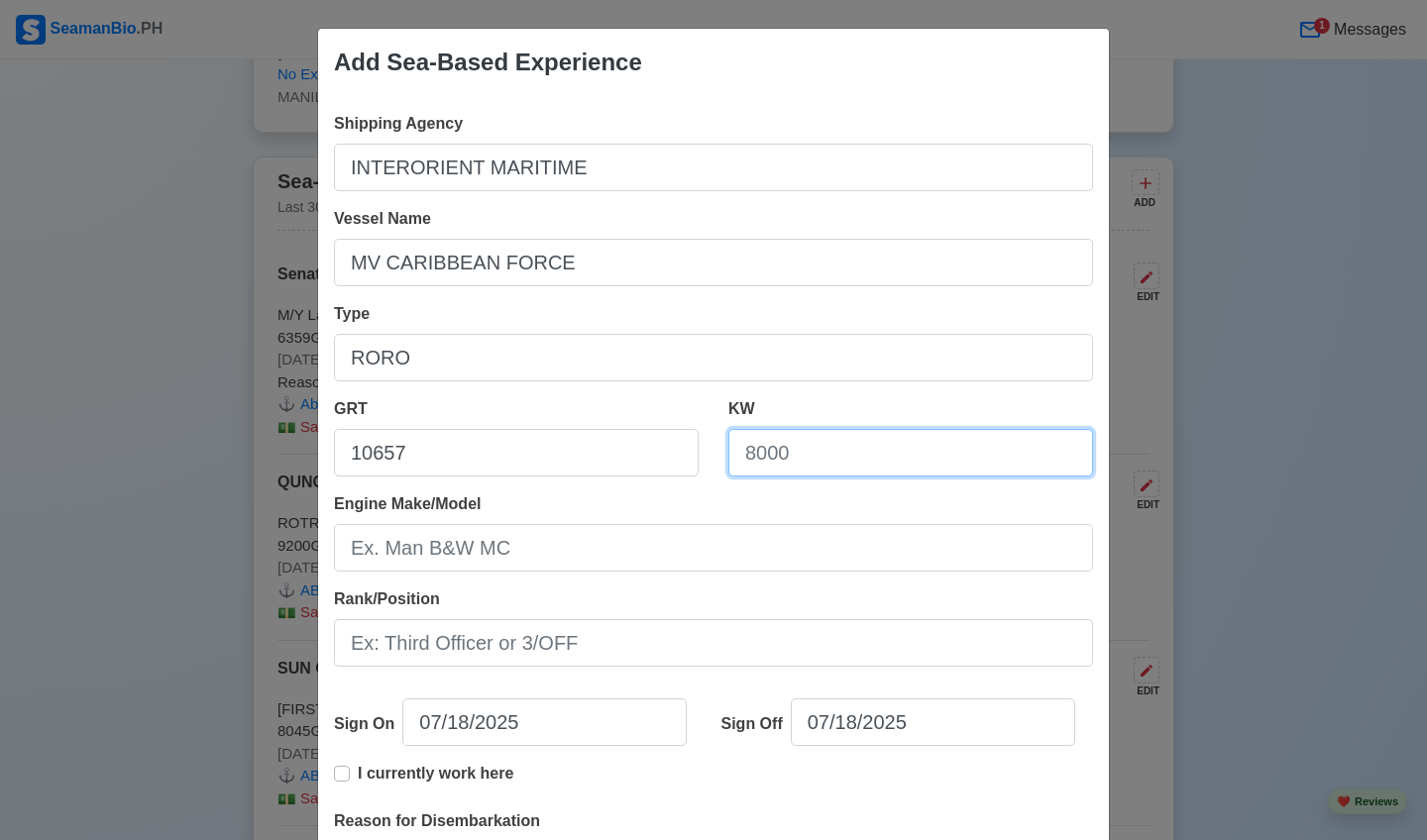 click on "KW" at bounding box center (911, 453) 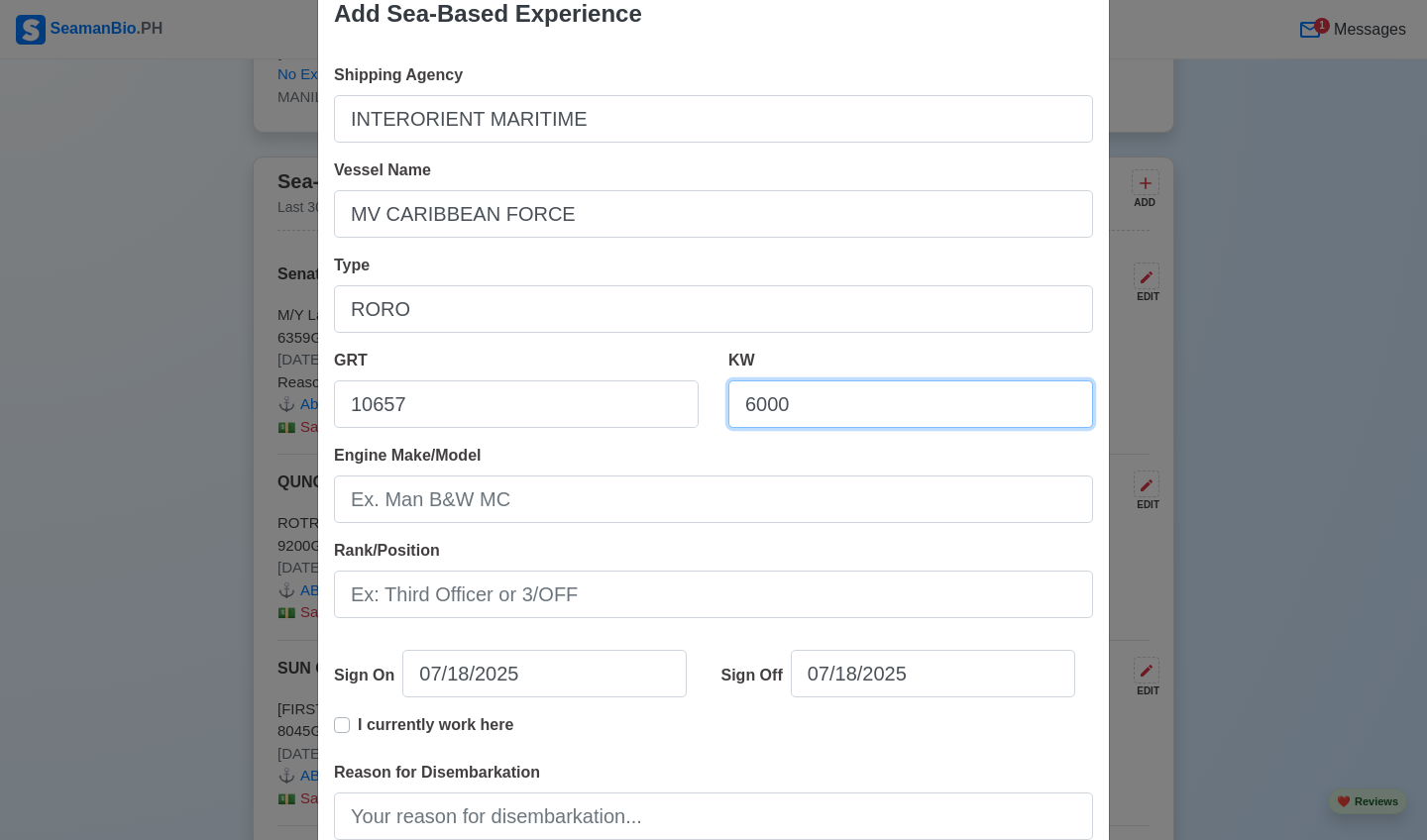 scroll, scrollTop: 50, scrollLeft: 0, axis: vertical 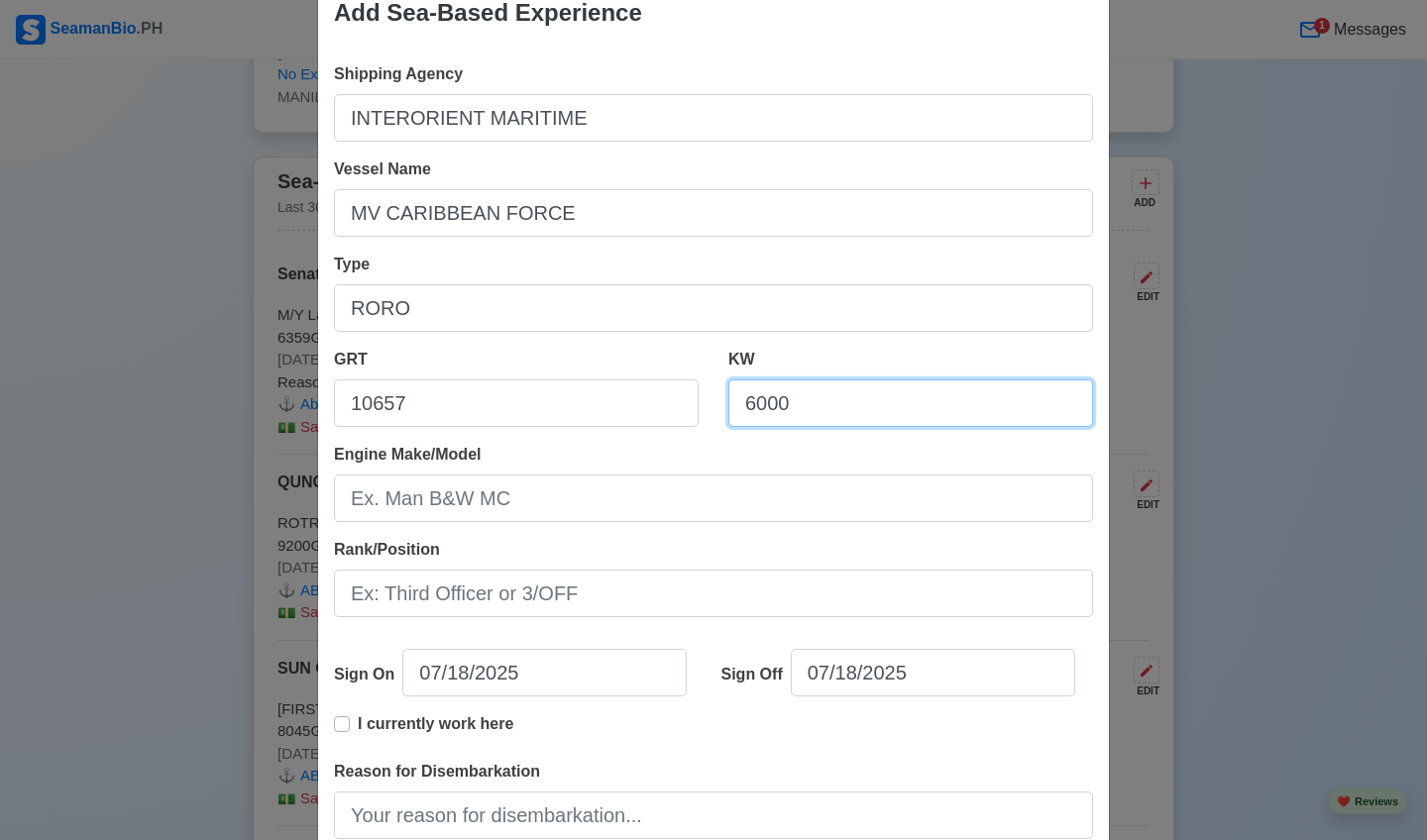 type on "6000" 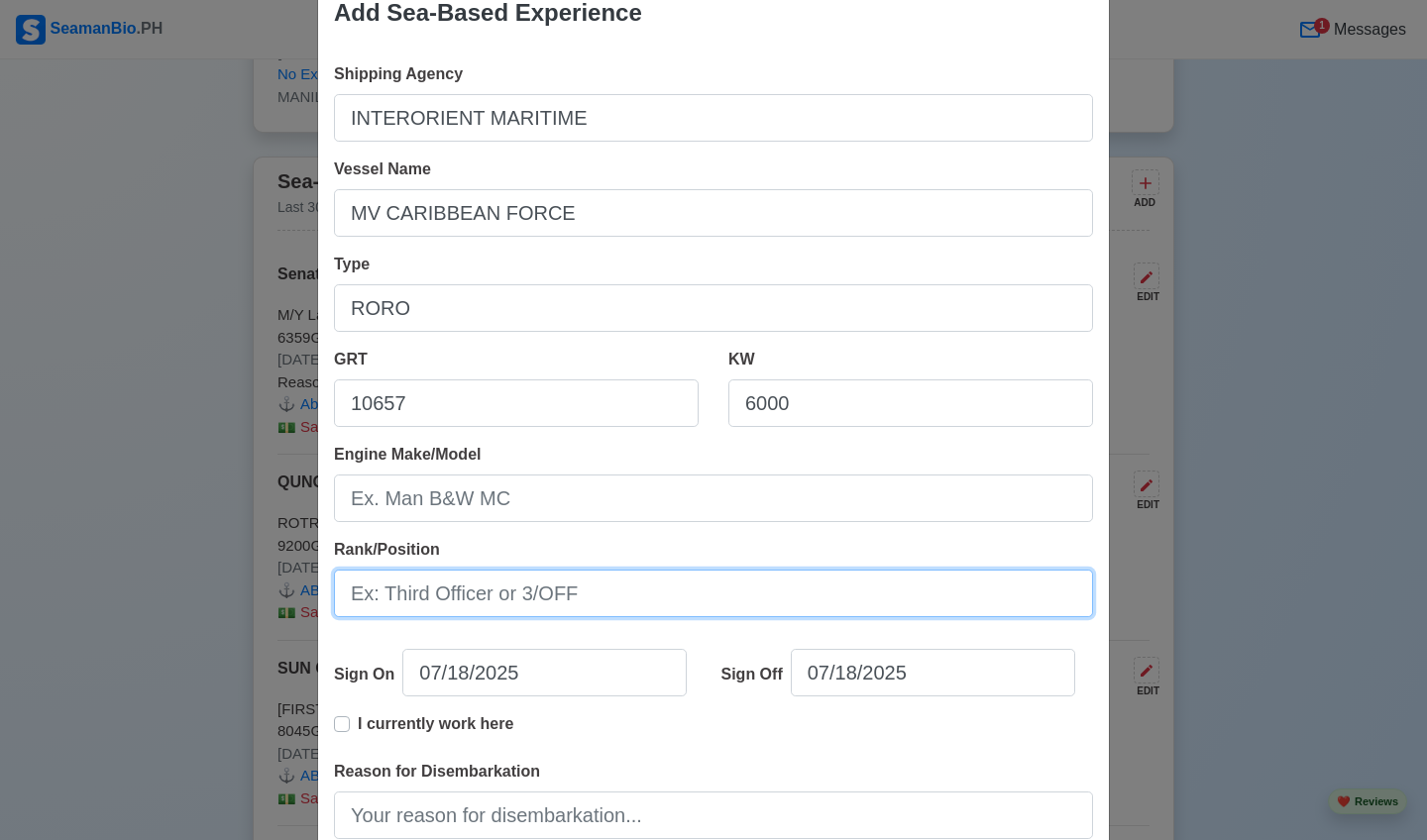 click on "Rank/Position" at bounding box center [714, 593] 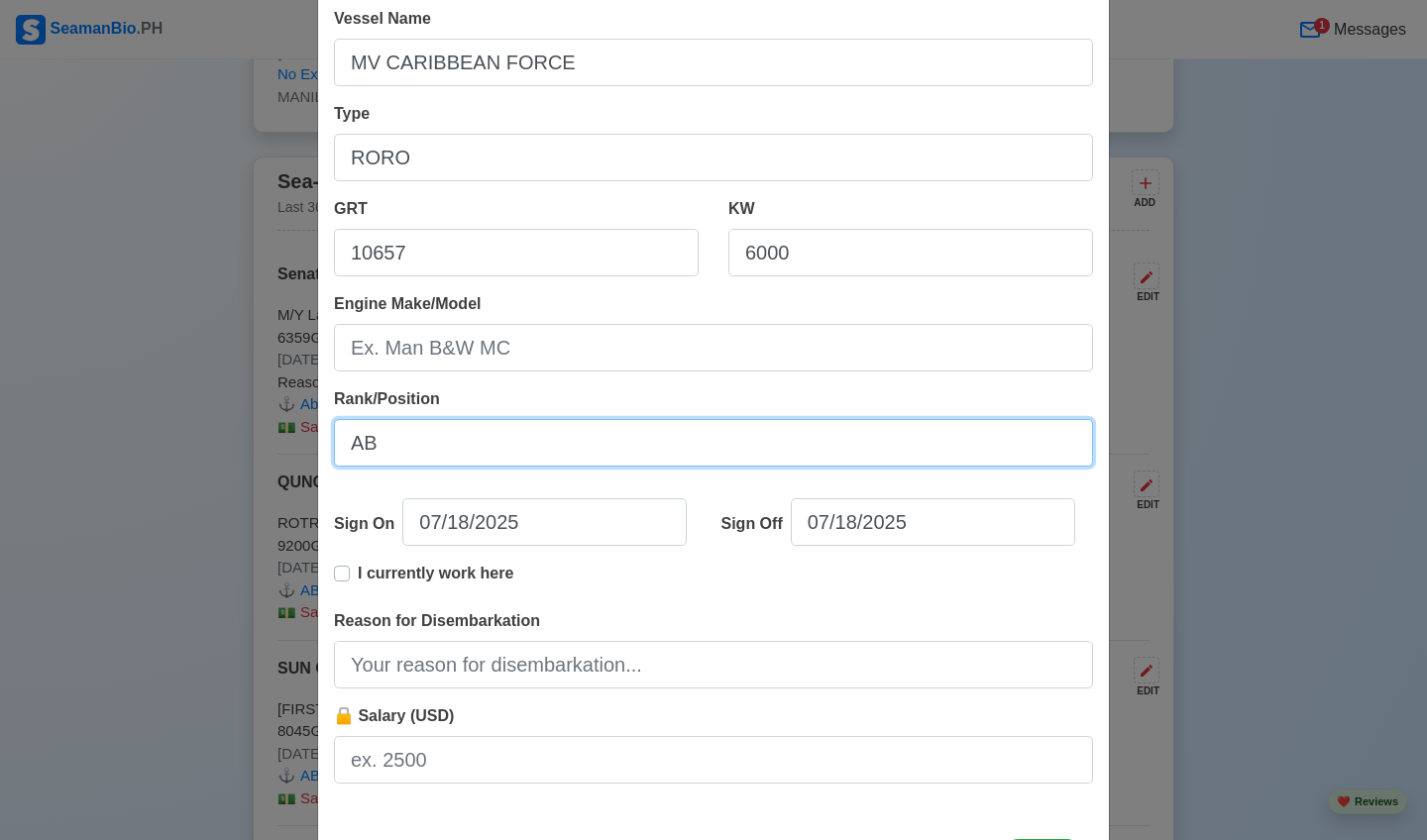 scroll, scrollTop: 225, scrollLeft: 0, axis: vertical 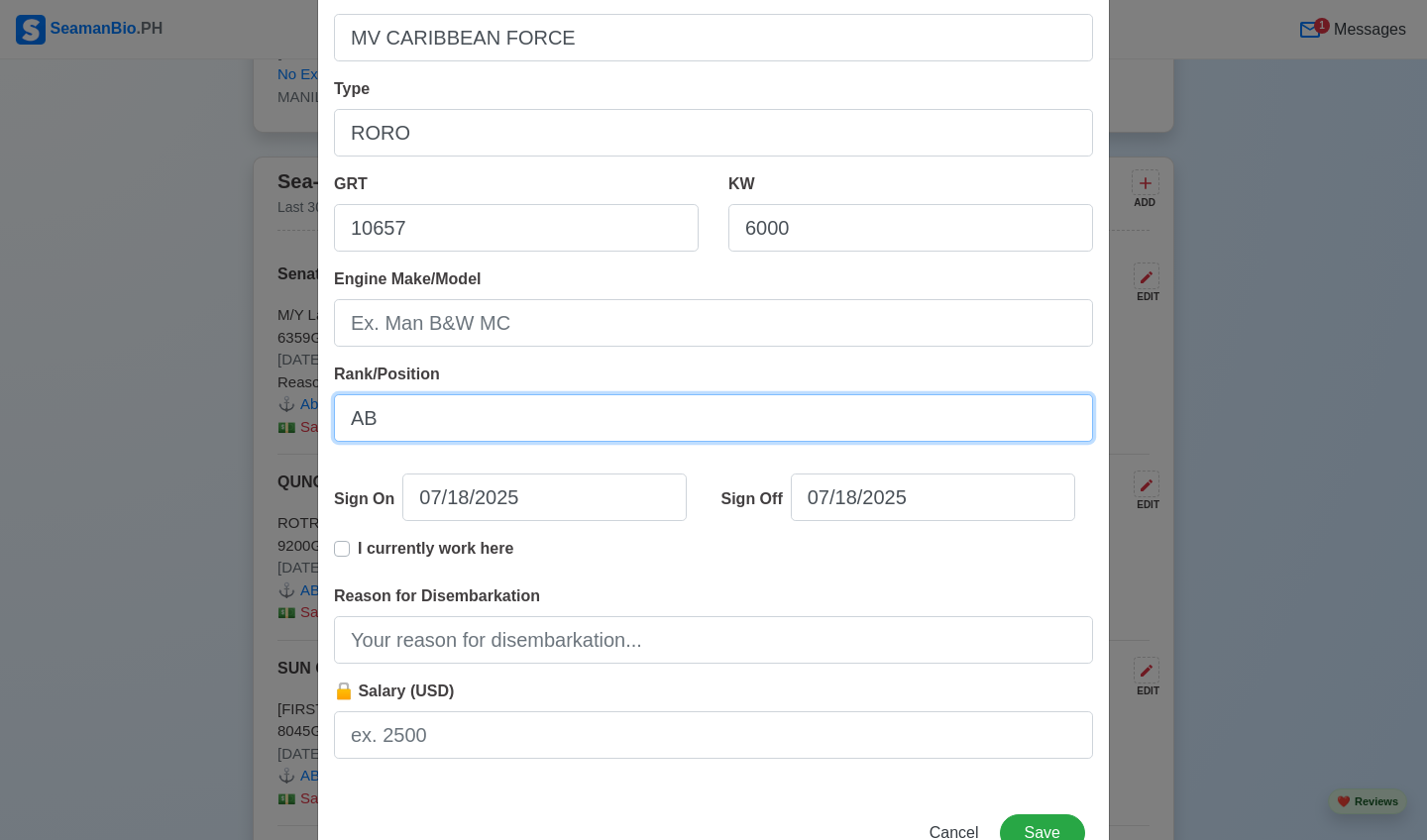 type on "AB" 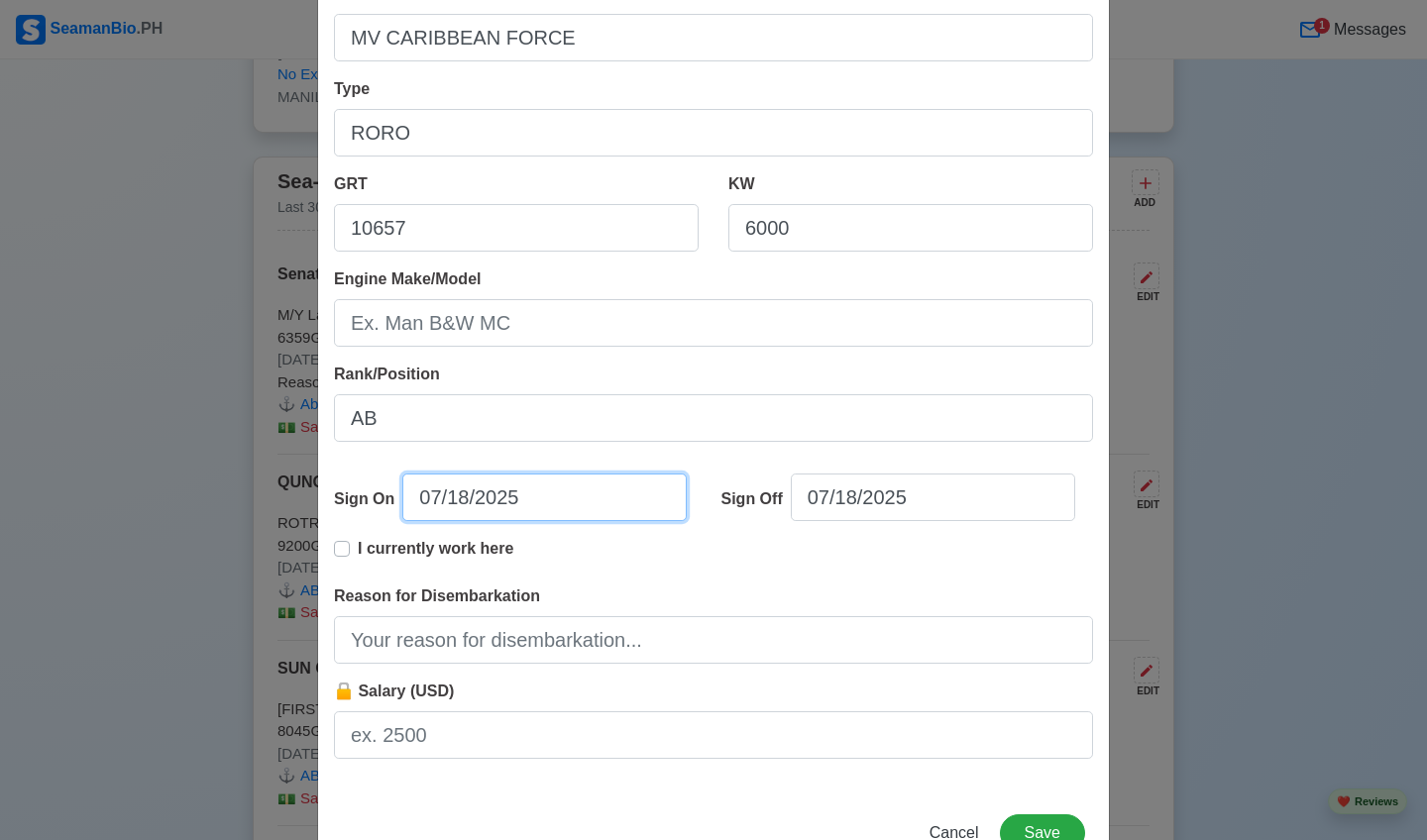 select on "****" 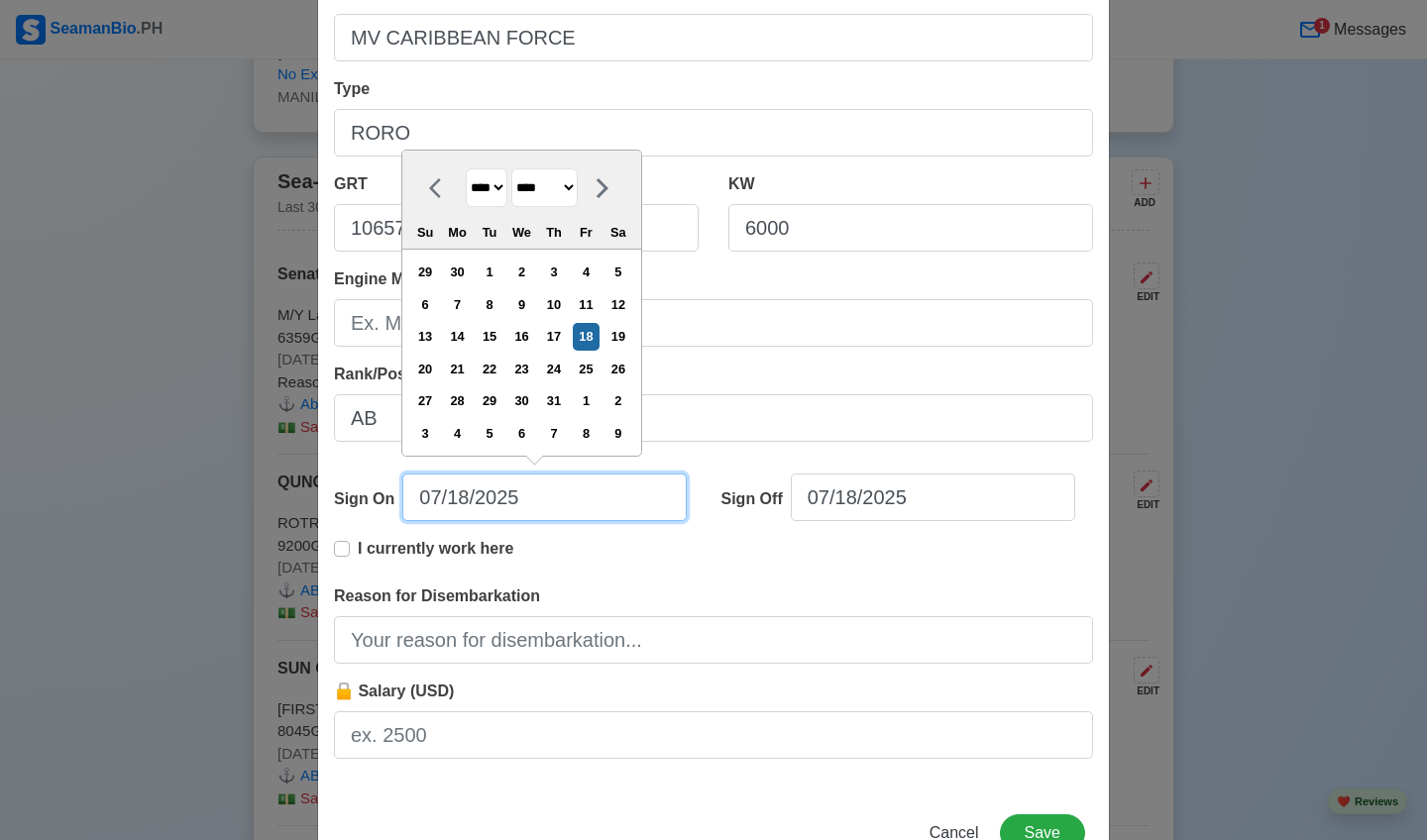 click on "07/18/2025" at bounding box center [544, 497] 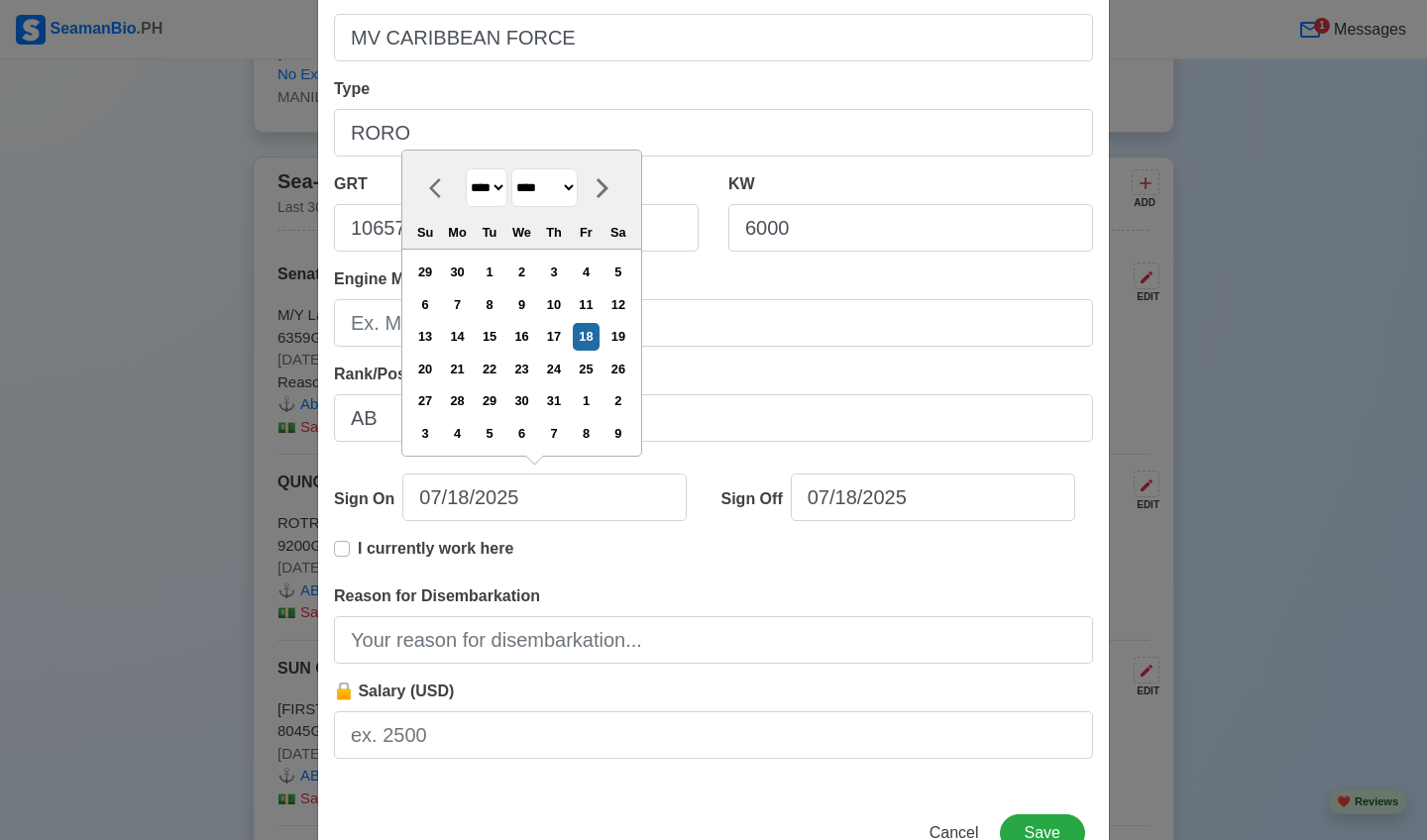select on "****" 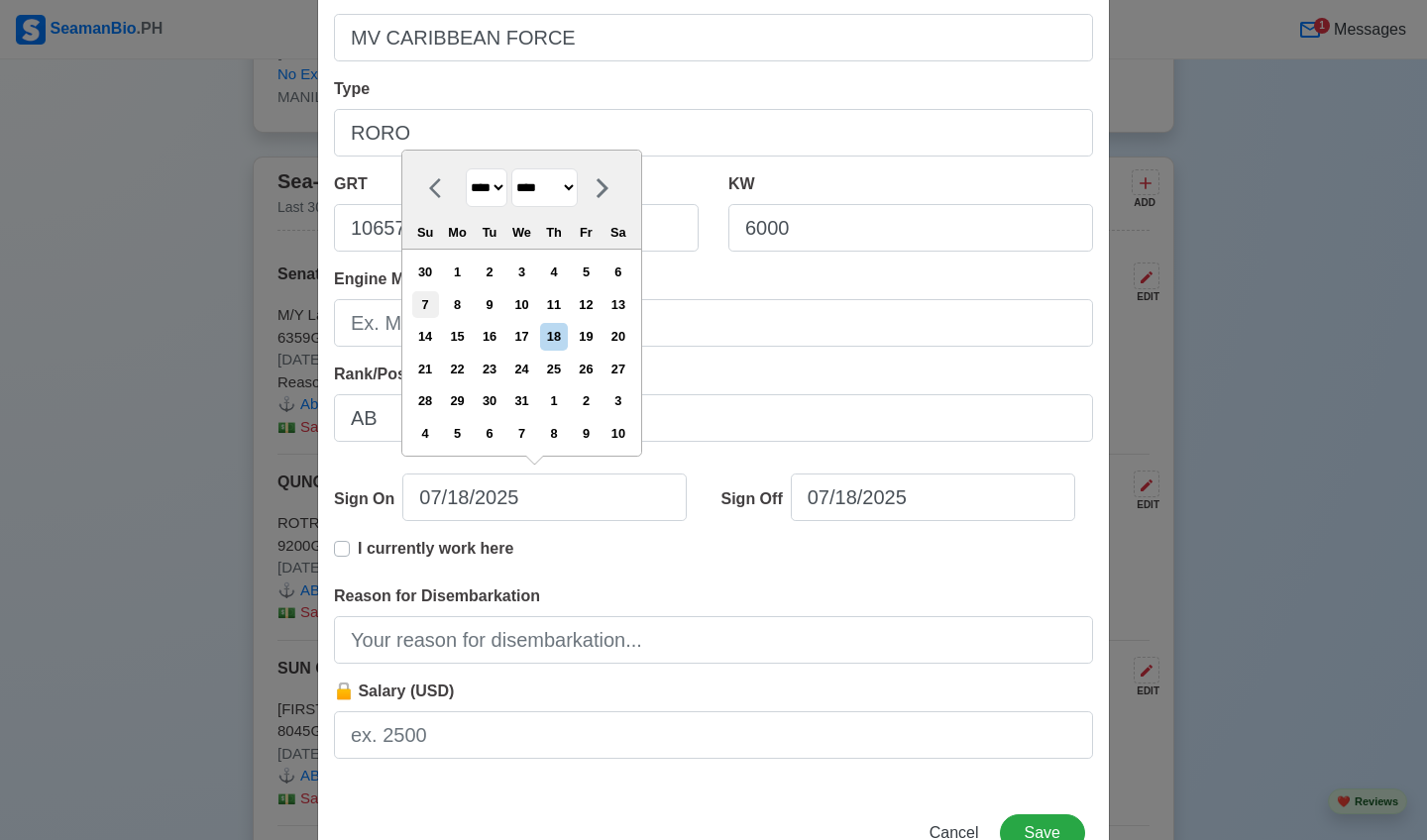 click on "7" at bounding box center [425, 304] 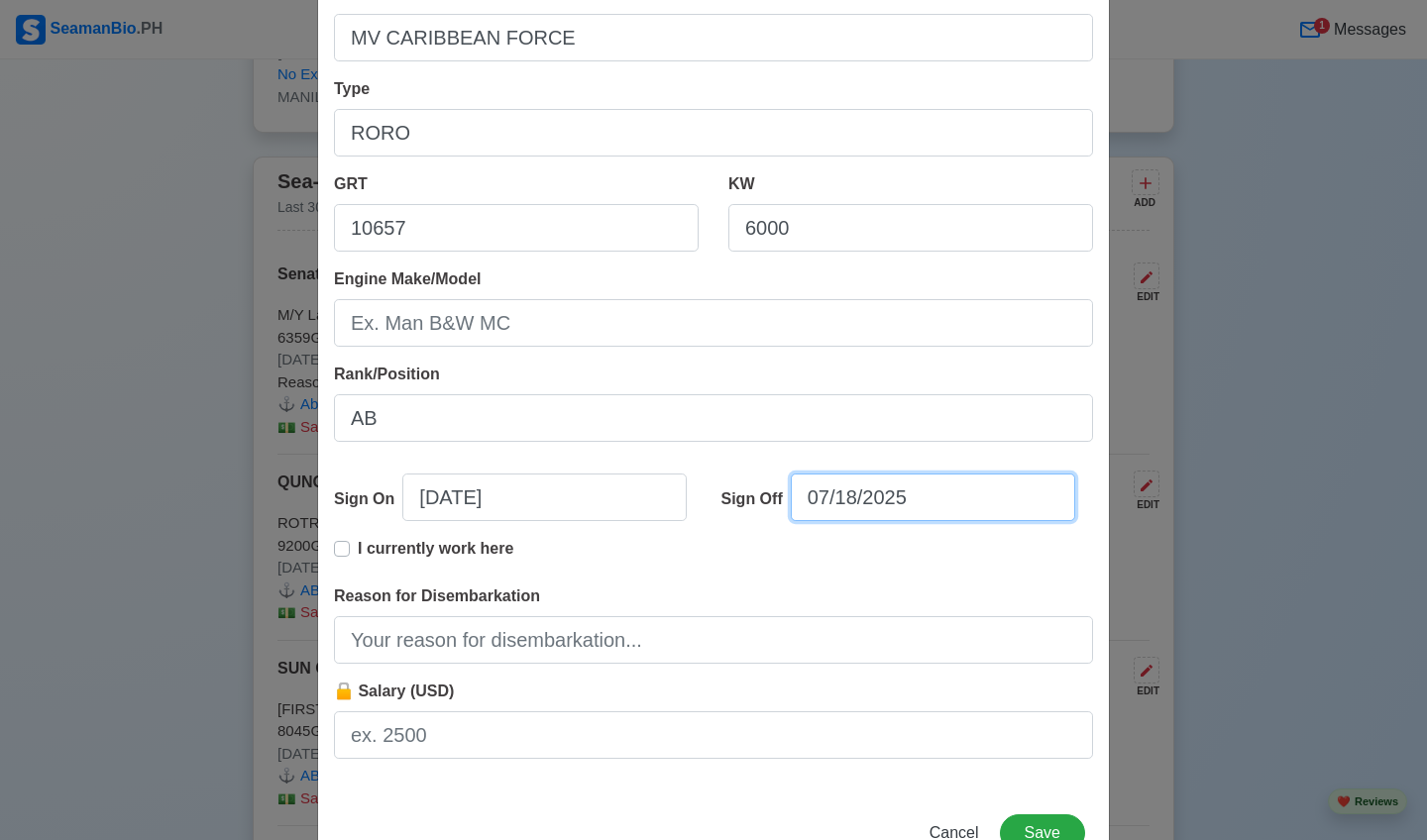 select on "****" 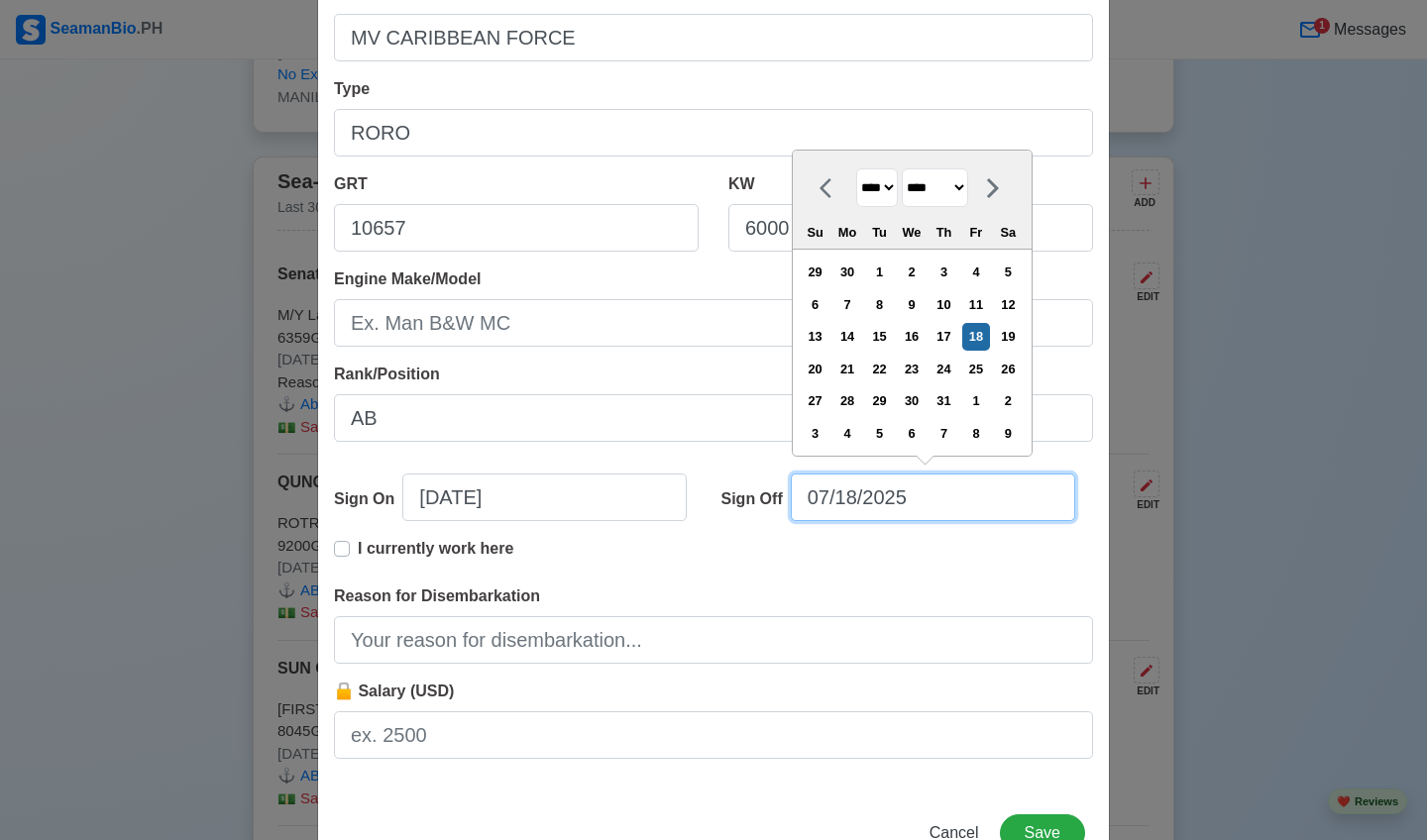 click on "07/18/2025" at bounding box center (933, 497) 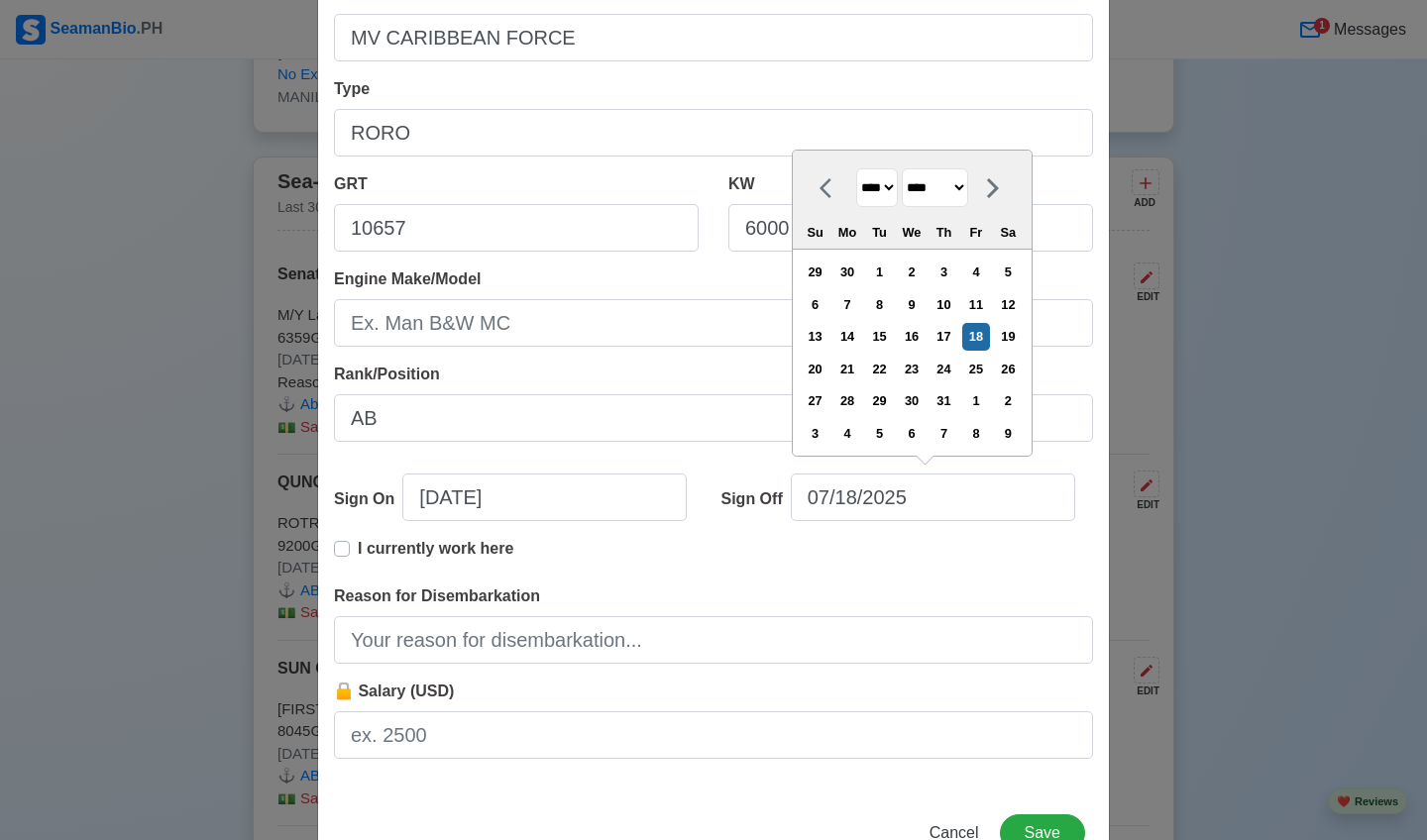 select on "*****" 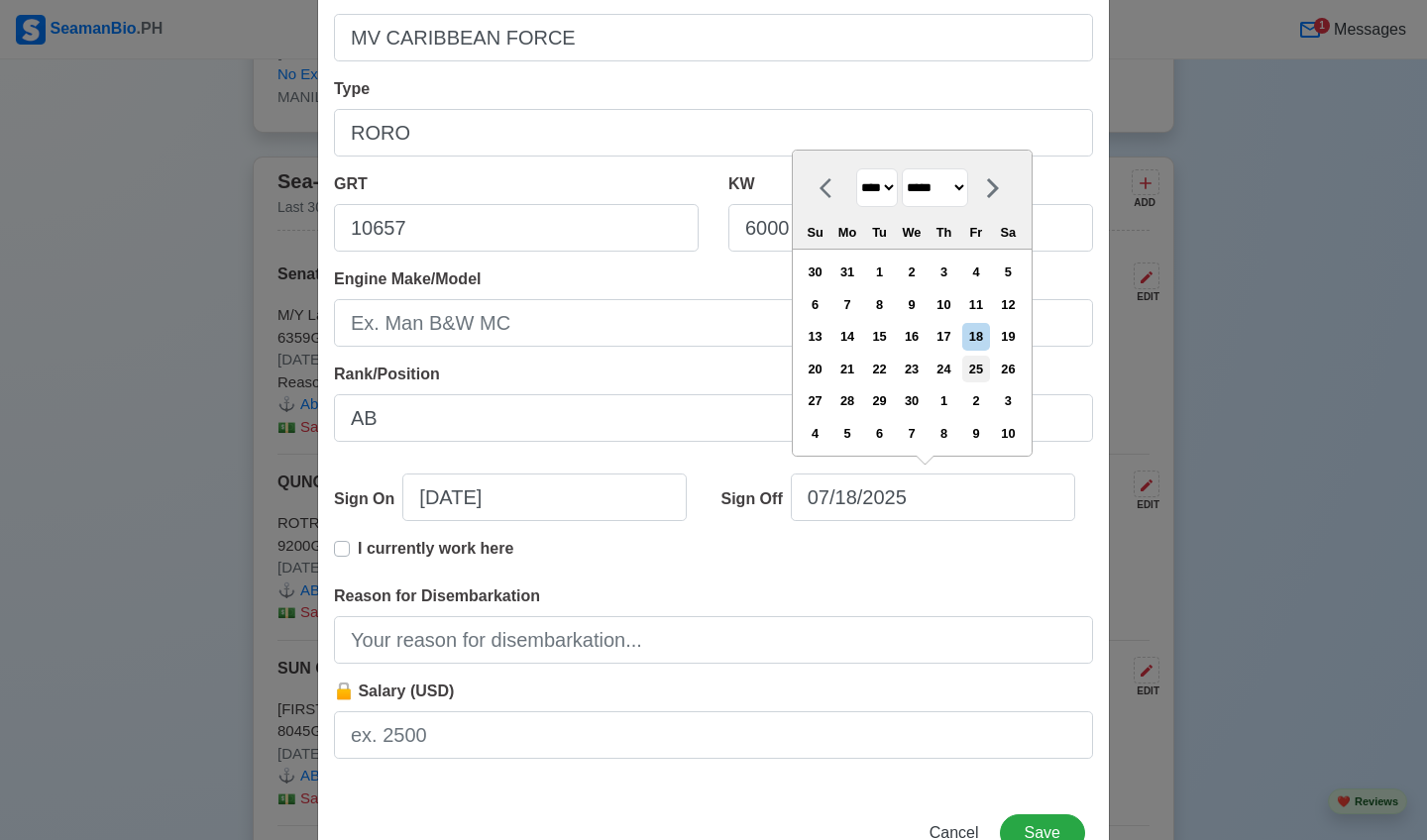 click on "25" at bounding box center (975, 368) 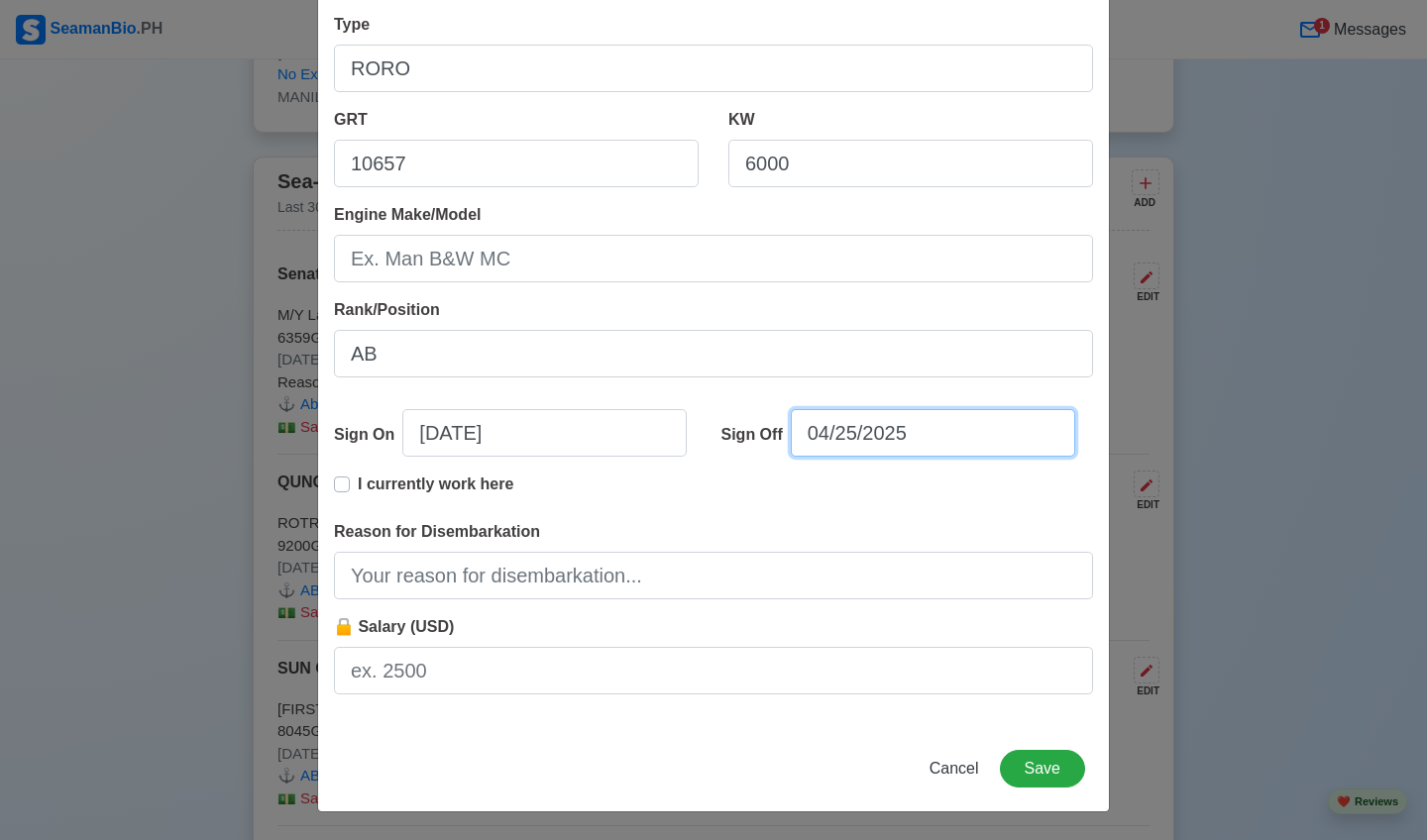 scroll, scrollTop: 289, scrollLeft: 0, axis: vertical 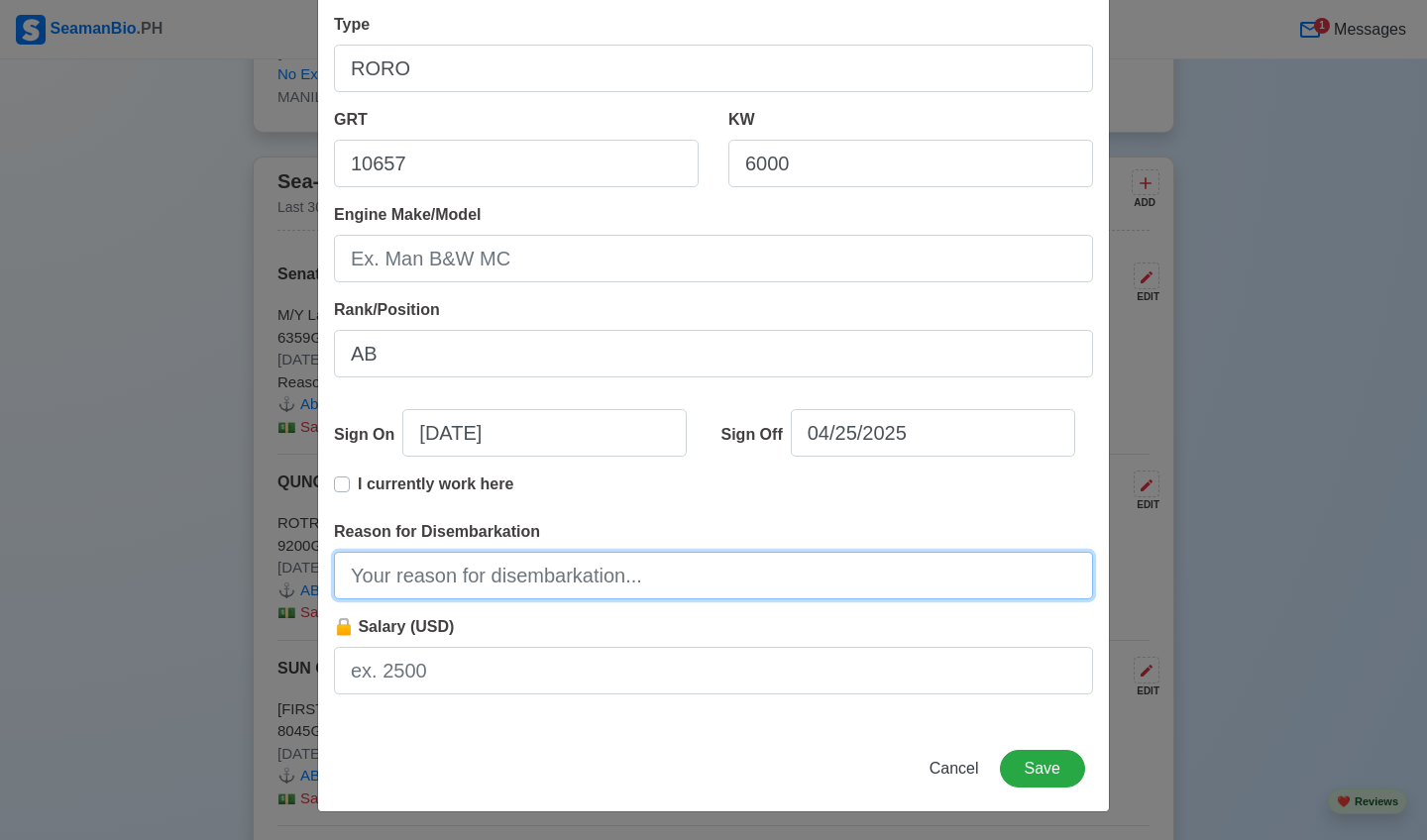 click on "Reason for Disembarkation" at bounding box center [714, 576] 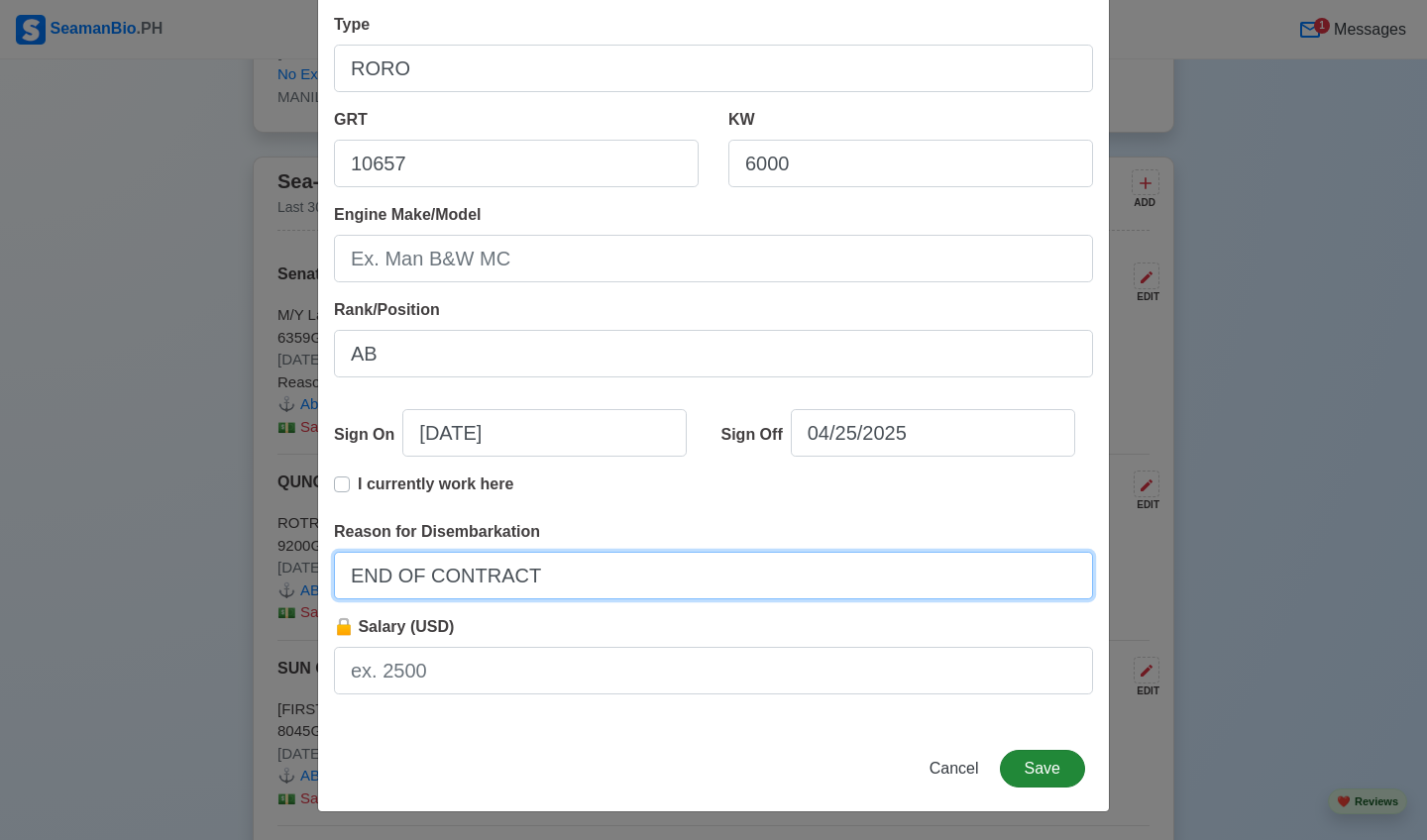 type on "END OF CONTRACT" 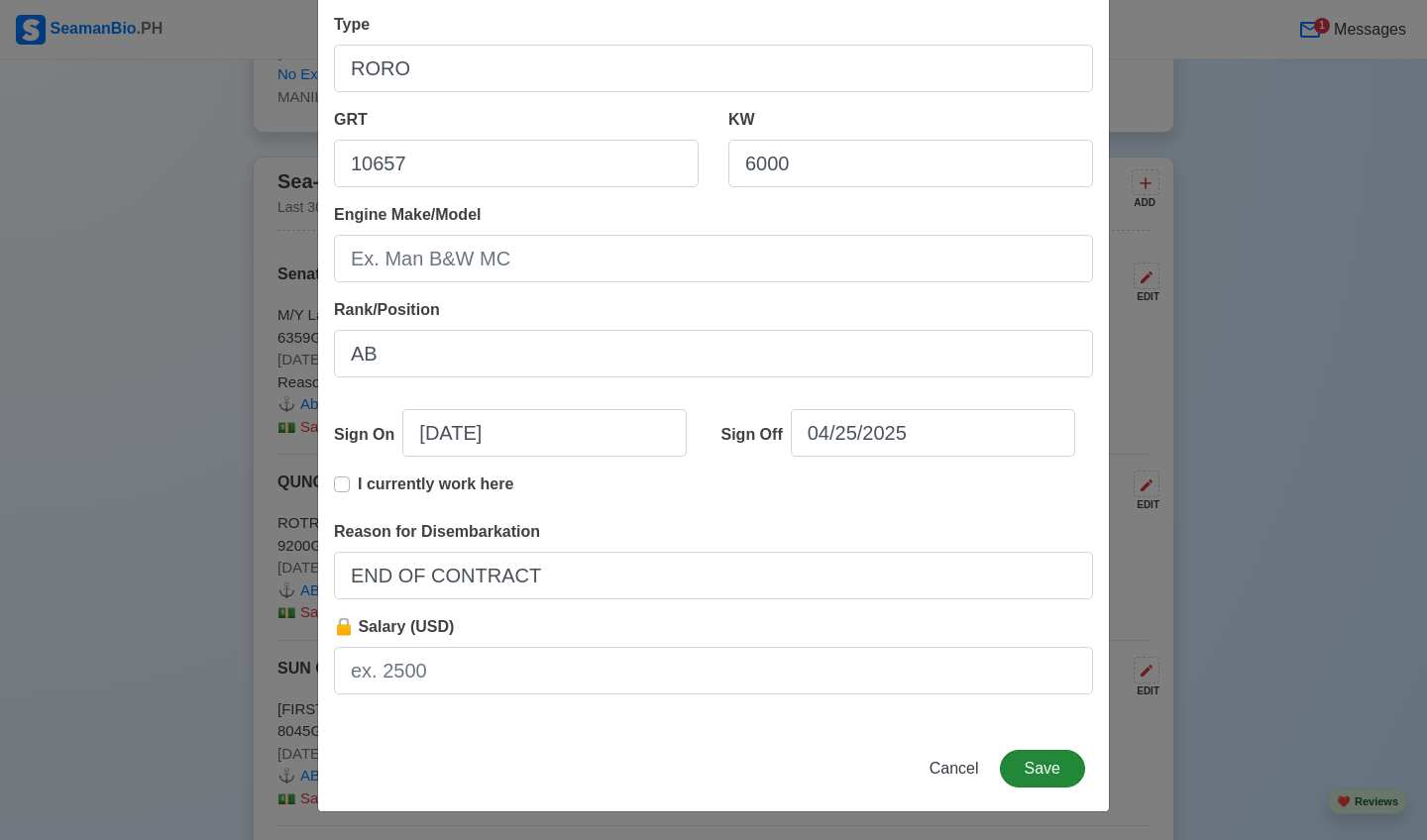click on "Save" at bounding box center (1043, 769) 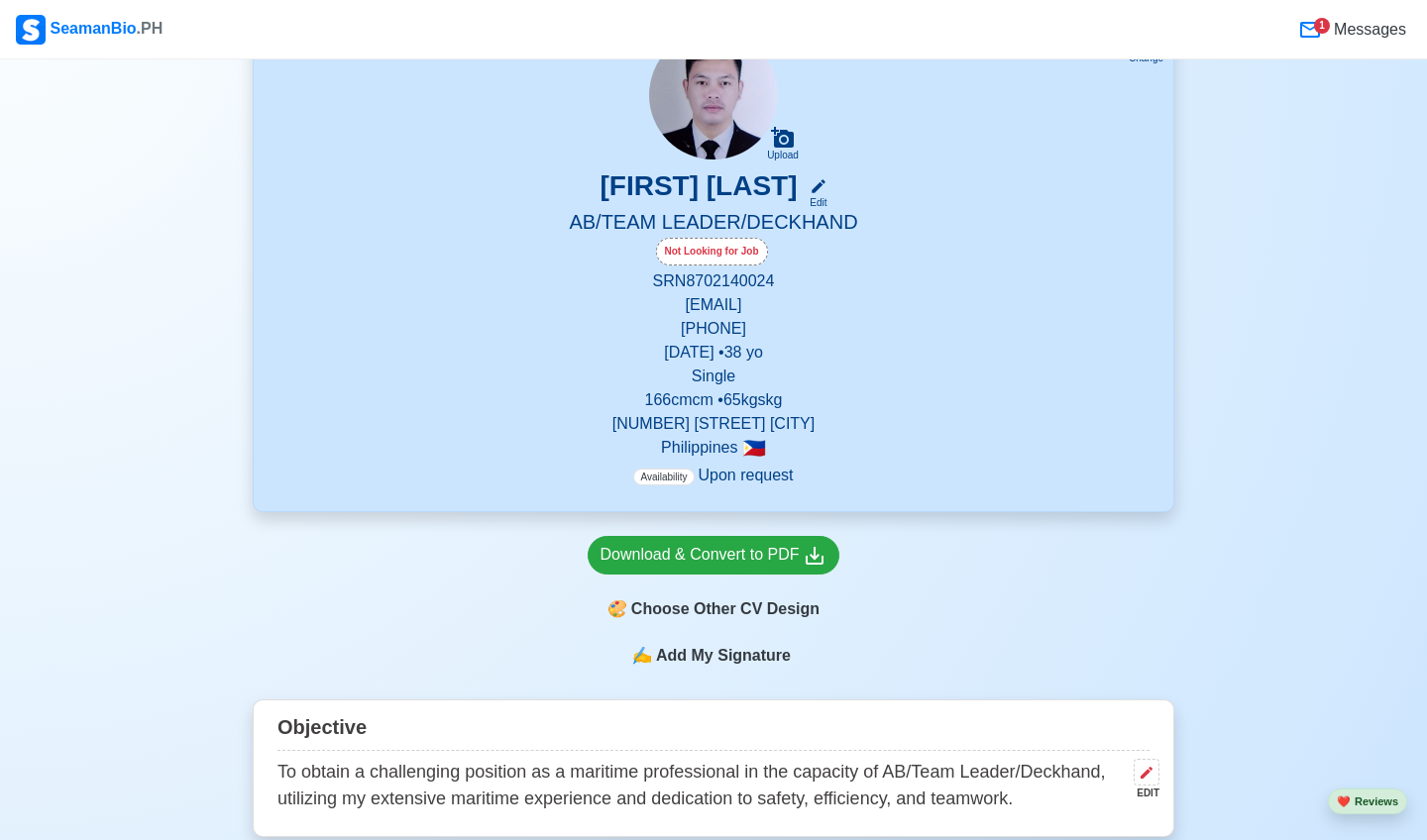 scroll, scrollTop: 301, scrollLeft: 0, axis: vertical 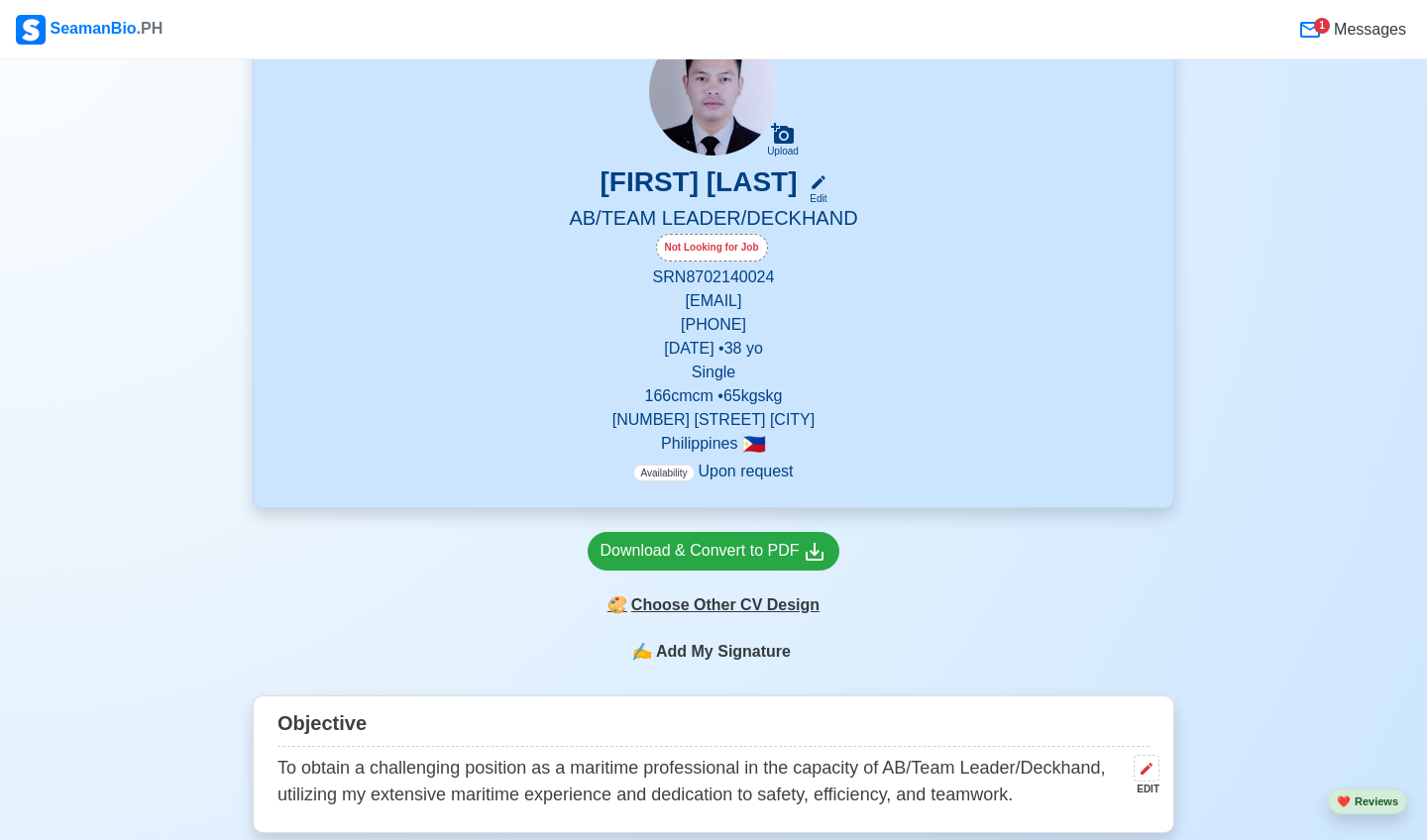 click on "🎨 Choose Other CV Design" at bounding box center [714, 605] 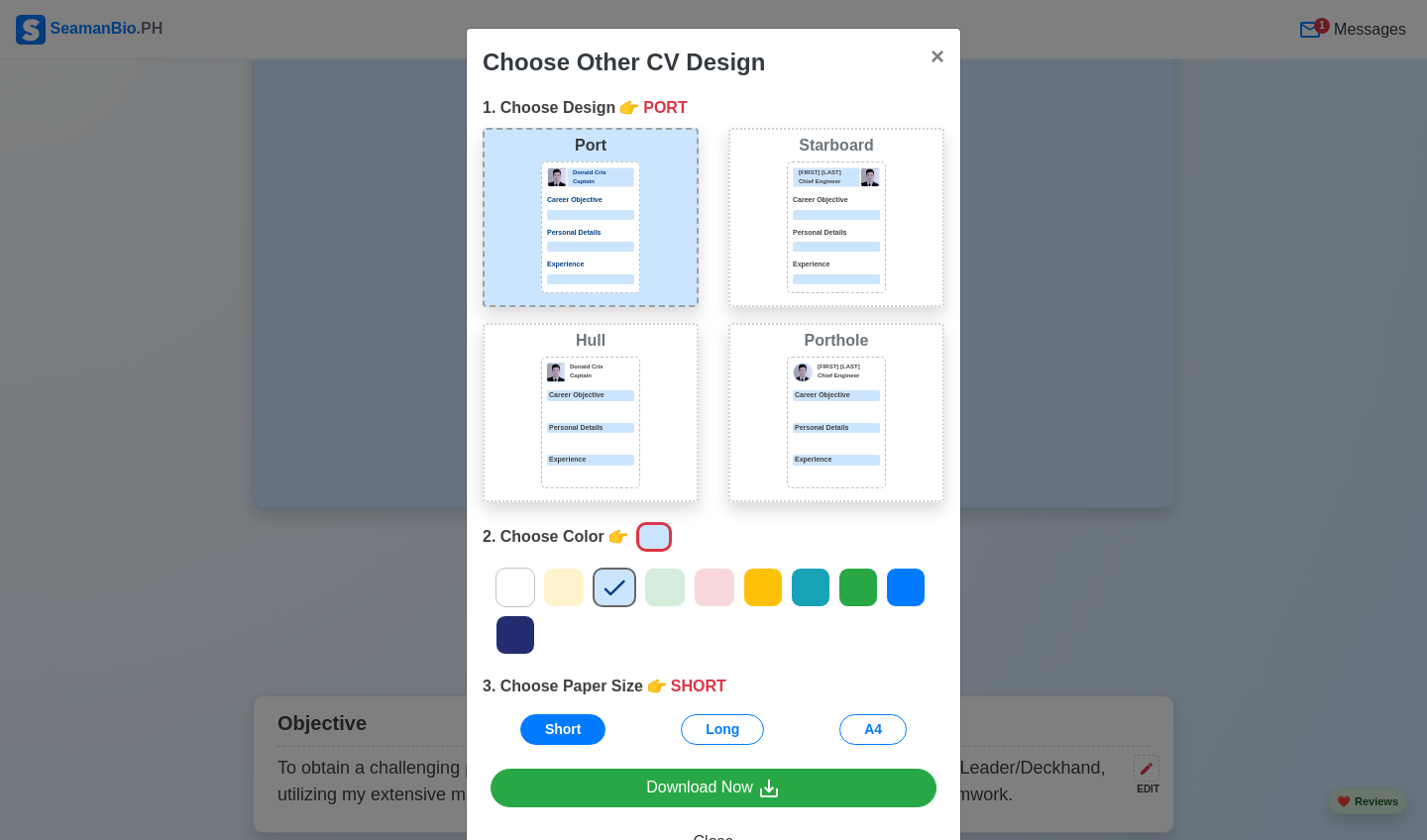 click on "Career Objective" at bounding box center (836, 402) 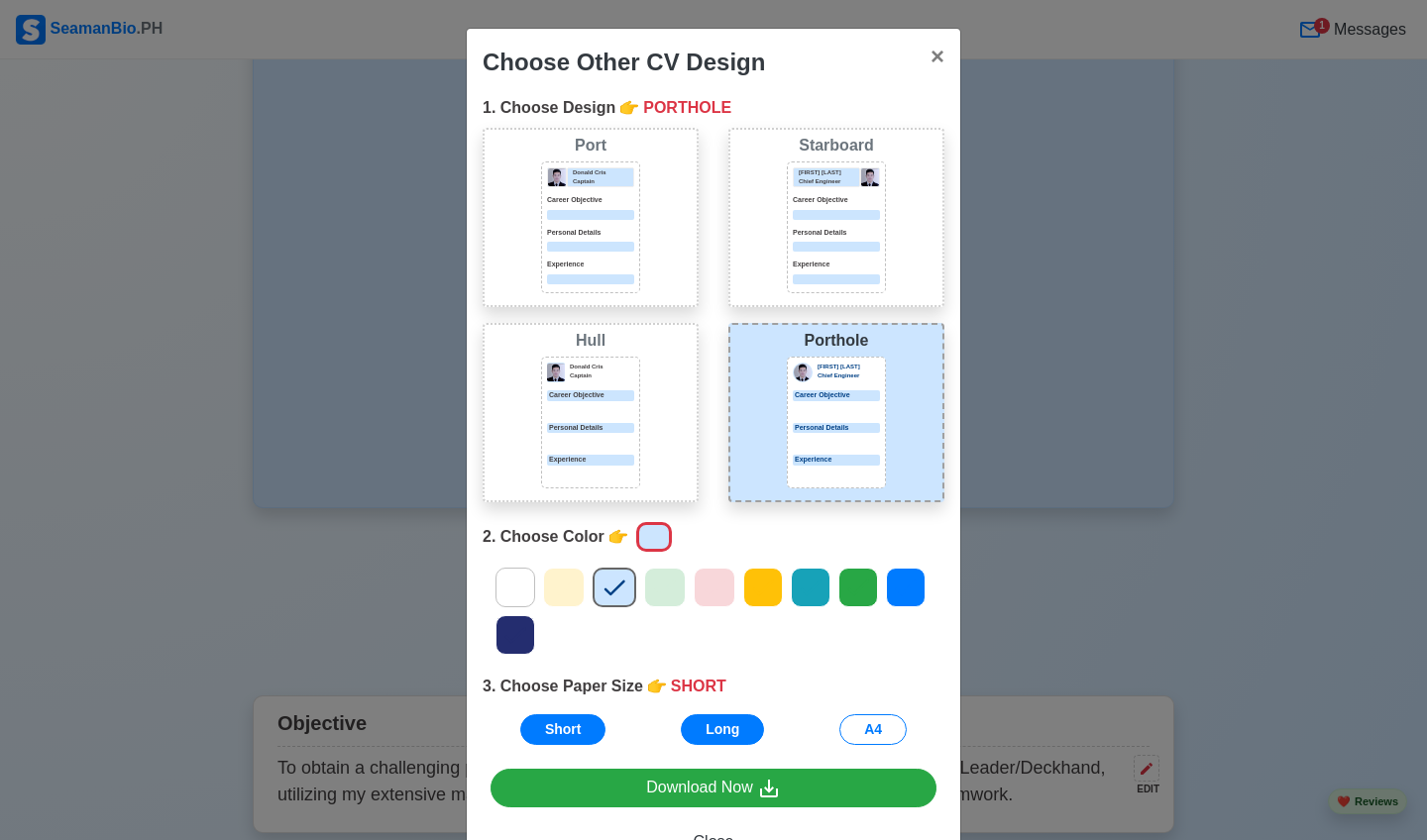 click on "Long" at bounding box center (722, 729) 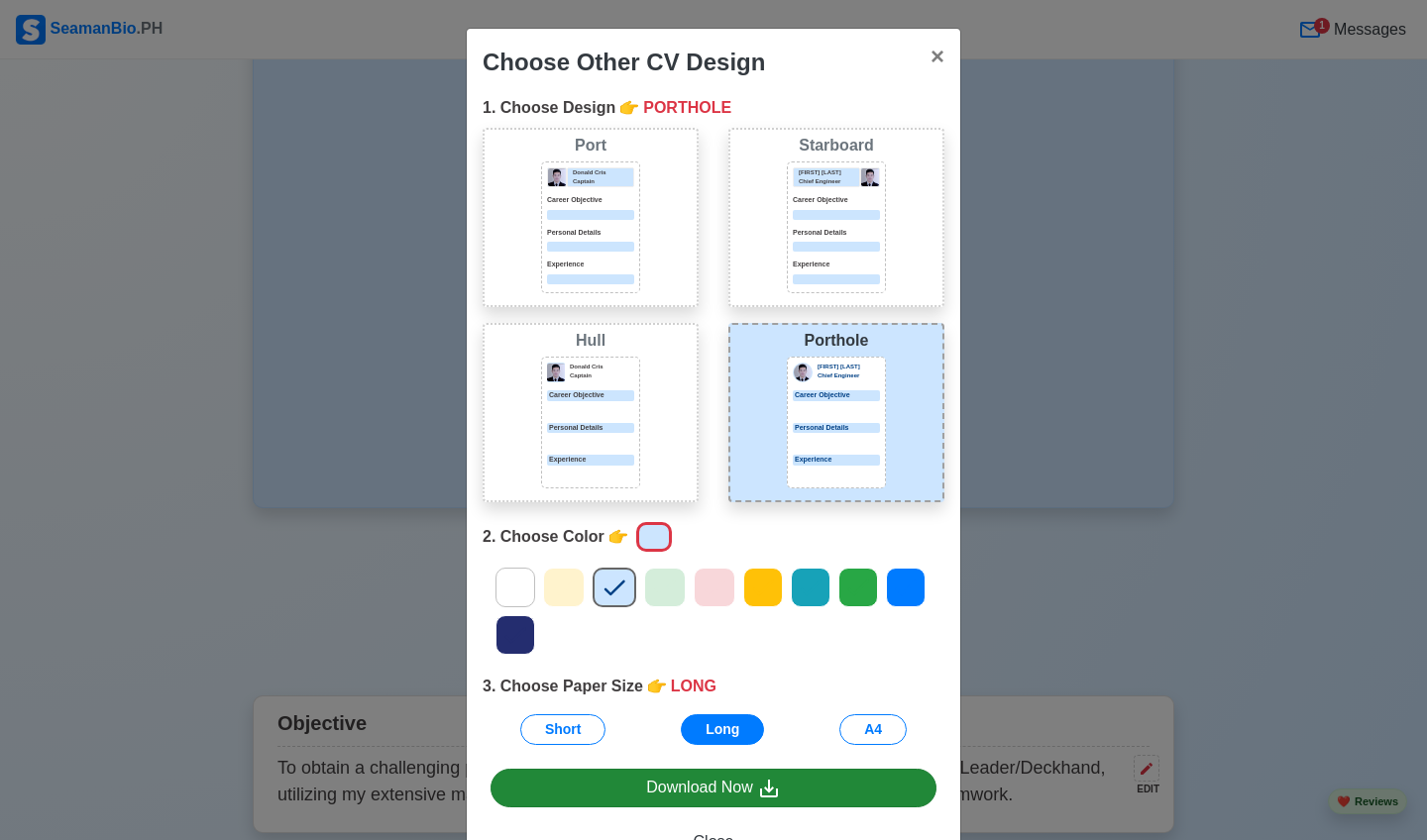 click on "Download Now" at bounding box center (714, 788) 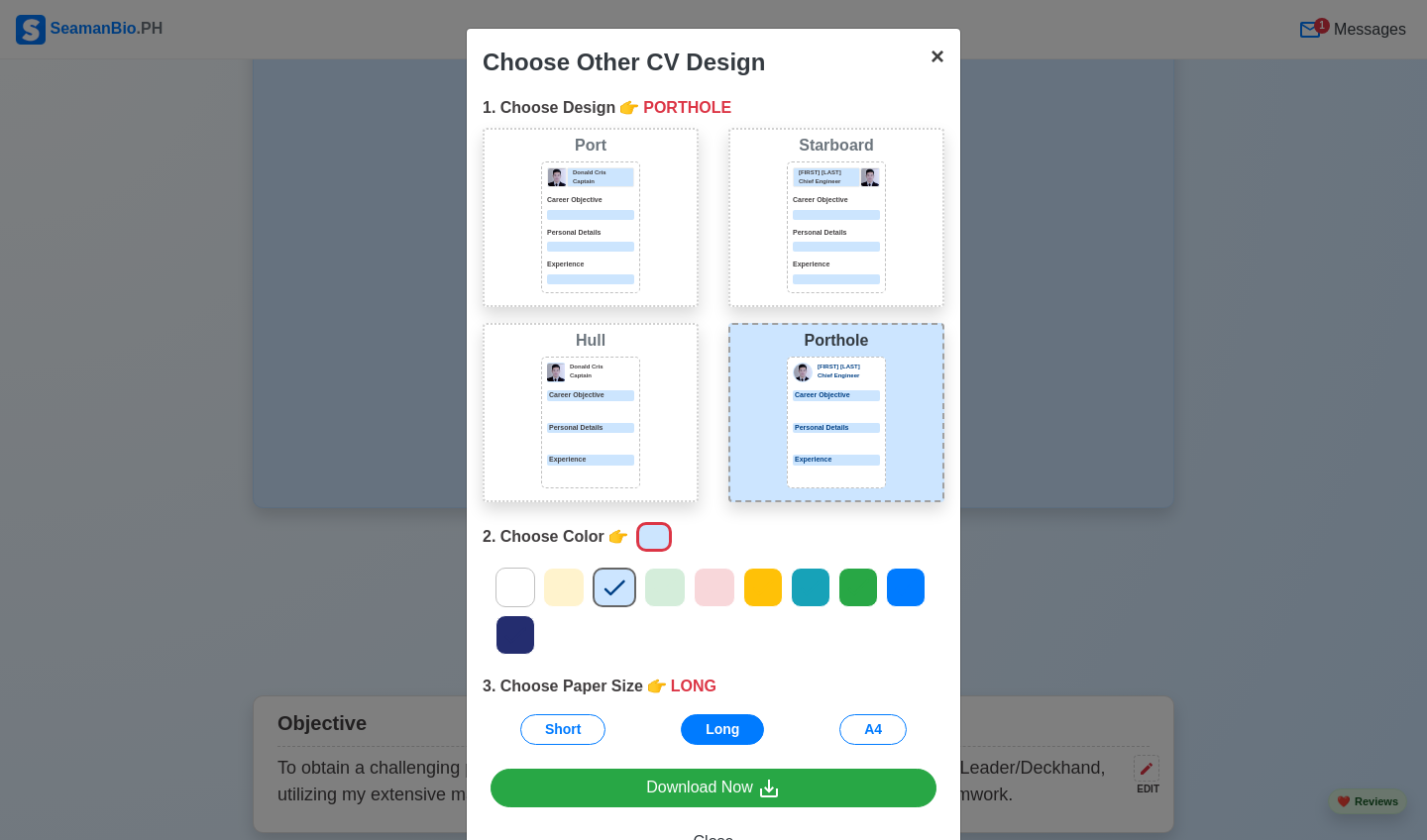 click on "×" at bounding box center [937, 55] 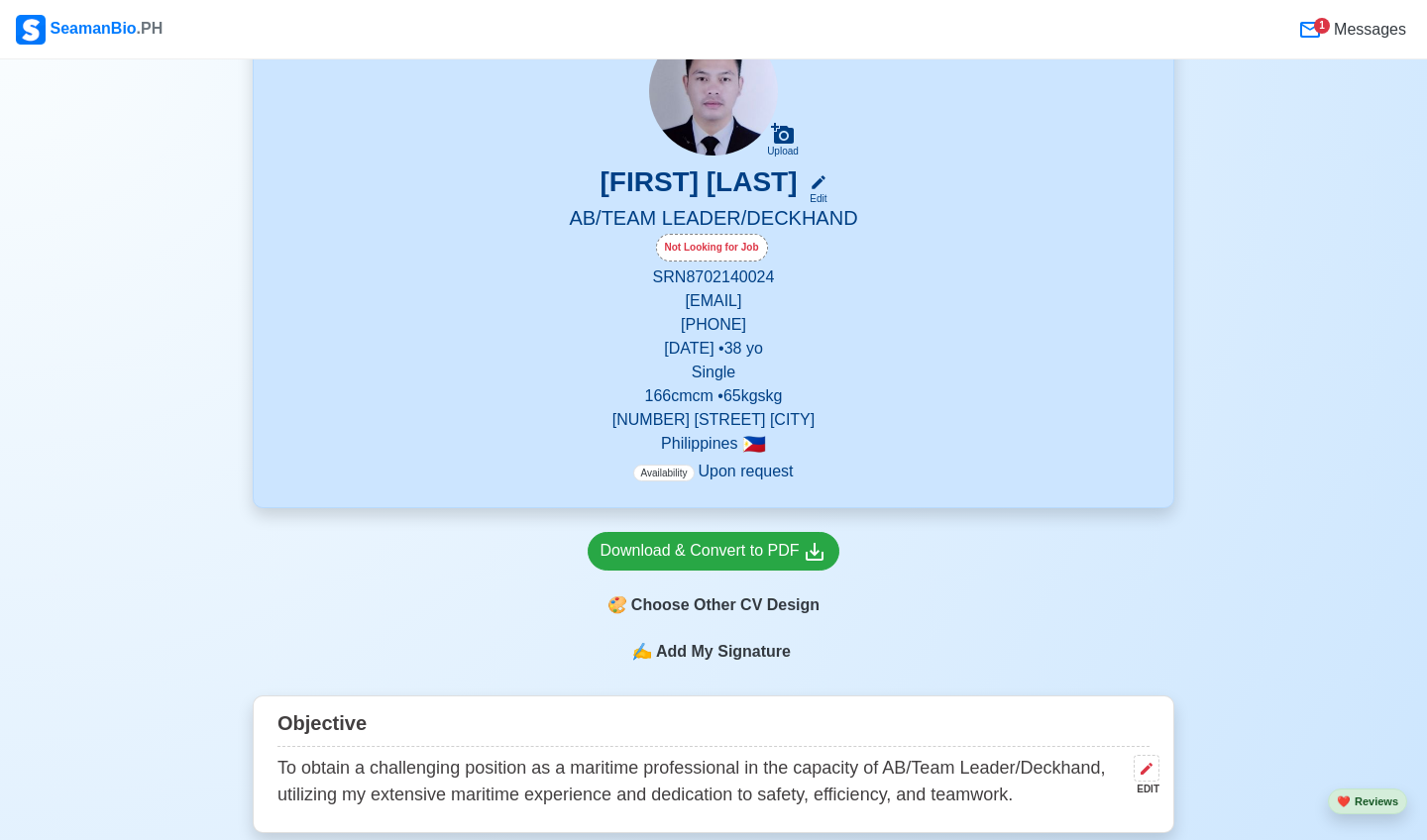click on "Upload [FIRST] [LAST] Edit AB/TEAM LEADER/DECKHAND Not Looking for Job SRN  [NUMBER] [EMAIL] [PHONE] [DATE]   •  38   yo Single 166cm  cm •  65kgs  kg [ADDRESS] [CITY] Philippines   🇵🇭 Availability Upon request" at bounding box center (714, 255) 